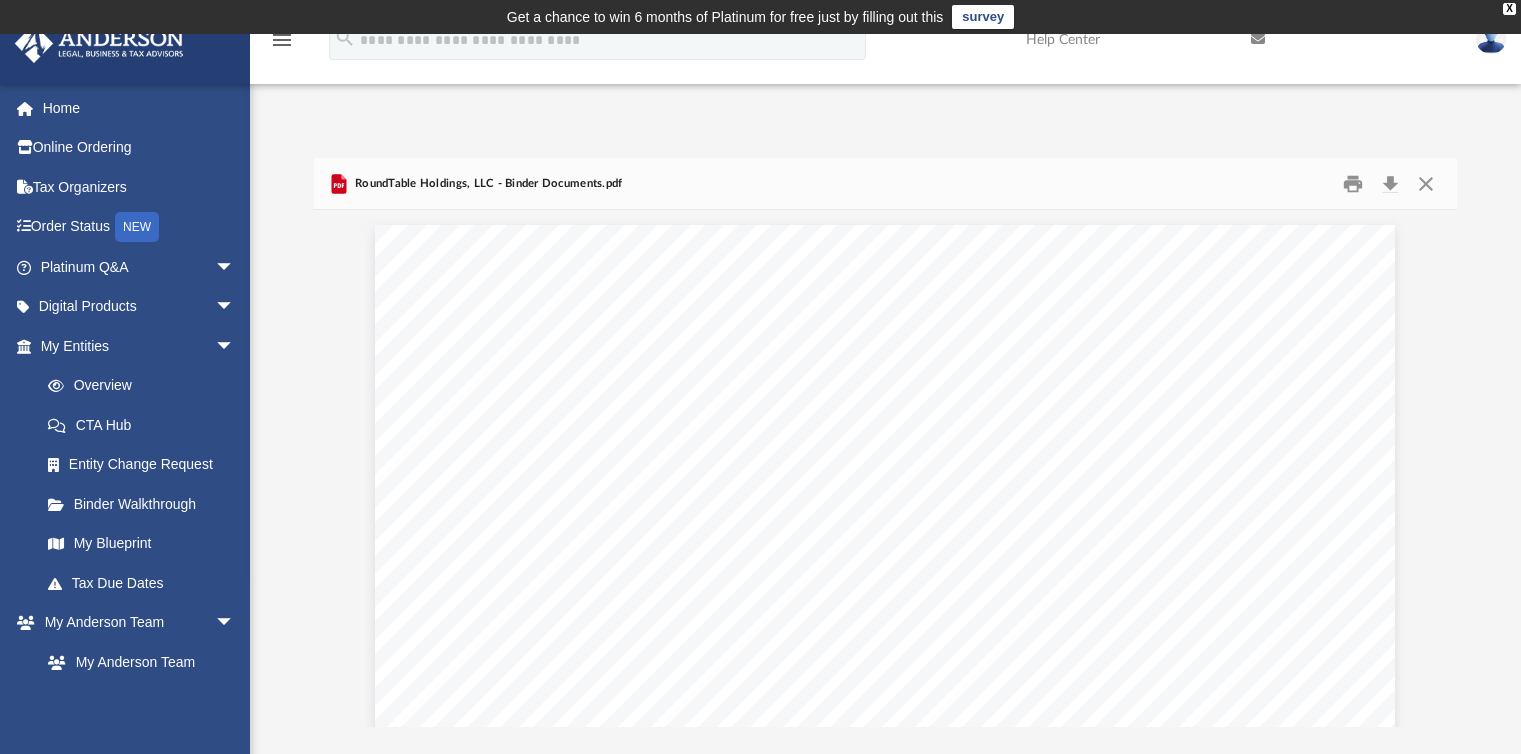 scroll, scrollTop: 79, scrollLeft: 0, axis: vertical 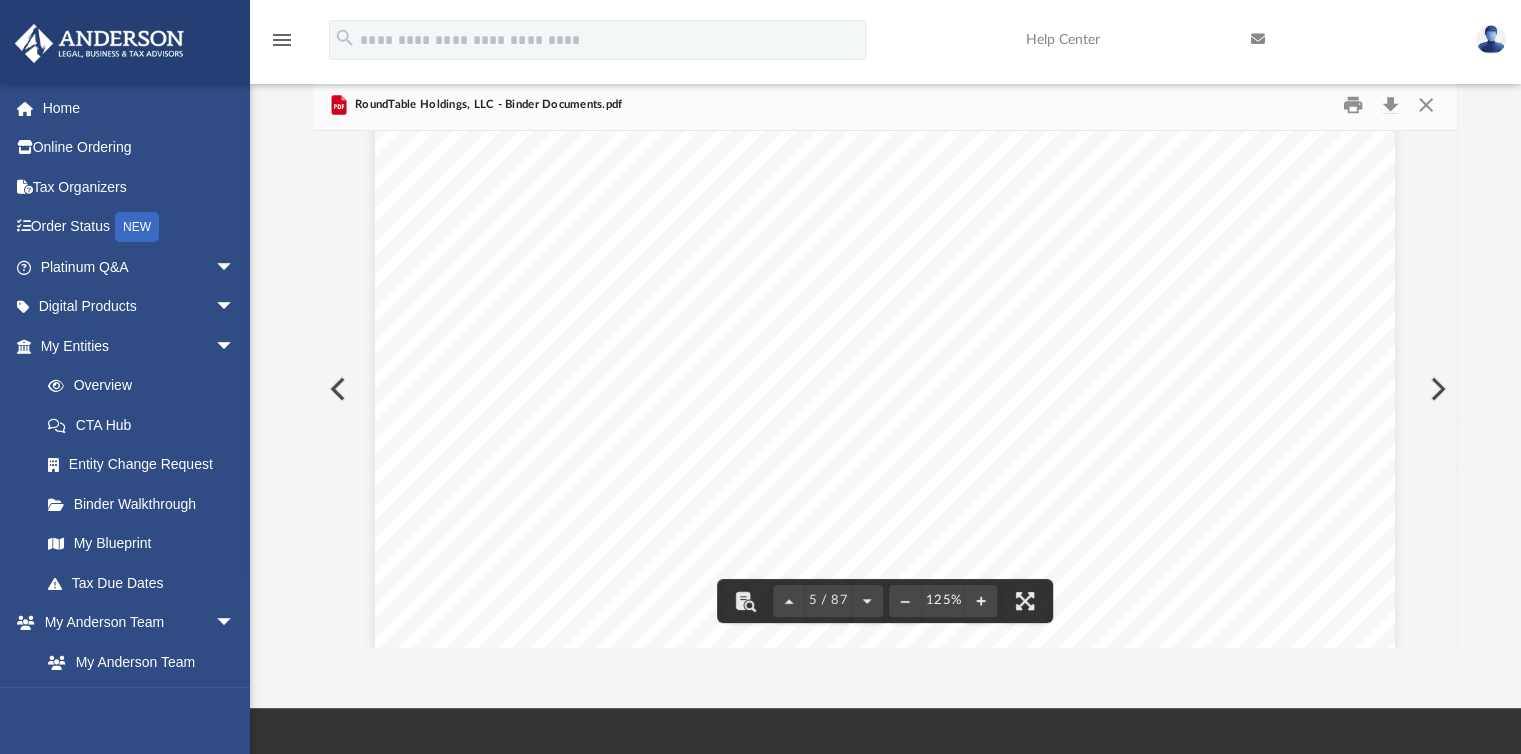 drag, startPoint x: 611, startPoint y: 321, endPoint x: 632, endPoint y: 319, distance: 21.095022 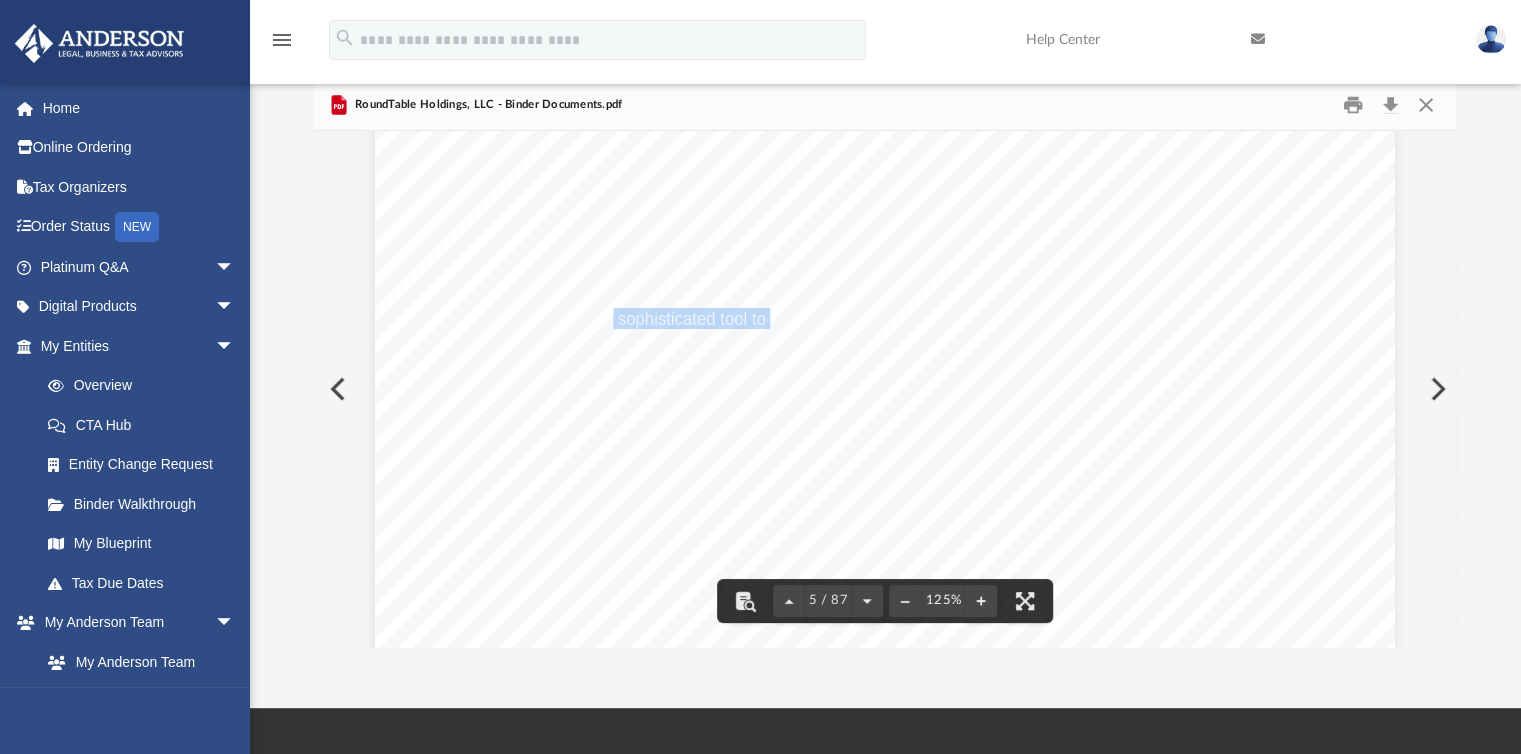 drag, startPoint x: 605, startPoint y: 323, endPoint x: 761, endPoint y: 322, distance: 156.0032 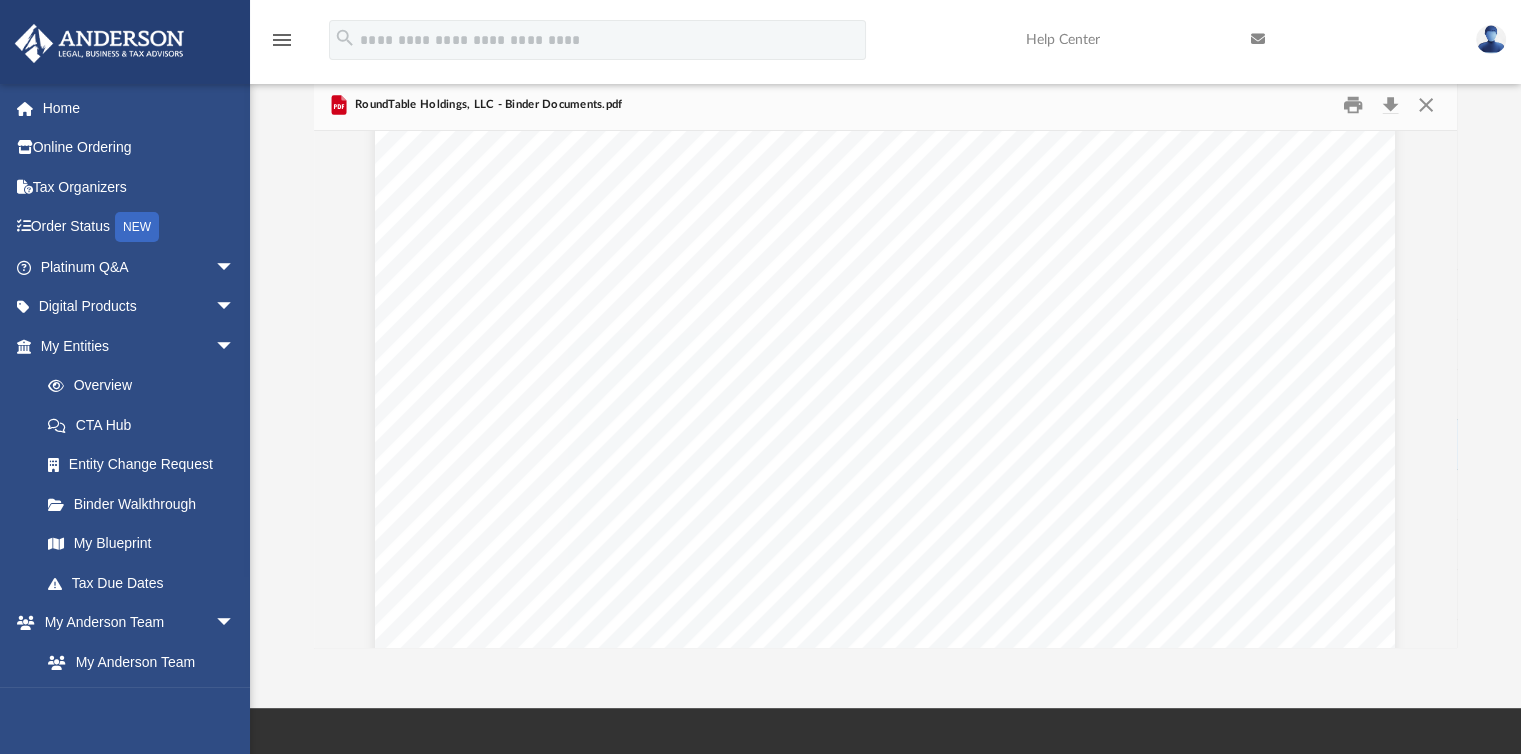 scroll, scrollTop: 7379, scrollLeft: 0, axis: vertical 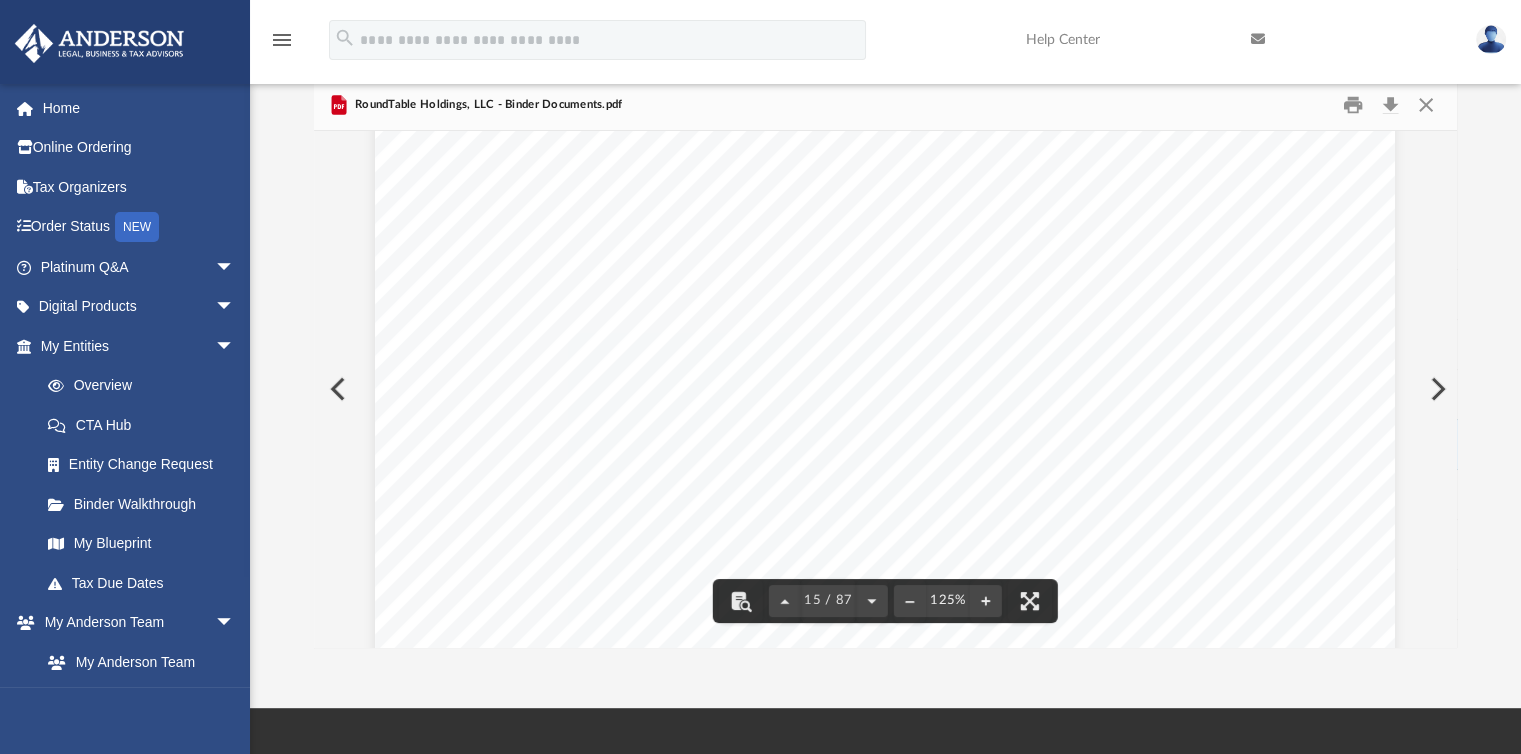 click on "Operating Agreement   of RoundTable Holdings, LLC Page   v Securities Law Disclosure The membership interests or percentages of ownership of RoundTable Holdings, LLC   (the “Company”) have not been nor will be registered under the Securities Act of 1933, as amended, (the “Securities Act”) or any other federal securities laws or the securities laws of any state.   The membership interests or percentages of ownership are o ffered and sold in reliance on exemptions from the registration requirement of the Securities Act and laws and regulations enacted by the Securities and Exchange Commission effective April 15, 1982 pertaining to certain offers and sales of securities witho ut registration under the Securities Act. The Company will not be subject to the reporting requirements of the Securities Exchange Act of 1934, as amended, and will not file reports, proxy statements and other information with the Securities and Exchange Commission, or any state securities commission. , or unless     in the Company." at bounding box center (885, 634) 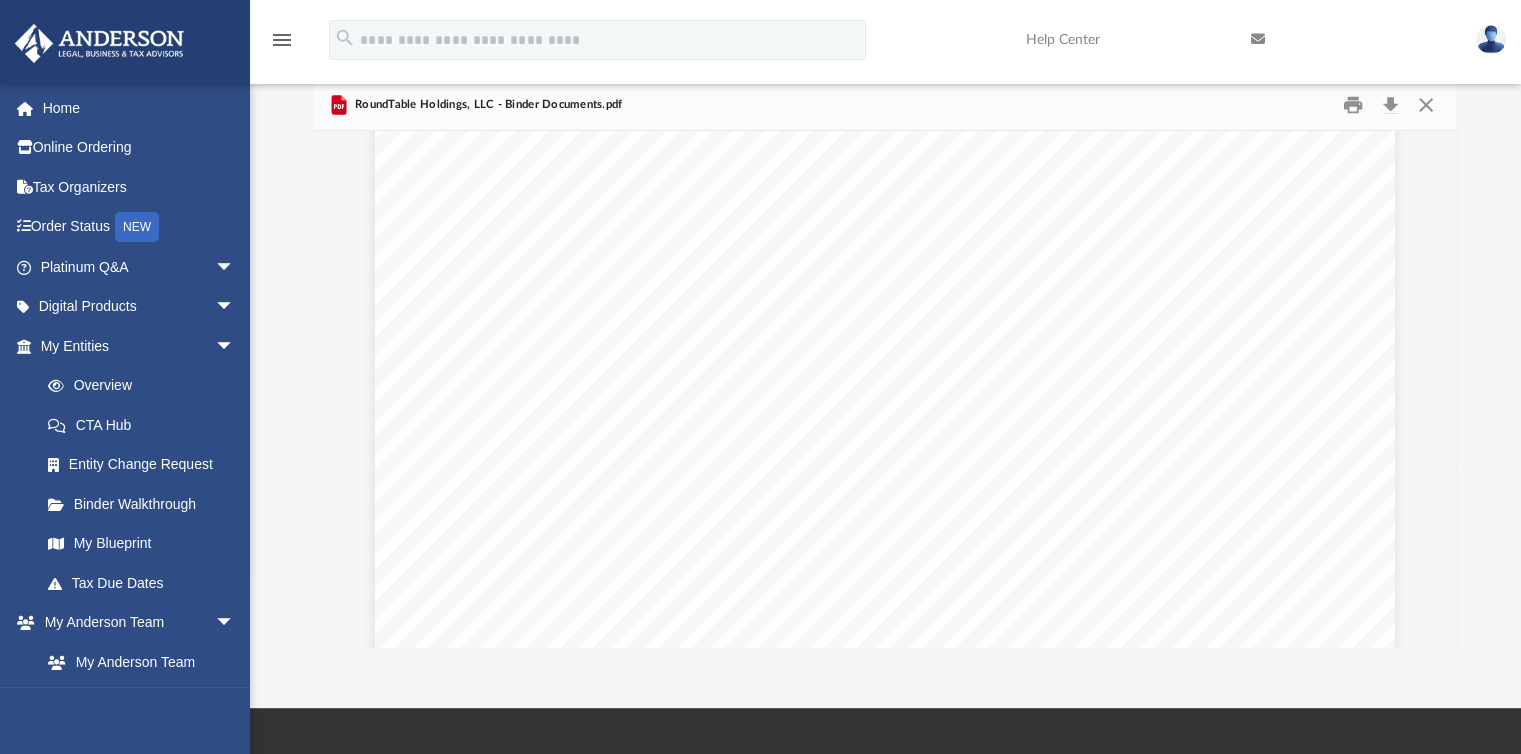 scroll, scrollTop: 19083, scrollLeft: 0, axis: vertical 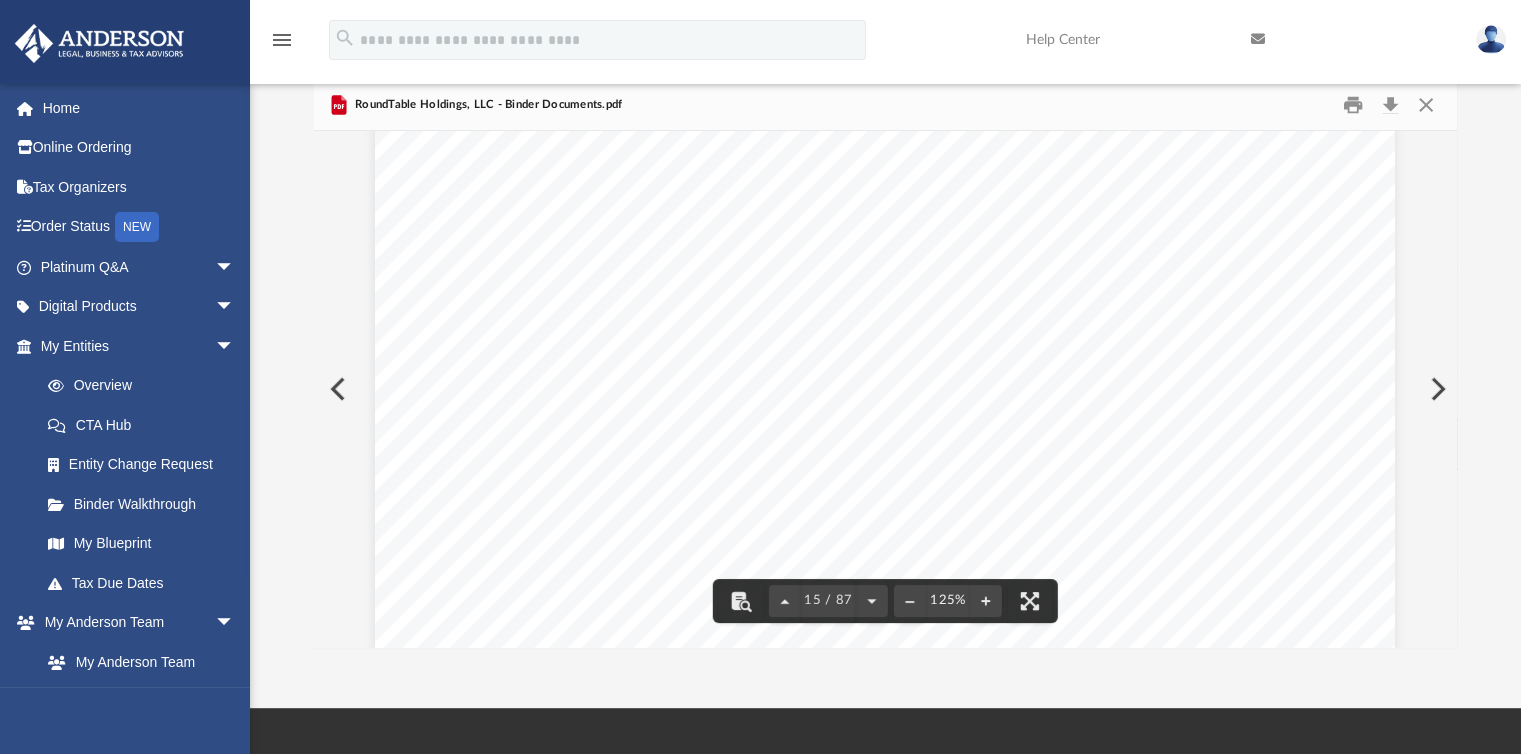 drag, startPoint x: 954, startPoint y: 424, endPoint x: 676, endPoint y: 413, distance: 278.21753 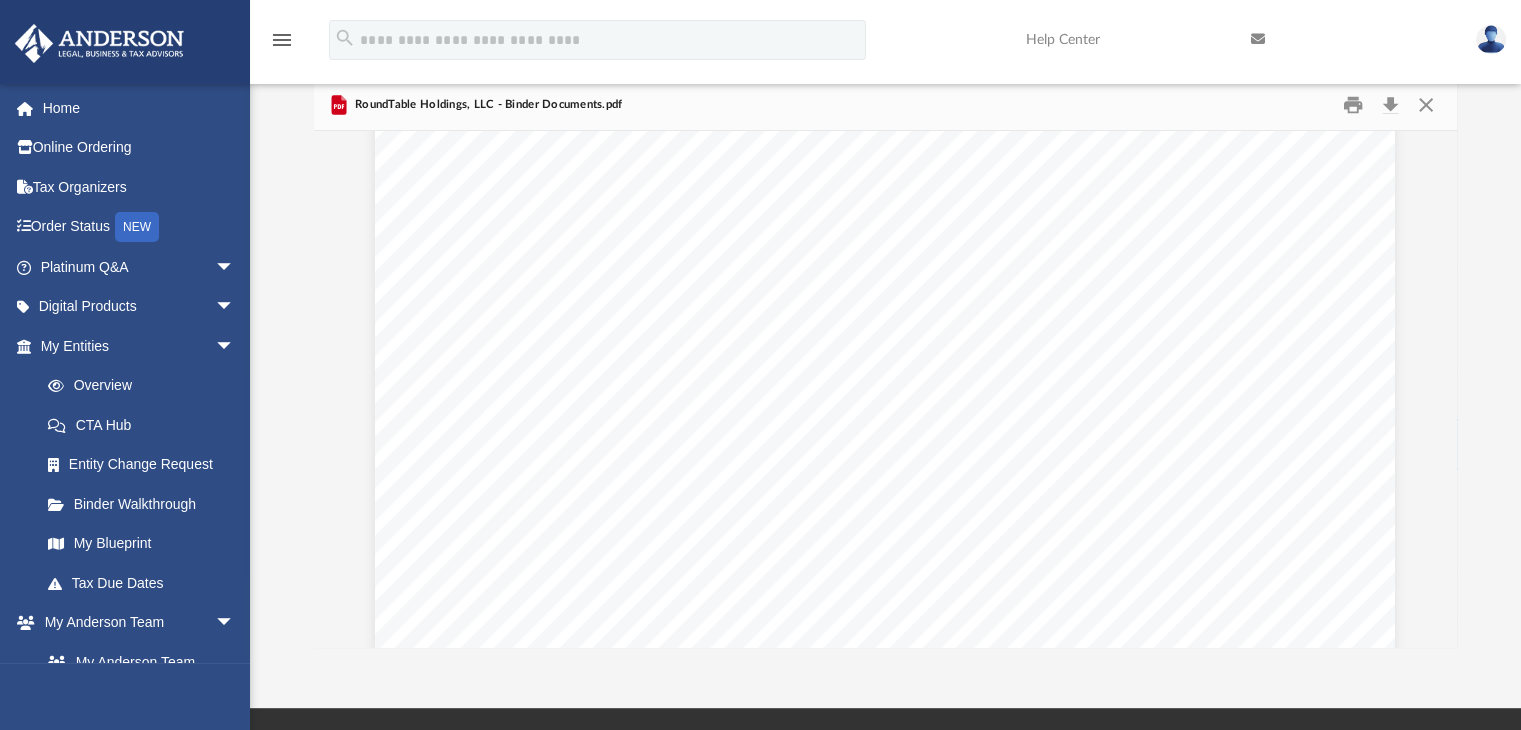scroll, scrollTop: 18900, scrollLeft: 0, axis: vertical 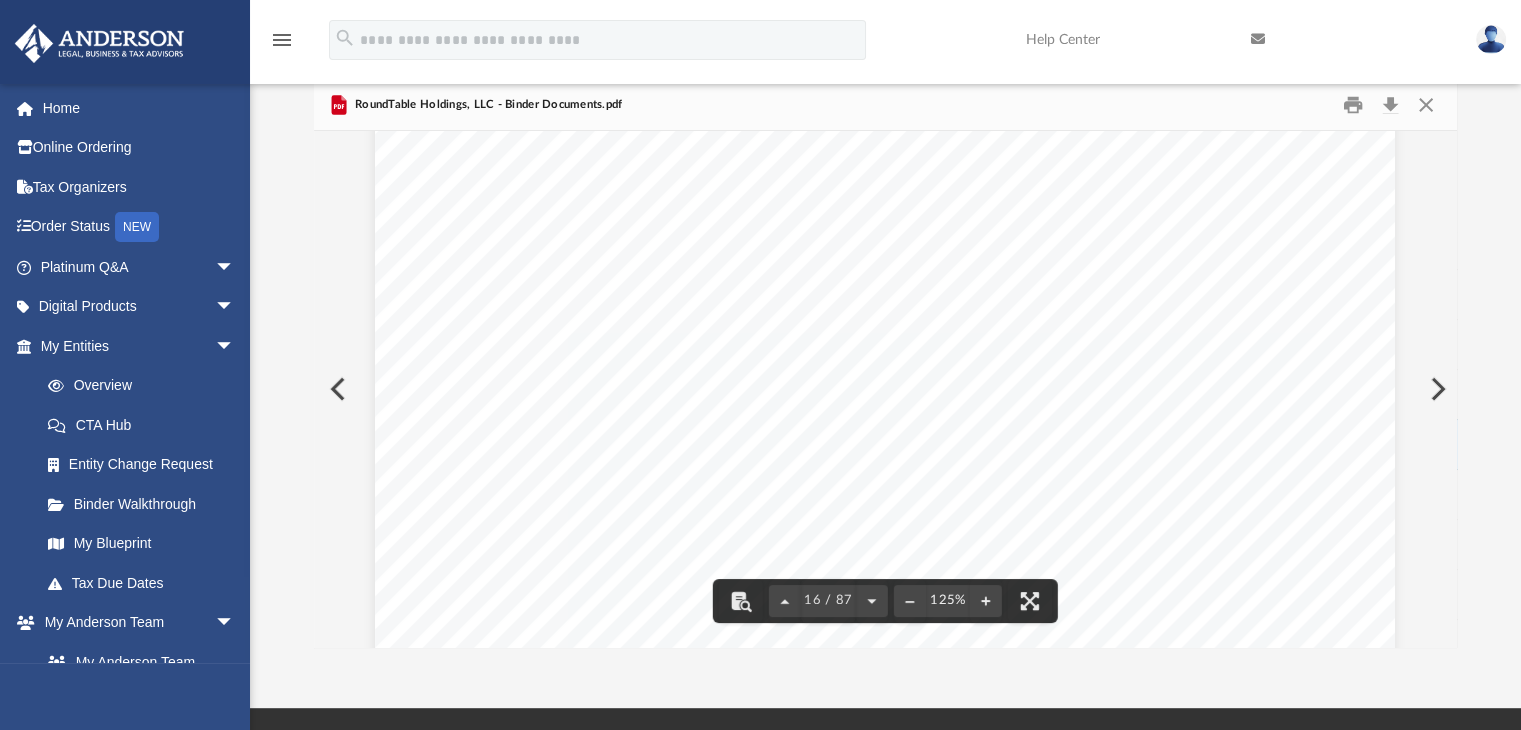 click on "The purpose of the Company to consolidate control over various businesses and other intangible property" at bounding box center (885, 312) 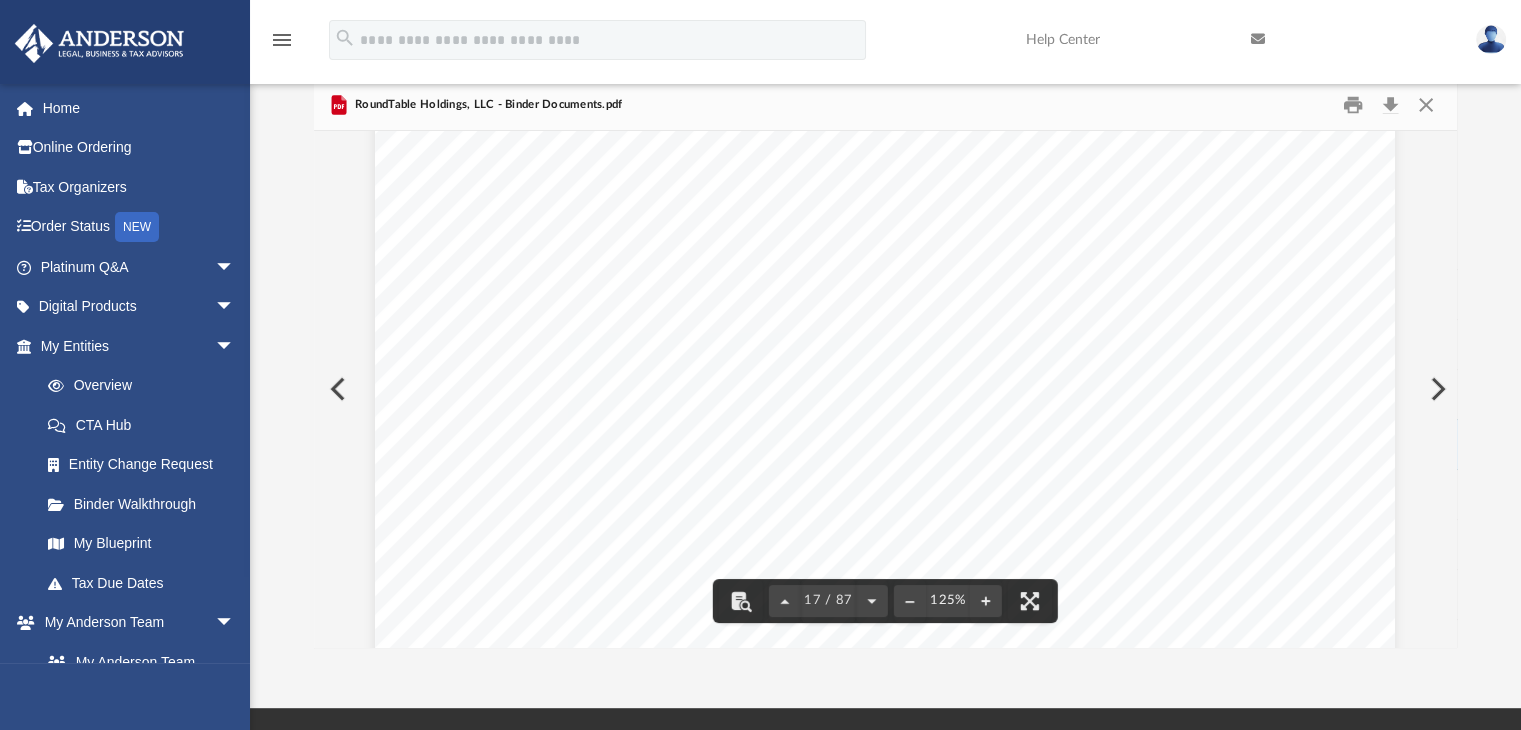 scroll, scrollTop: 21748, scrollLeft: 0, axis: vertical 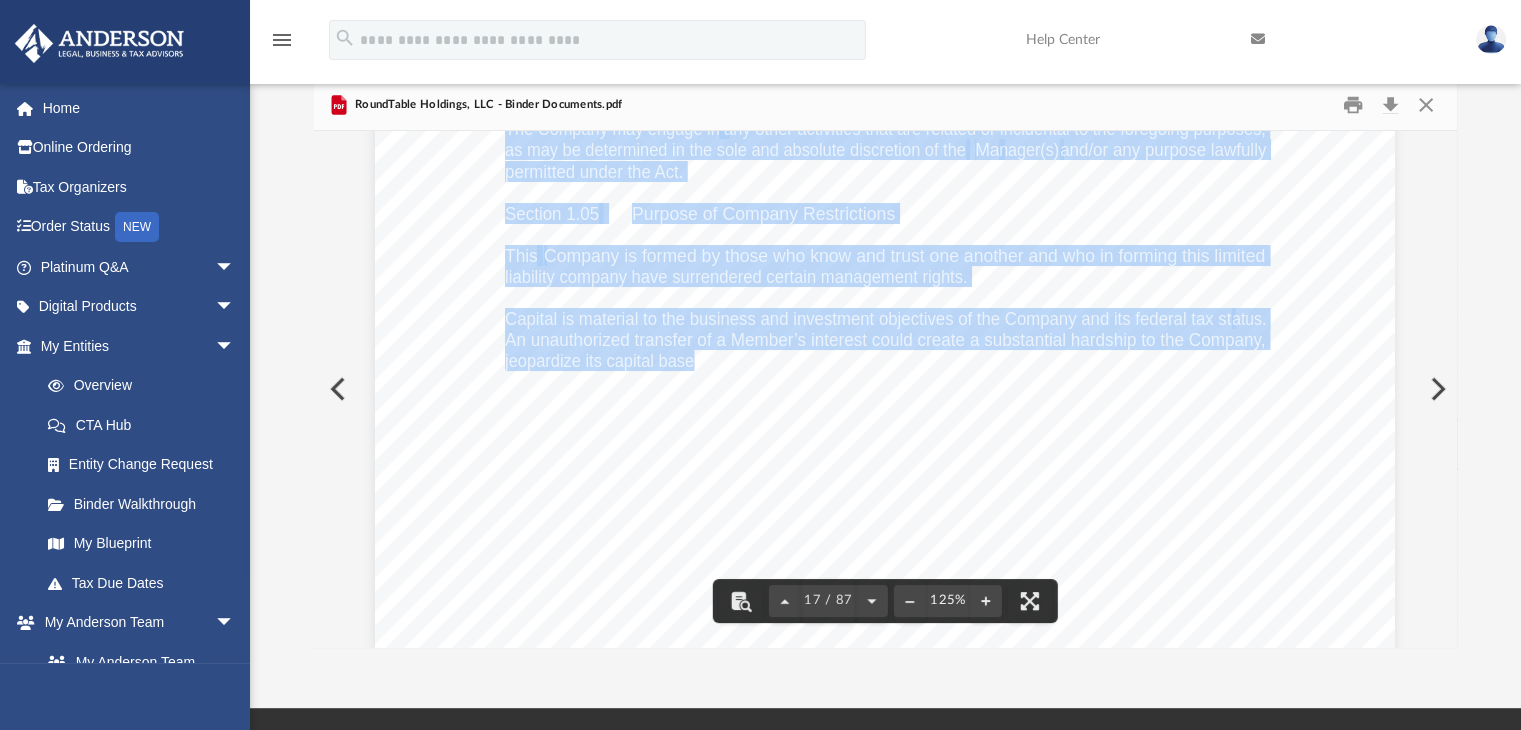 drag, startPoint x: 687, startPoint y: 363, endPoint x: 479, endPoint y: 329, distance: 210.76053 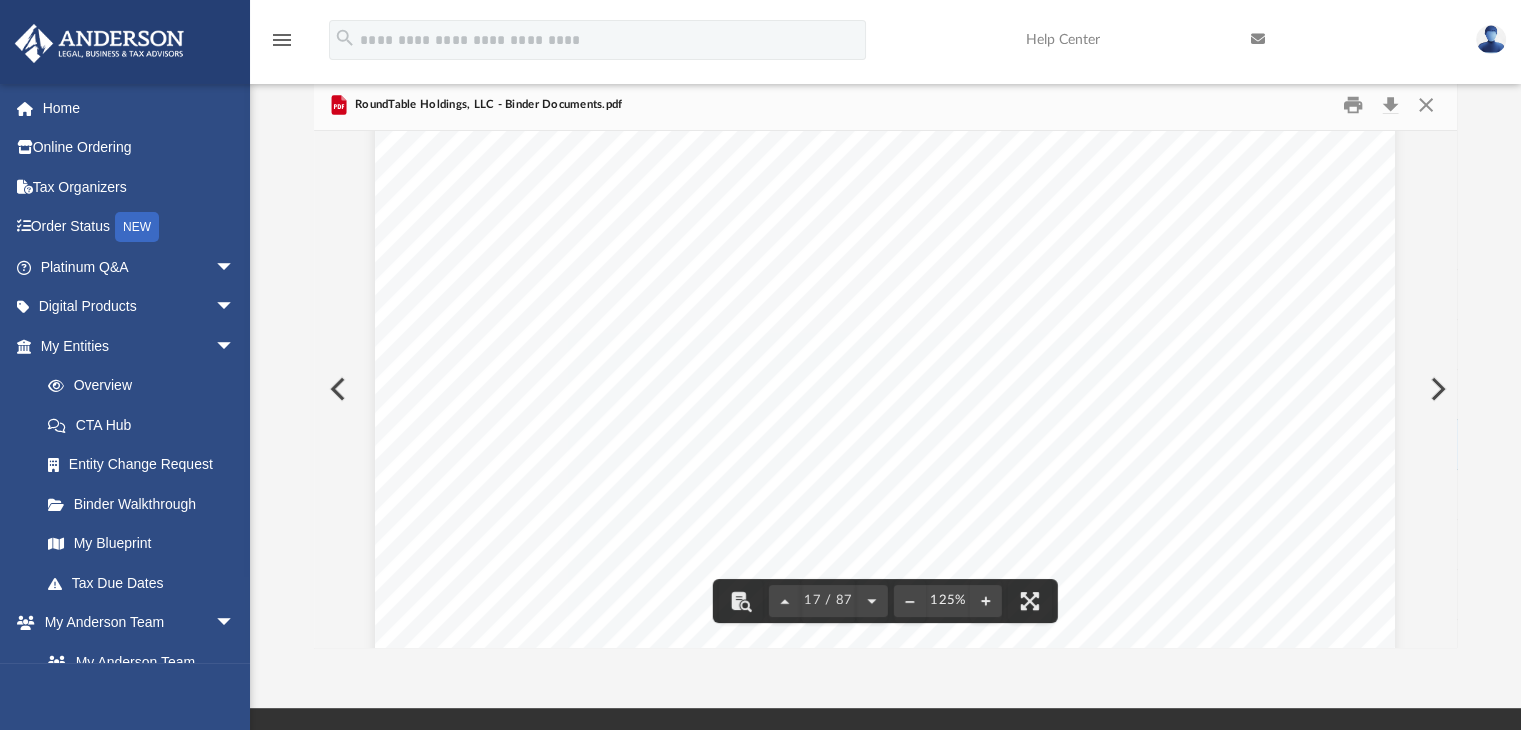 click on "jeopardize its capital base, and adversely affect its tax structure. As a result, there are certain restrictions" at bounding box center [885, 361] 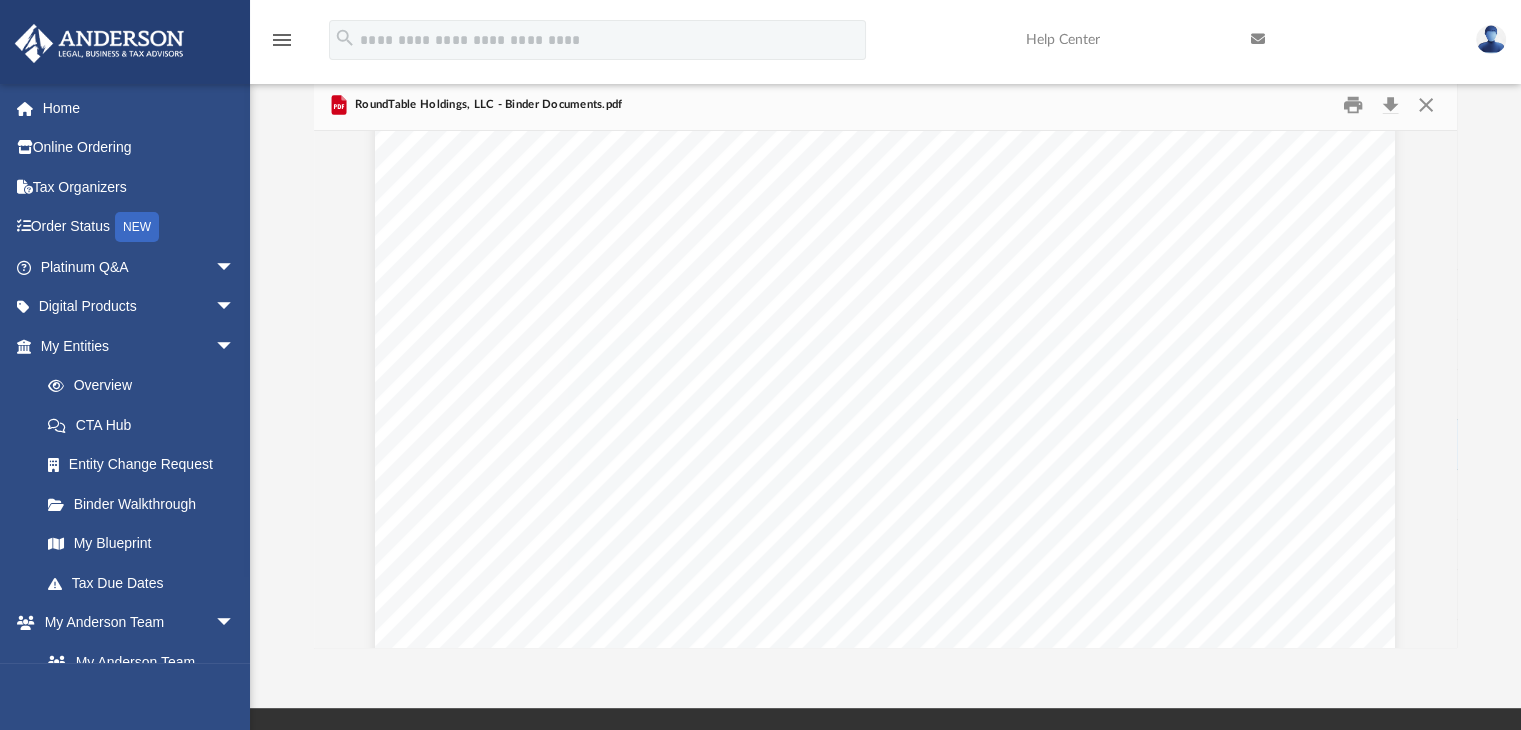 scroll, scrollTop: 22145, scrollLeft: 0, axis: vertical 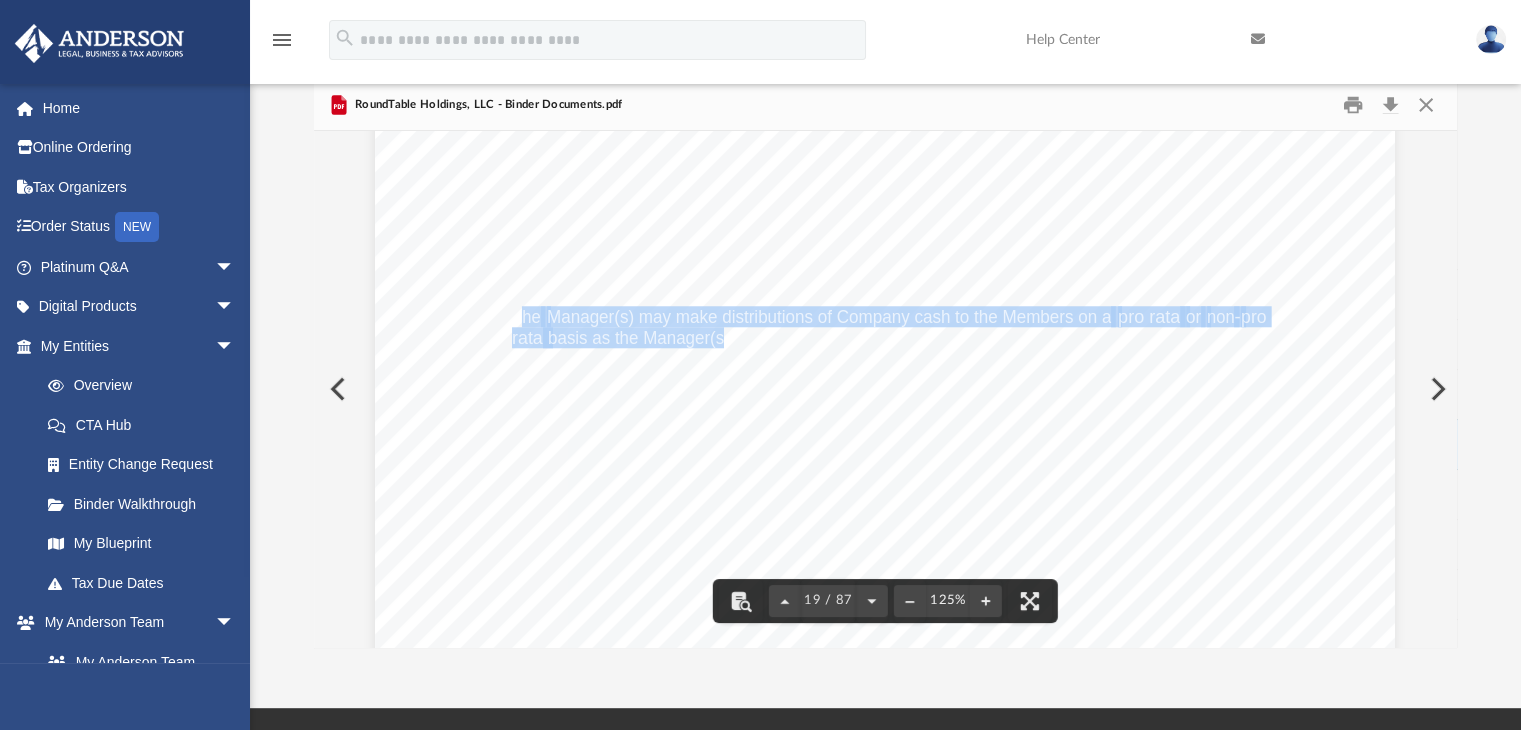 drag, startPoint x: 716, startPoint y: 339, endPoint x: 515, endPoint y: 307, distance: 203.53133 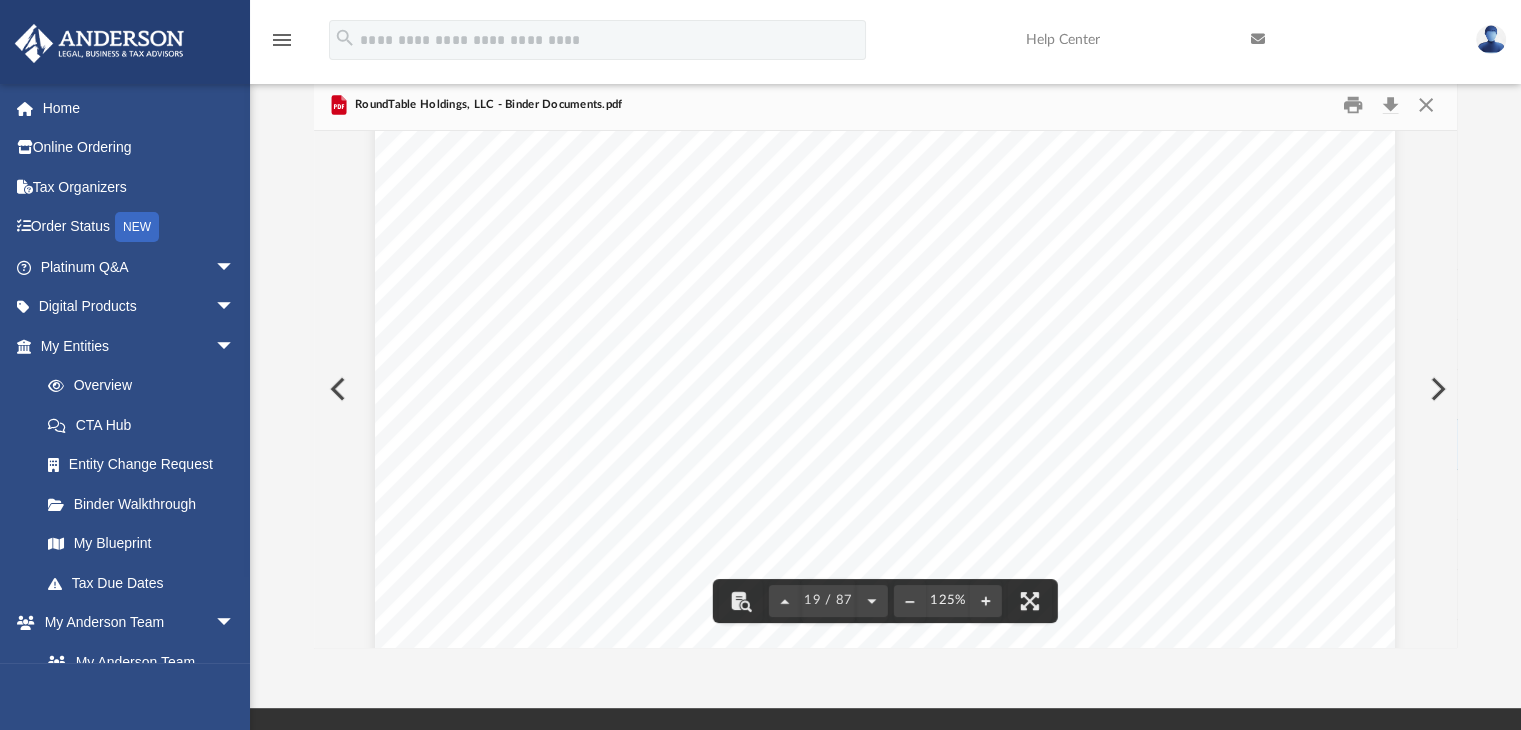 scroll, scrollTop: 24900, scrollLeft: 0, axis: vertical 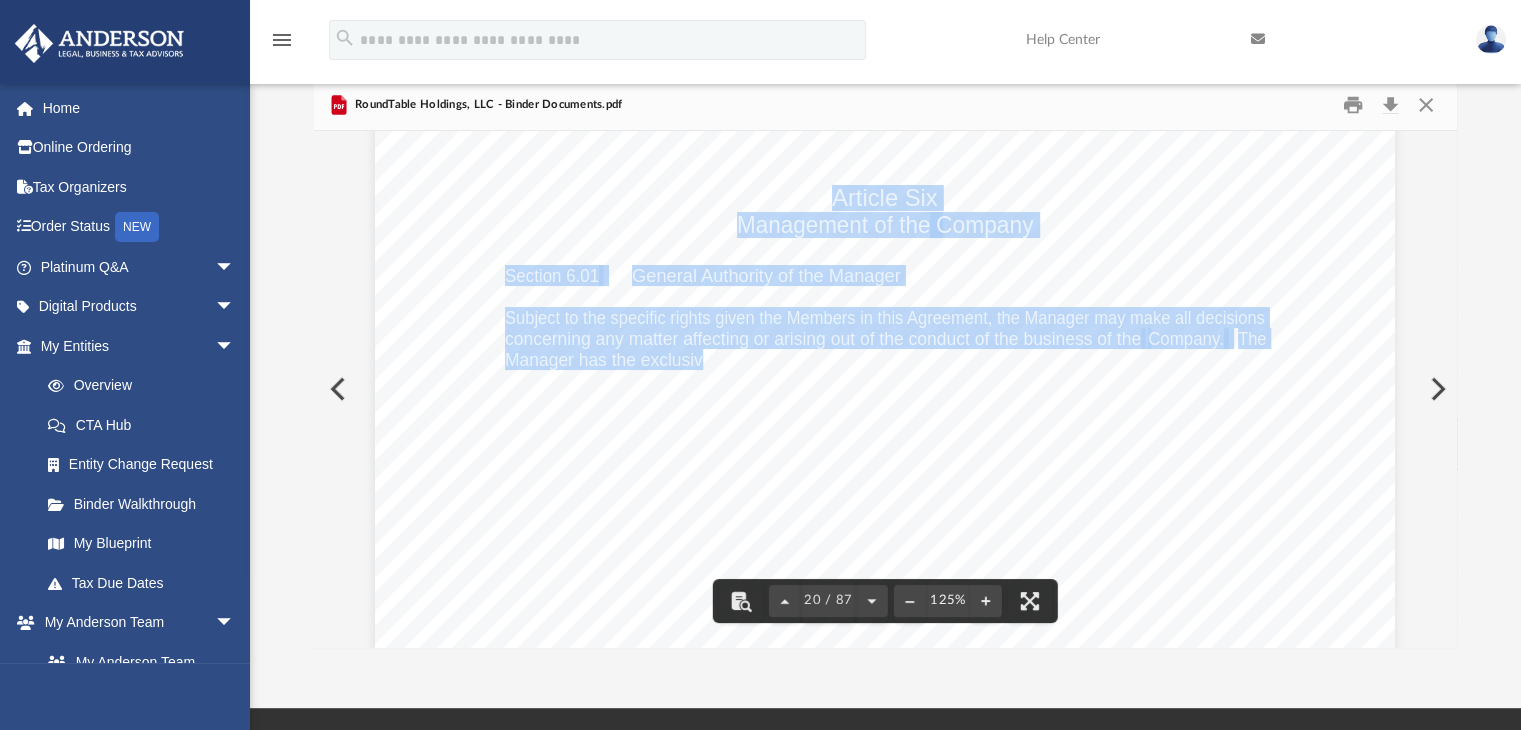 drag, startPoint x: 694, startPoint y: 361, endPoint x: 844, endPoint y: 385, distance: 151.90787 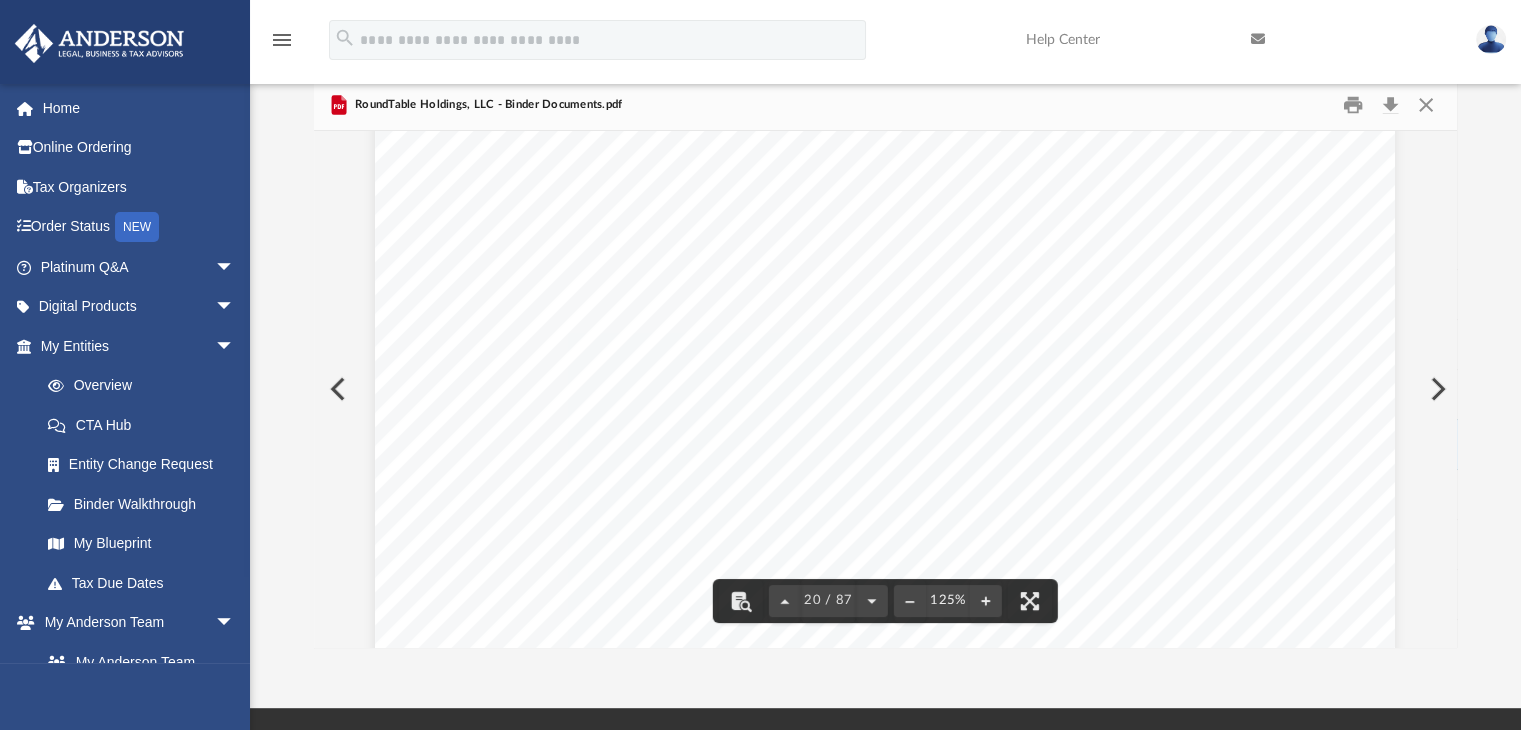 click on "Business." at bounding box center (540, 381) 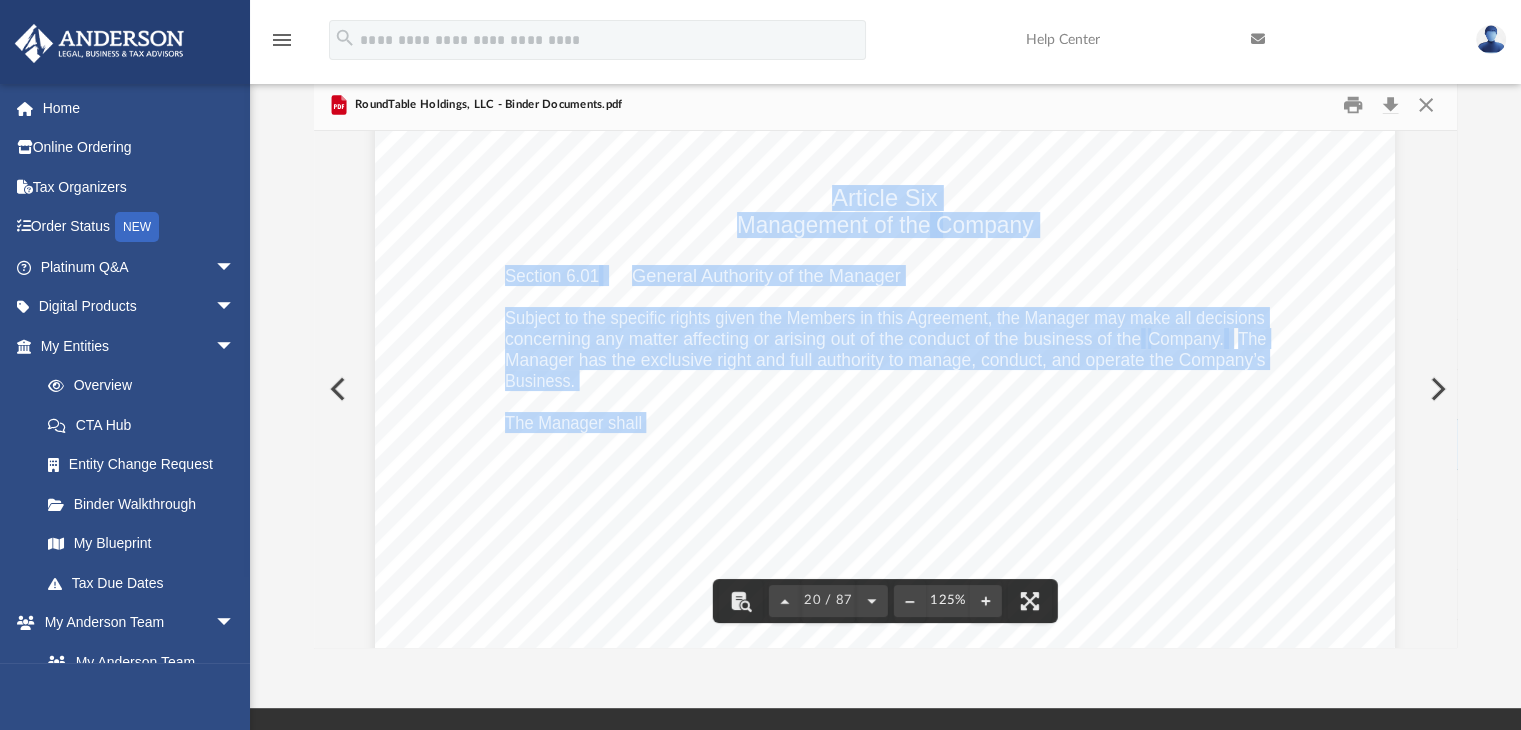 drag, startPoint x: 638, startPoint y: 425, endPoint x: 1152, endPoint y: 455, distance: 514.87476 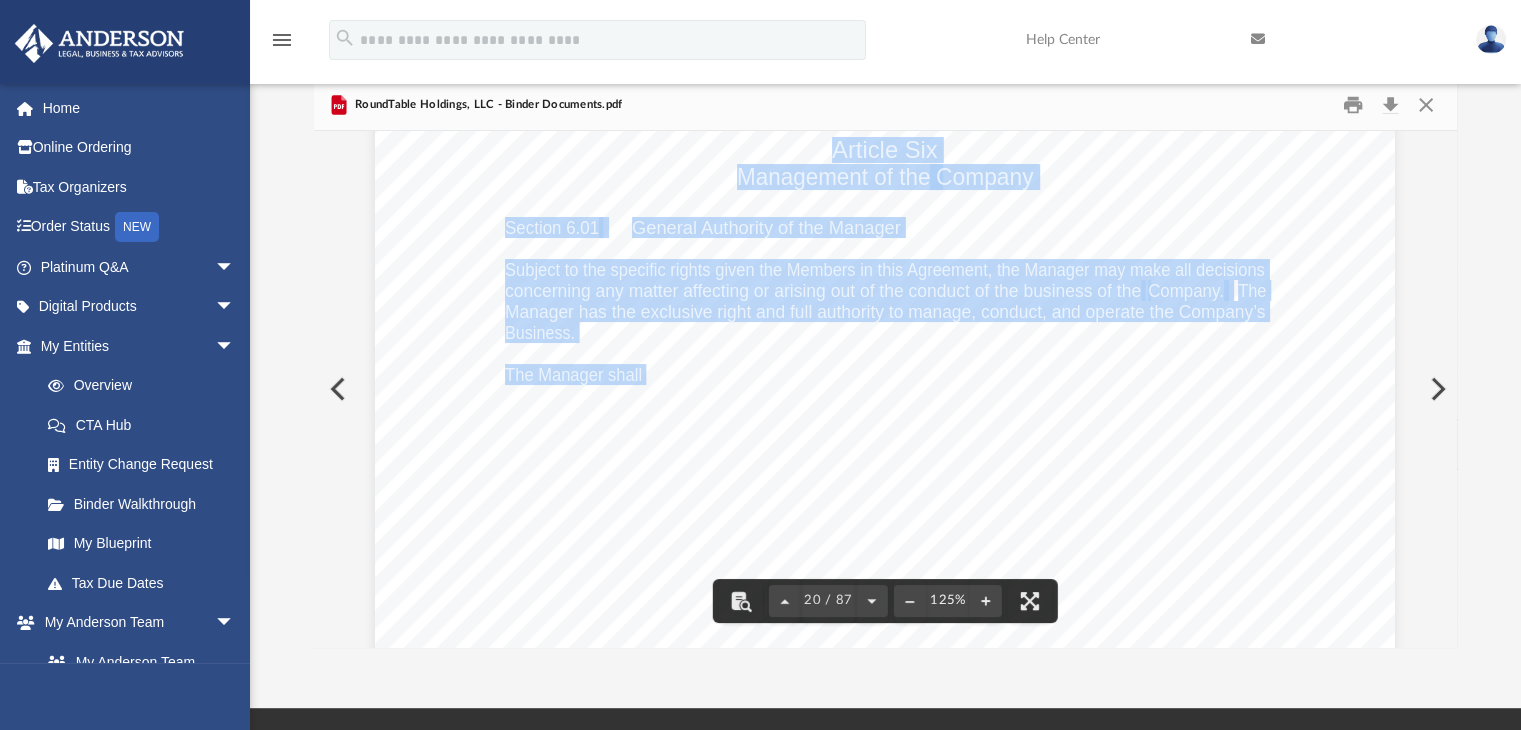 scroll, scrollTop: 25792, scrollLeft: 0, axis: vertical 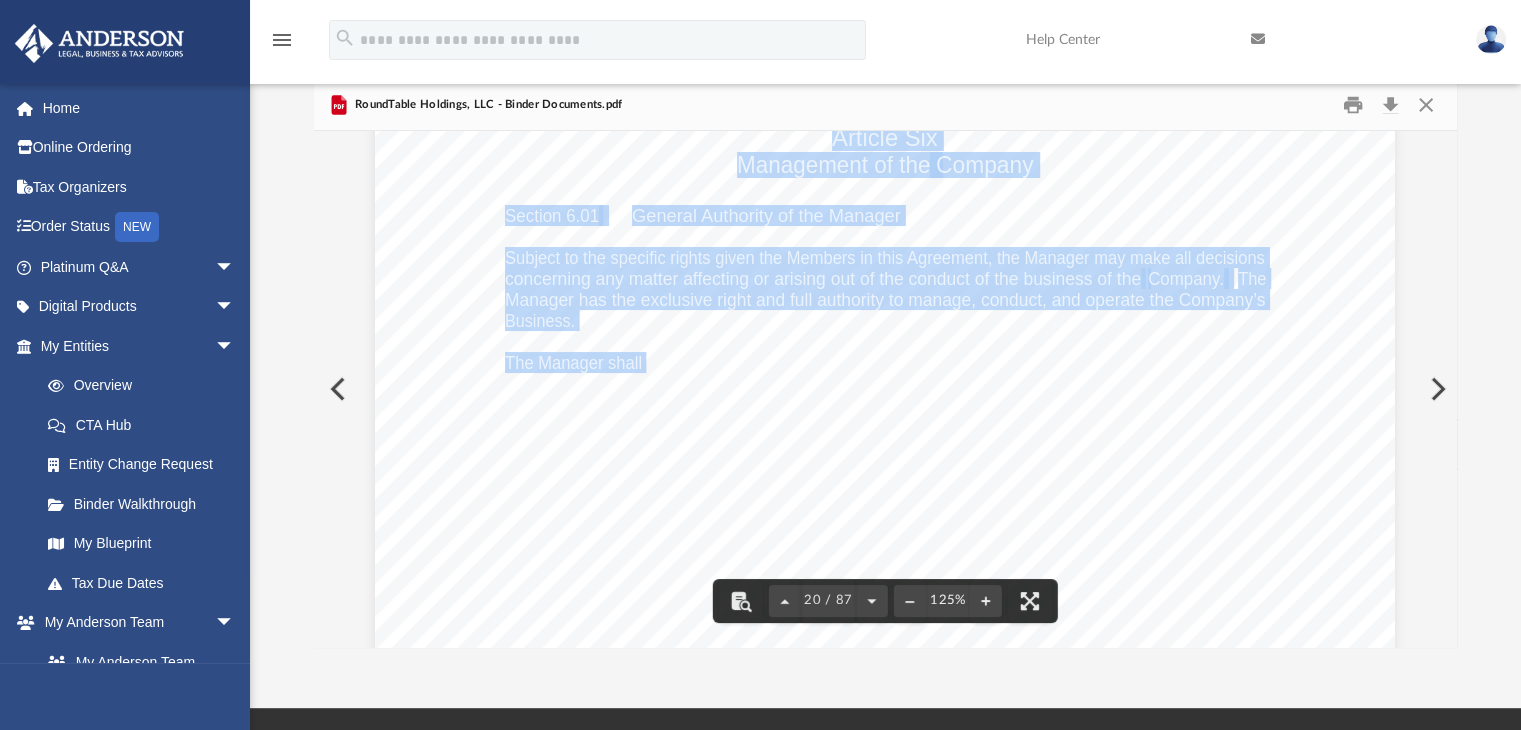 click on "Operating Agreement of RoundTable Holdings, LLC Page   5   of   39 Article Six Management of the   Company Section 6.01   General Authority of the Manager Subject to the specific rights given the Members in this Agreement, the Manager may make all decisions concerning any matter affecting or arising out of the conduct of the business of the   Company.   The Manager has the exclusive right and full authority to manage, conduct, and operate the Company’s Business. The Manager shall manage and administer the Company according to this Agreement and shall perform all duties prescribed for a Manager by the laws of the State of Wyoming. Section 6.02   A Majority in Interest of Managers Required to Control When   more than one Manager is acting, the concurrence and joinder of a majority in interest of the Managers will control in all matters pertaining to the administration of the Company. Section 6.03   Limitations on the Authority of the Manager The authority of the Manager is limited according to this section. (" at bounding box center (885, 664) 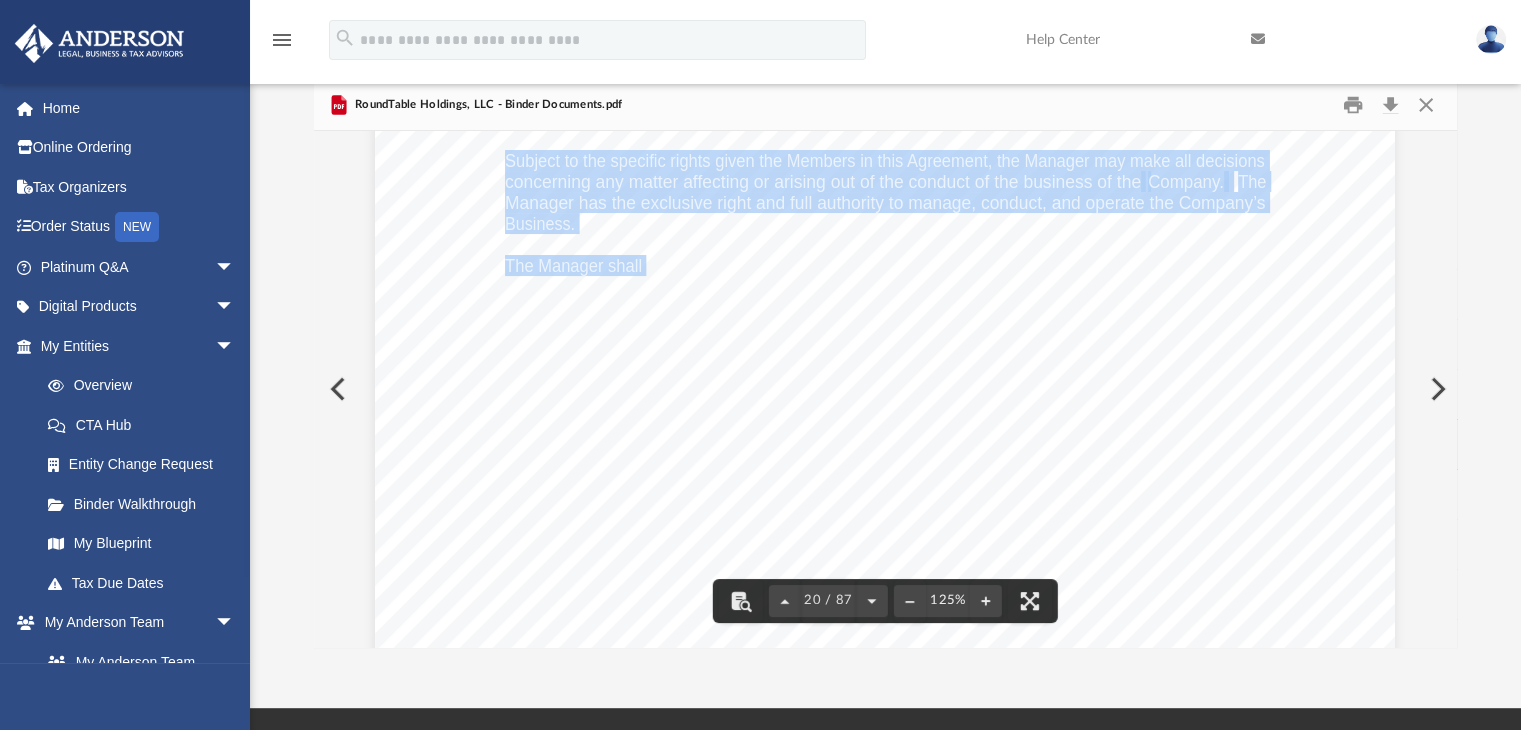 scroll, scrollTop: 25891, scrollLeft: 0, axis: vertical 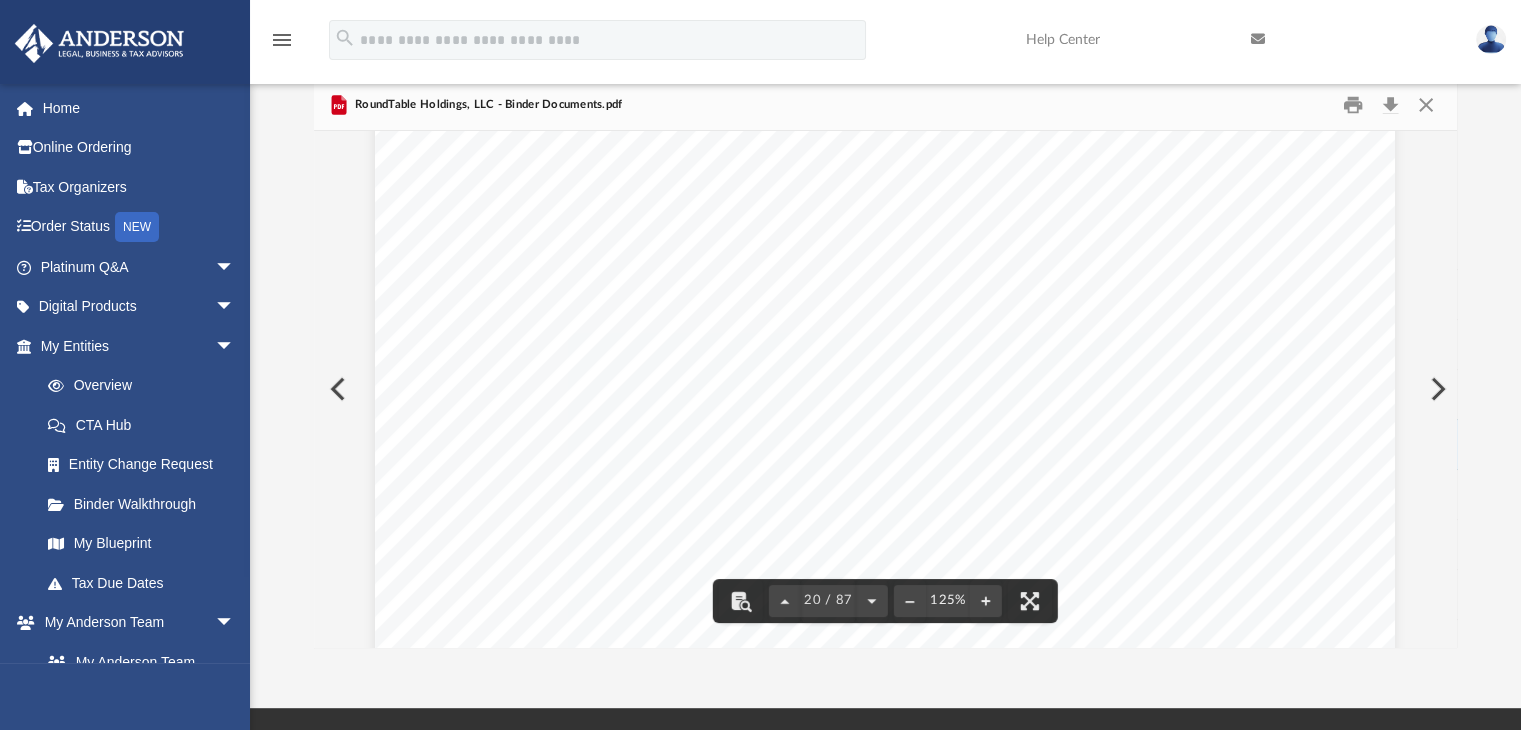 click on "Limitations on the Authority of the Manager" at bounding box center (806, 433) 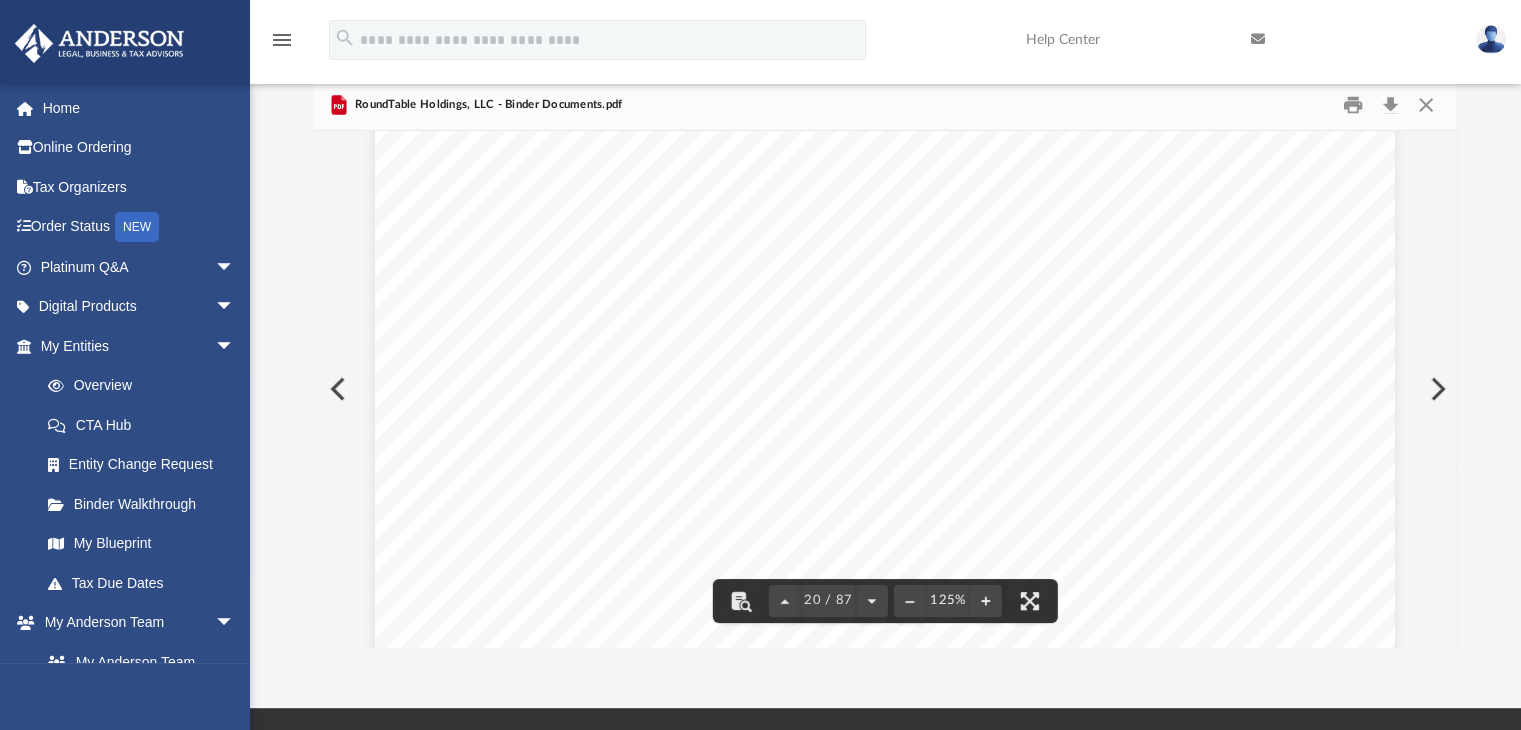 scroll, scrollTop: 26021, scrollLeft: 0, axis: vertical 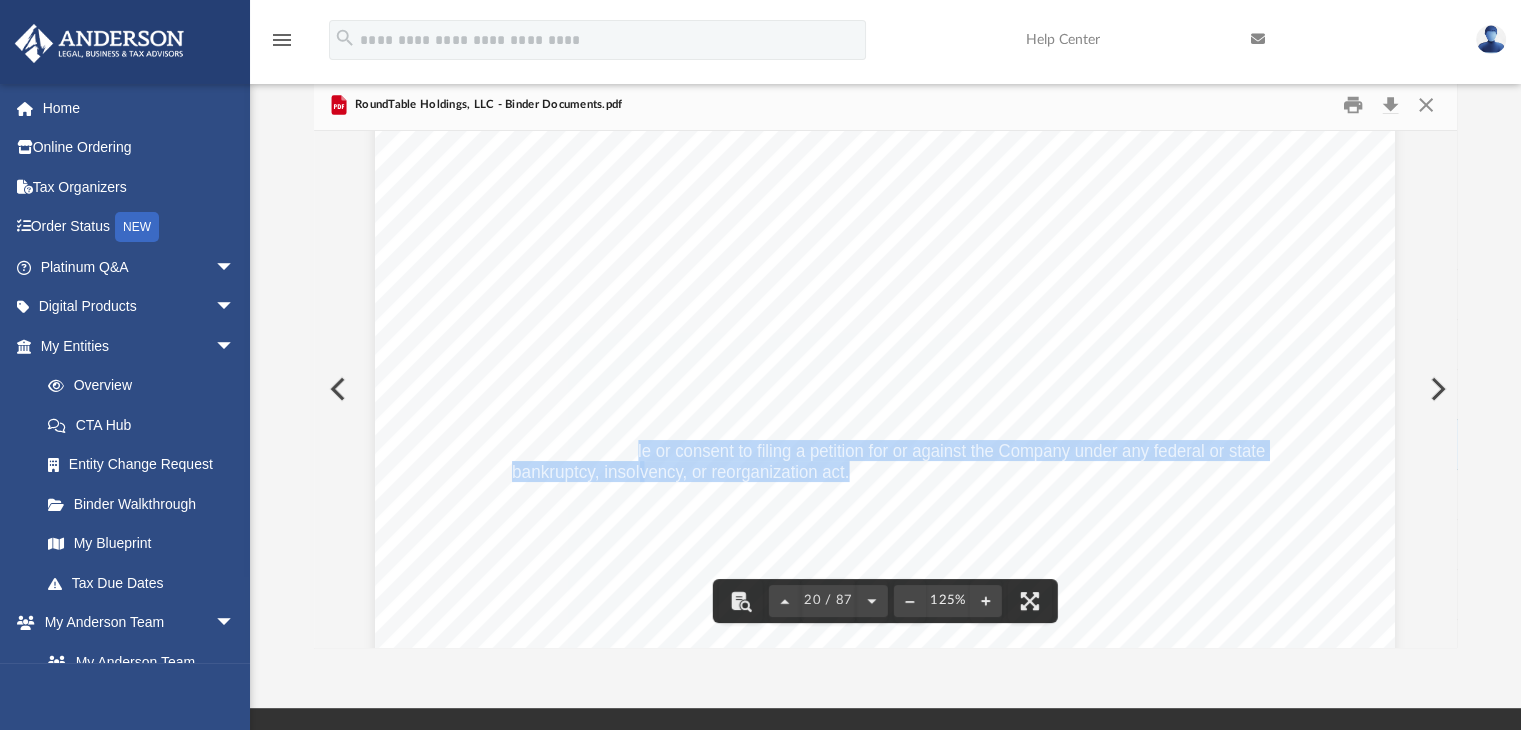 drag, startPoint x: 840, startPoint y: 468, endPoint x: 632, endPoint y: 450, distance: 208.77739 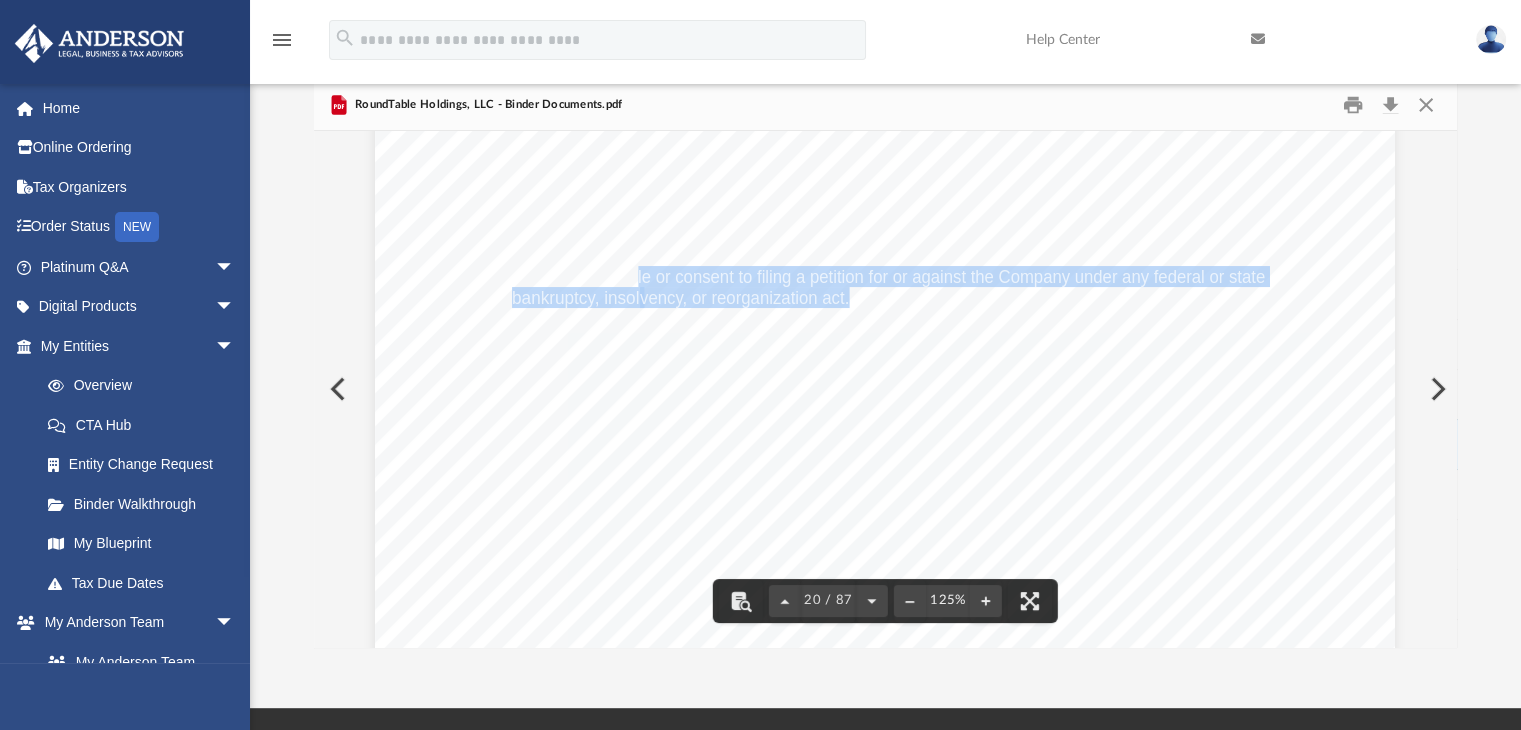 scroll, scrollTop: 26196, scrollLeft: 0, axis: vertical 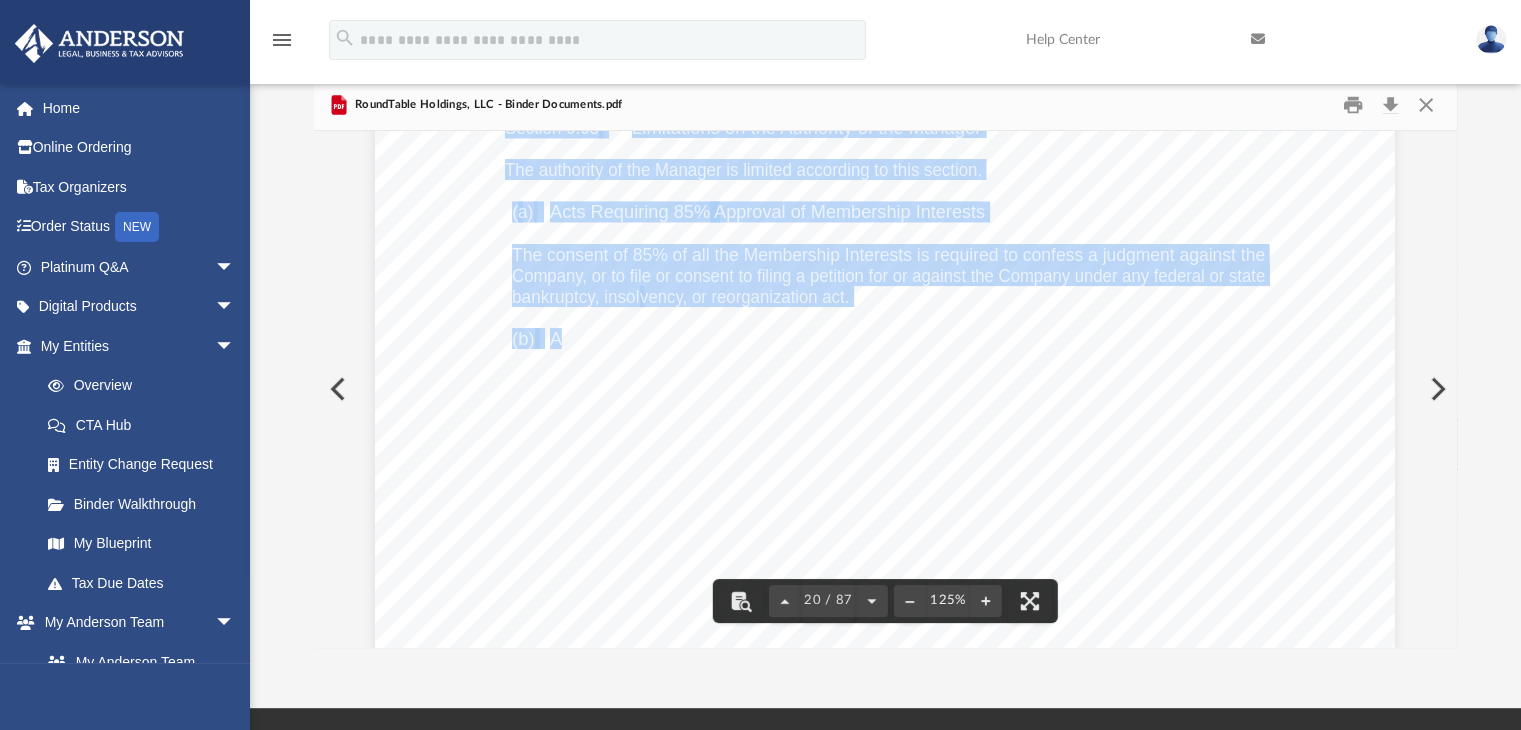 drag, startPoint x: 556, startPoint y: 333, endPoint x: 968, endPoint y: 341, distance: 412.07767 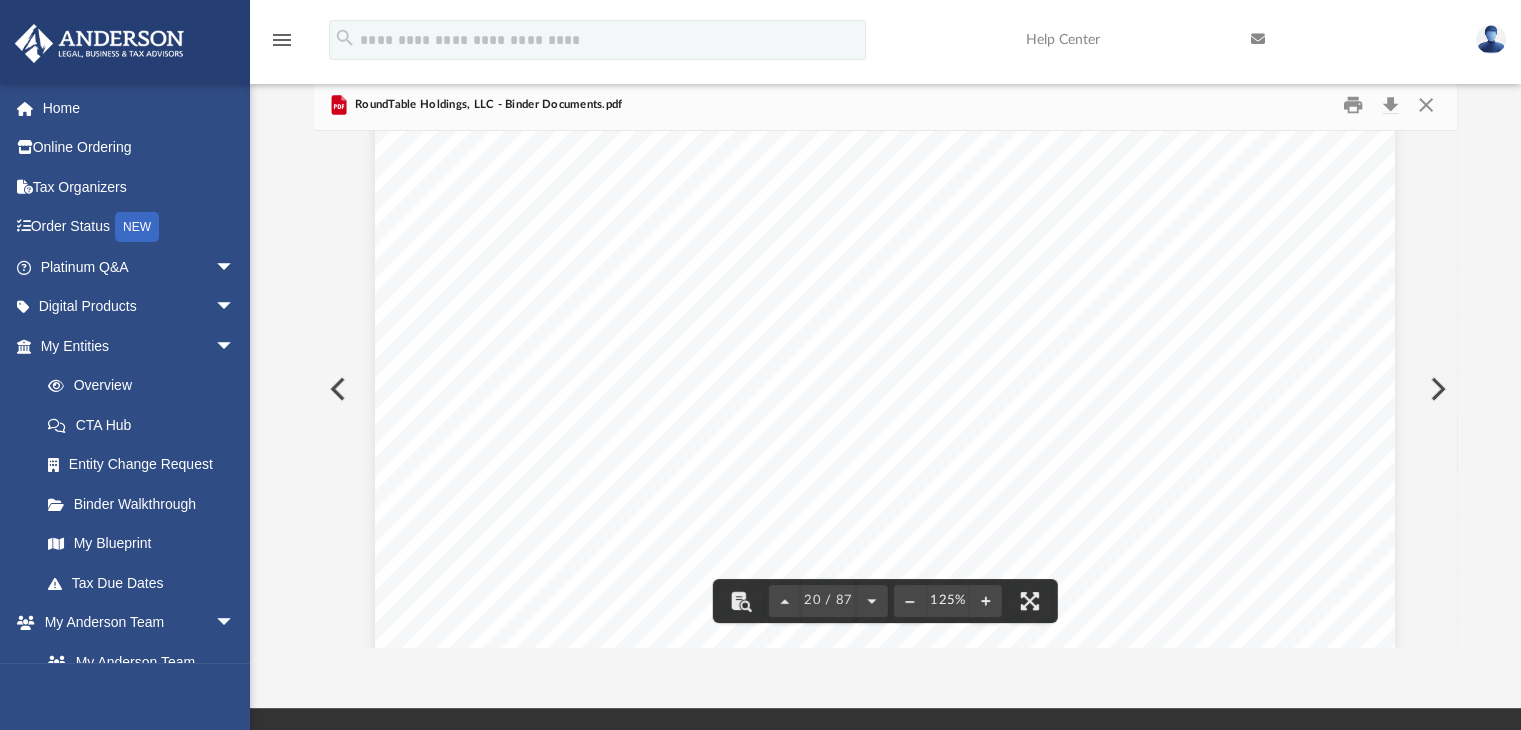 click on "Acts Requiring Unanimous Approval of the Members" at bounding box center [759, 339] 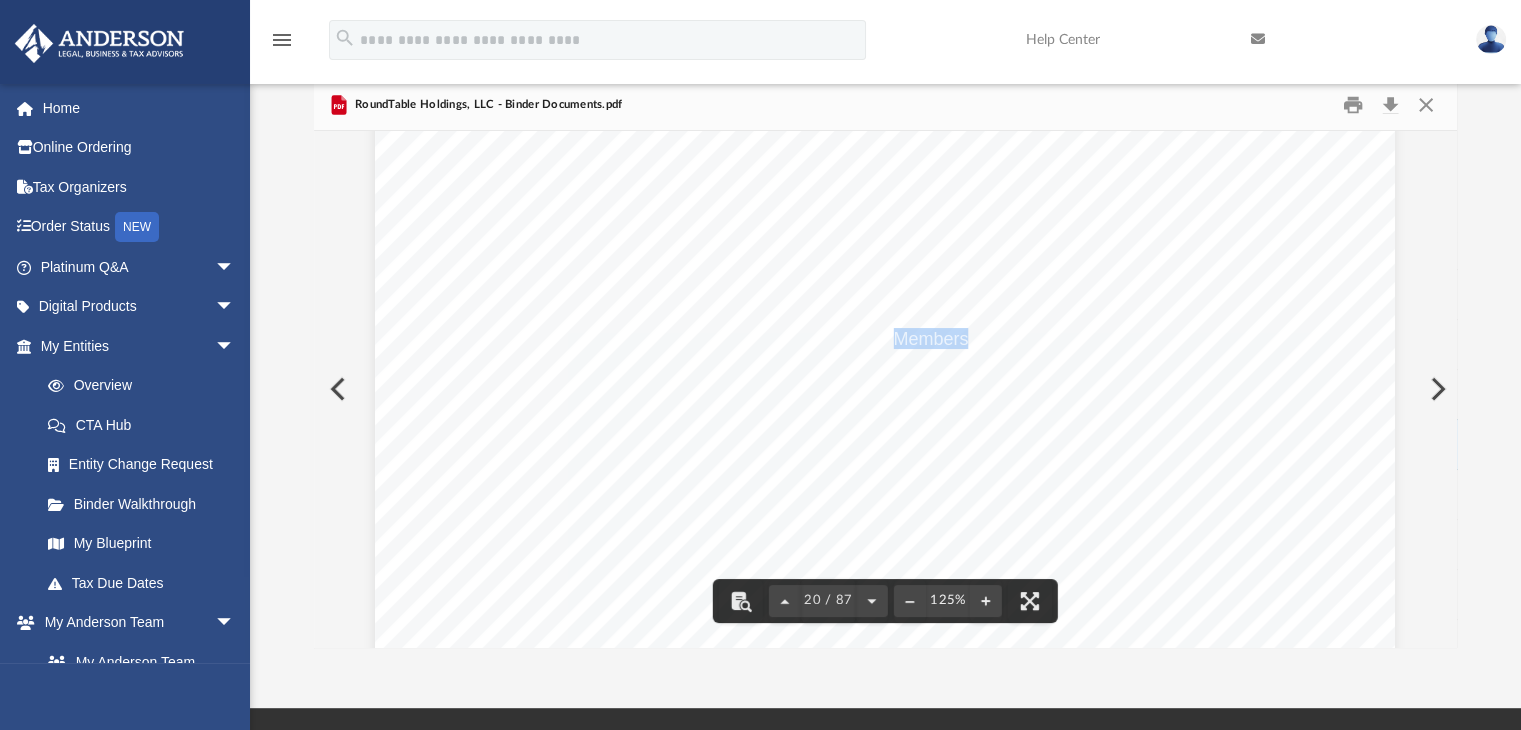 click on "Acts Requiring Unanimous Approval of the Members" at bounding box center [759, 339] 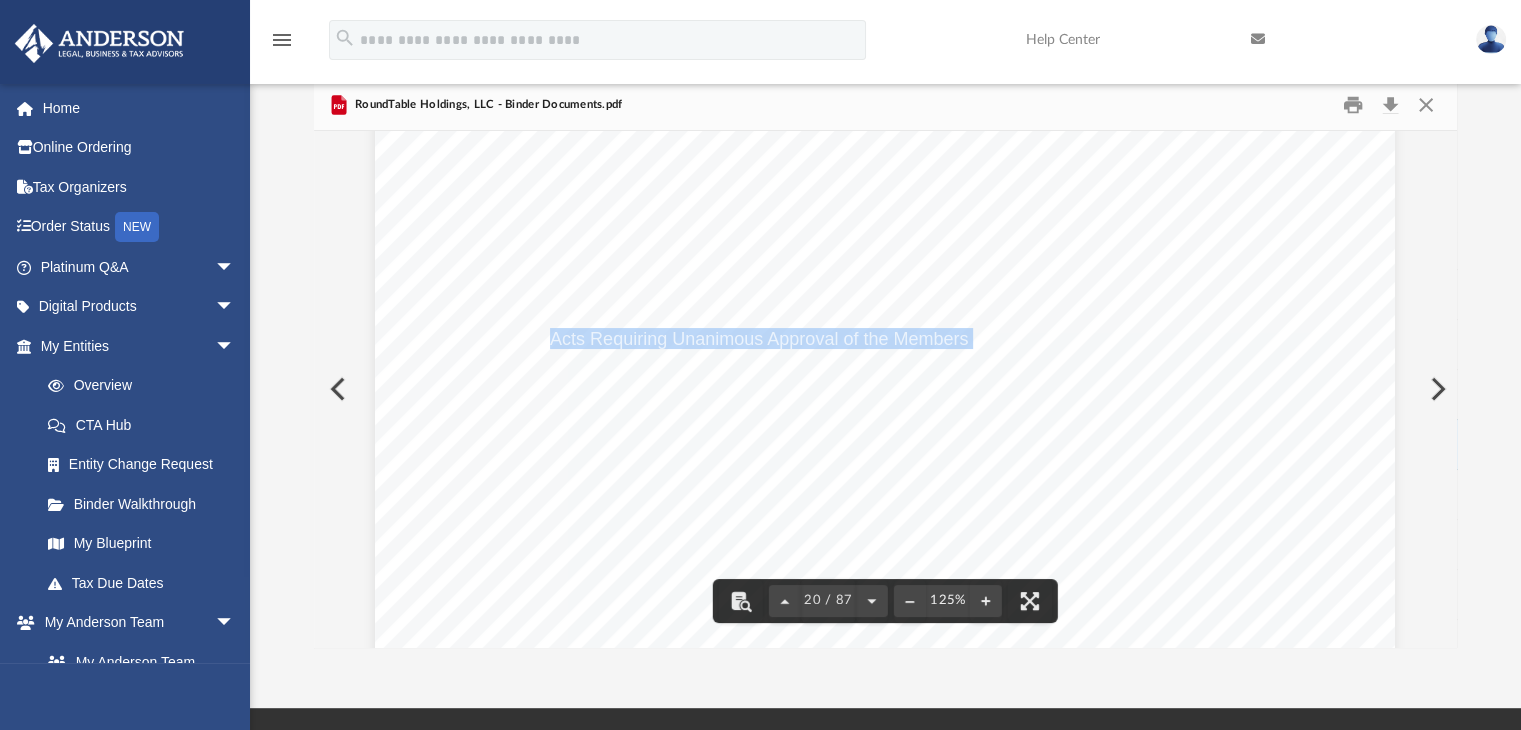click on "Acts Requiring Unanimous Approval of the Members" at bounding box center (759, 339) 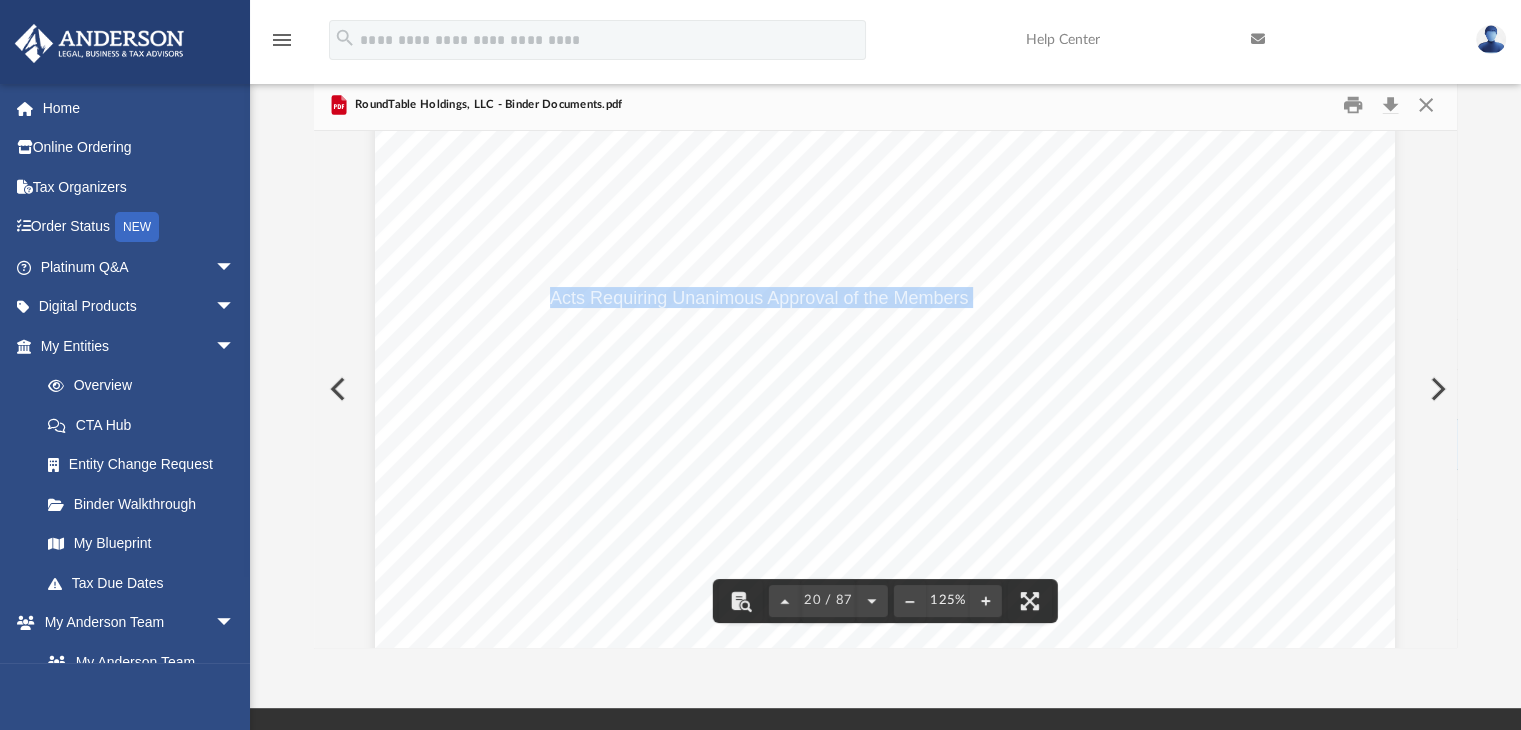 scroll, scrollTop: 26244, scrollLeft: 0, axis: vertical 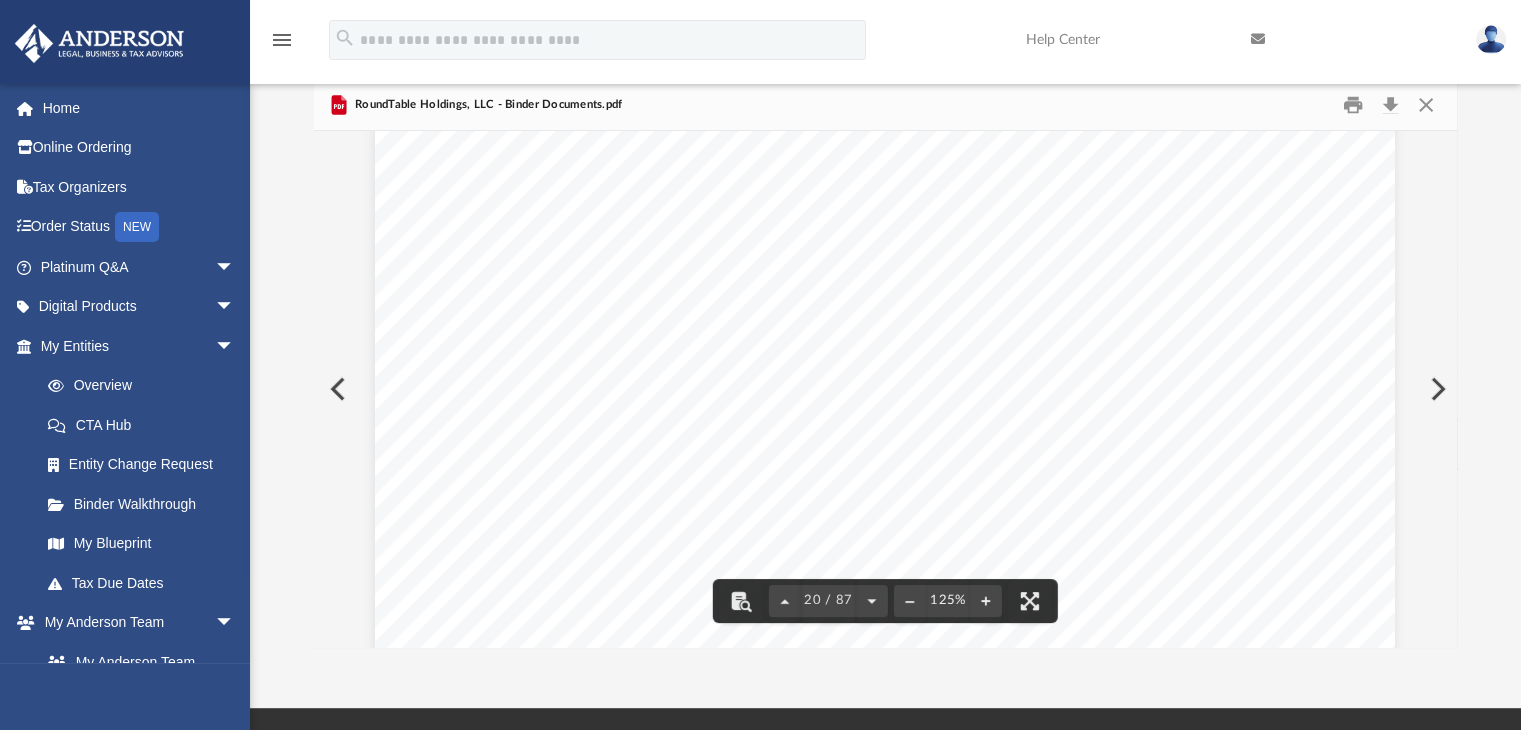 click on "The Manager may not do any of the following without the unanimous written consent of all Members:" at bounding box center (887, 333) 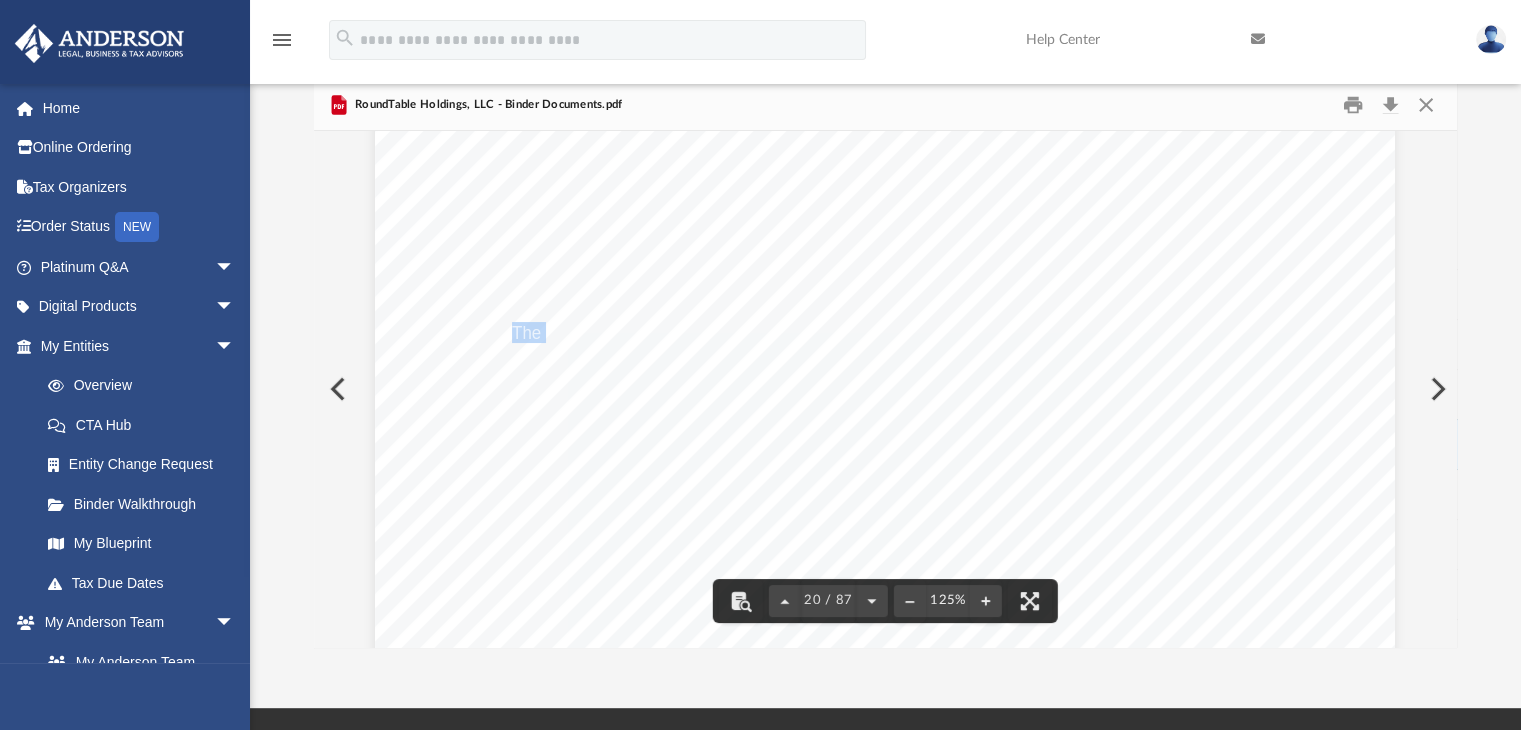 click on "The Manager may not do any of the following without the unanimous written consent of all Members:" at bounding box center [887, 333] 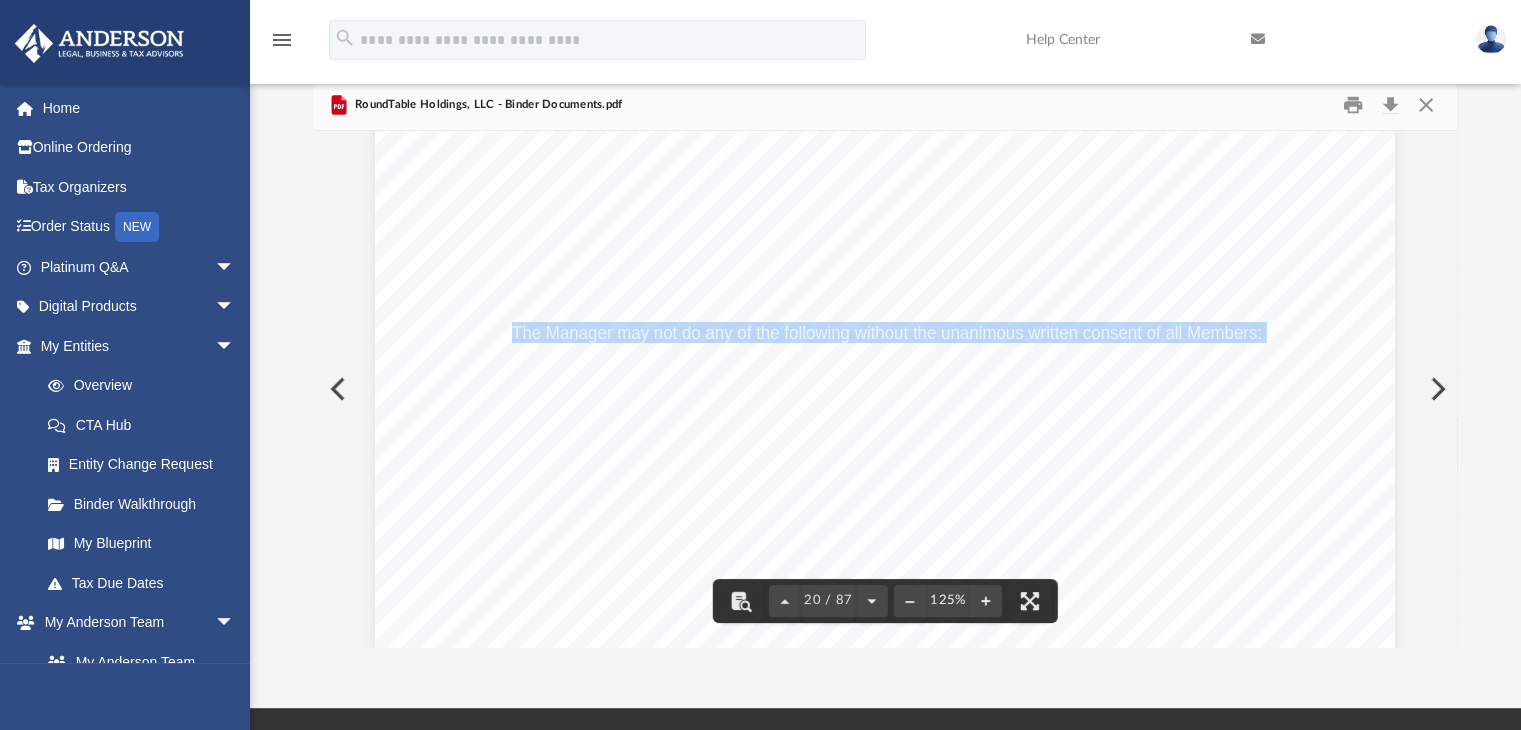 click on "The Manager may not do any of the following without the unanimous written consent of all Members:" at bounding box center [887, 333] 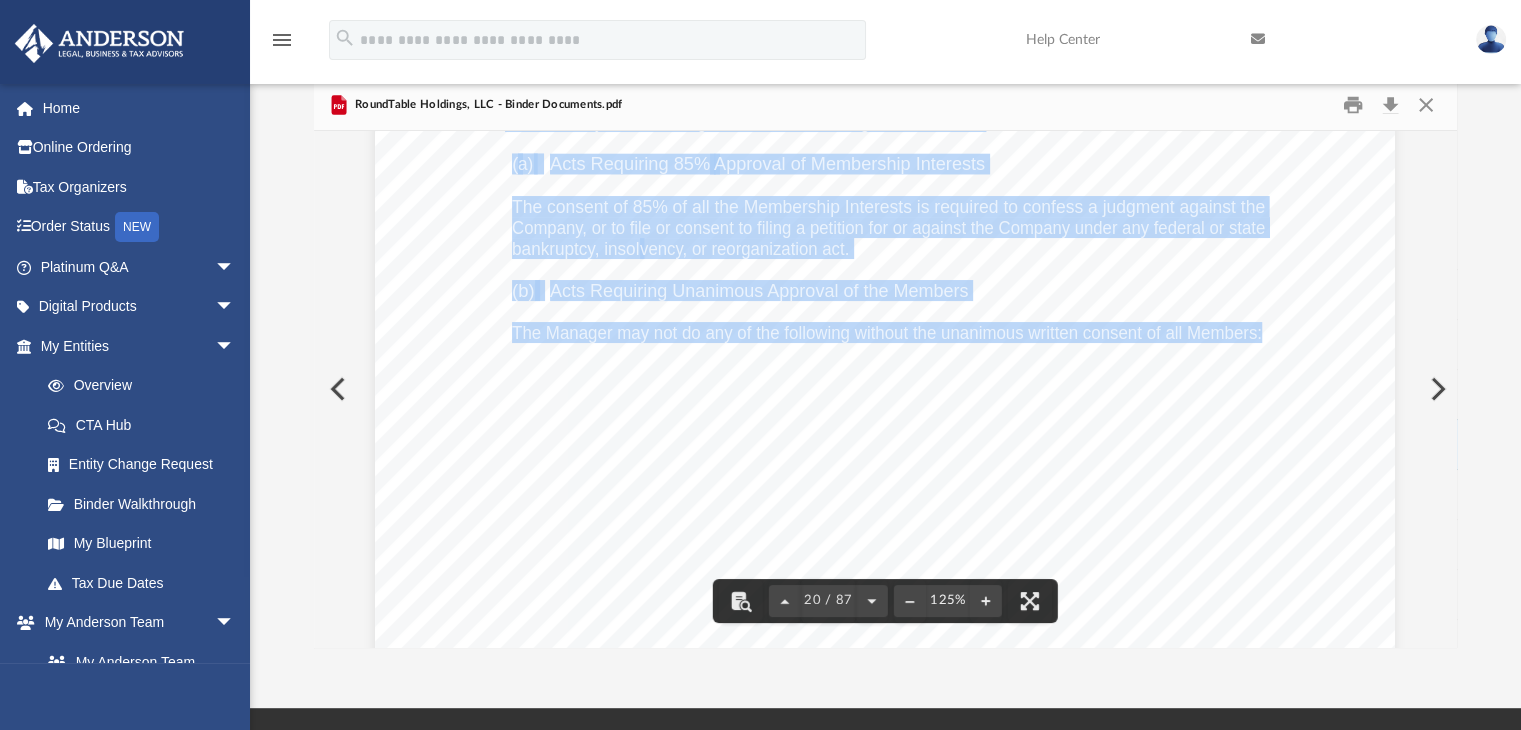 drag, startPoint x: 1253, startPoint y: 335, endPoint x: 639, endPoint y: 353, distance: 614.2638 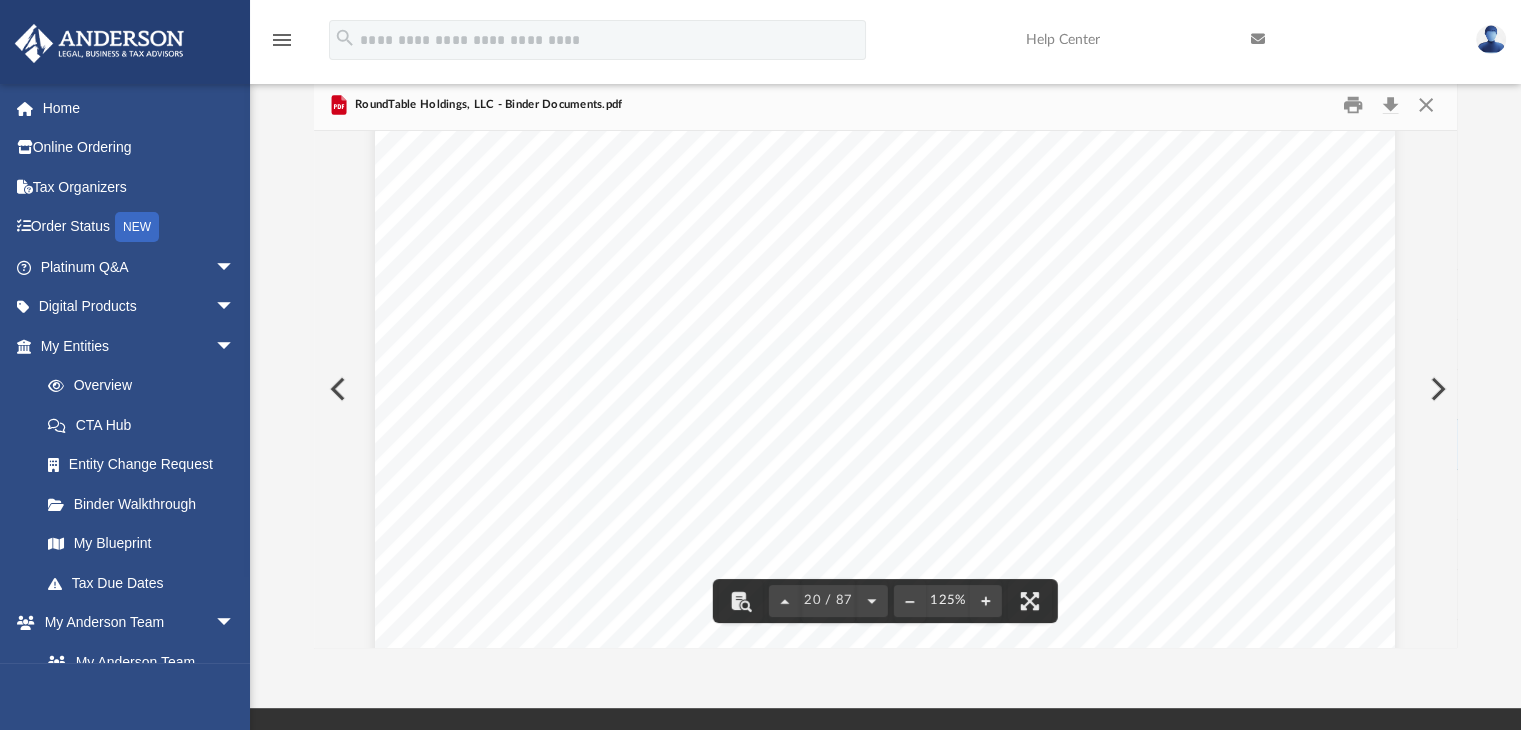 click on "The Manager may not do any of the following without the unanimous written consent of all Members:" at bounding box center [887, 333] 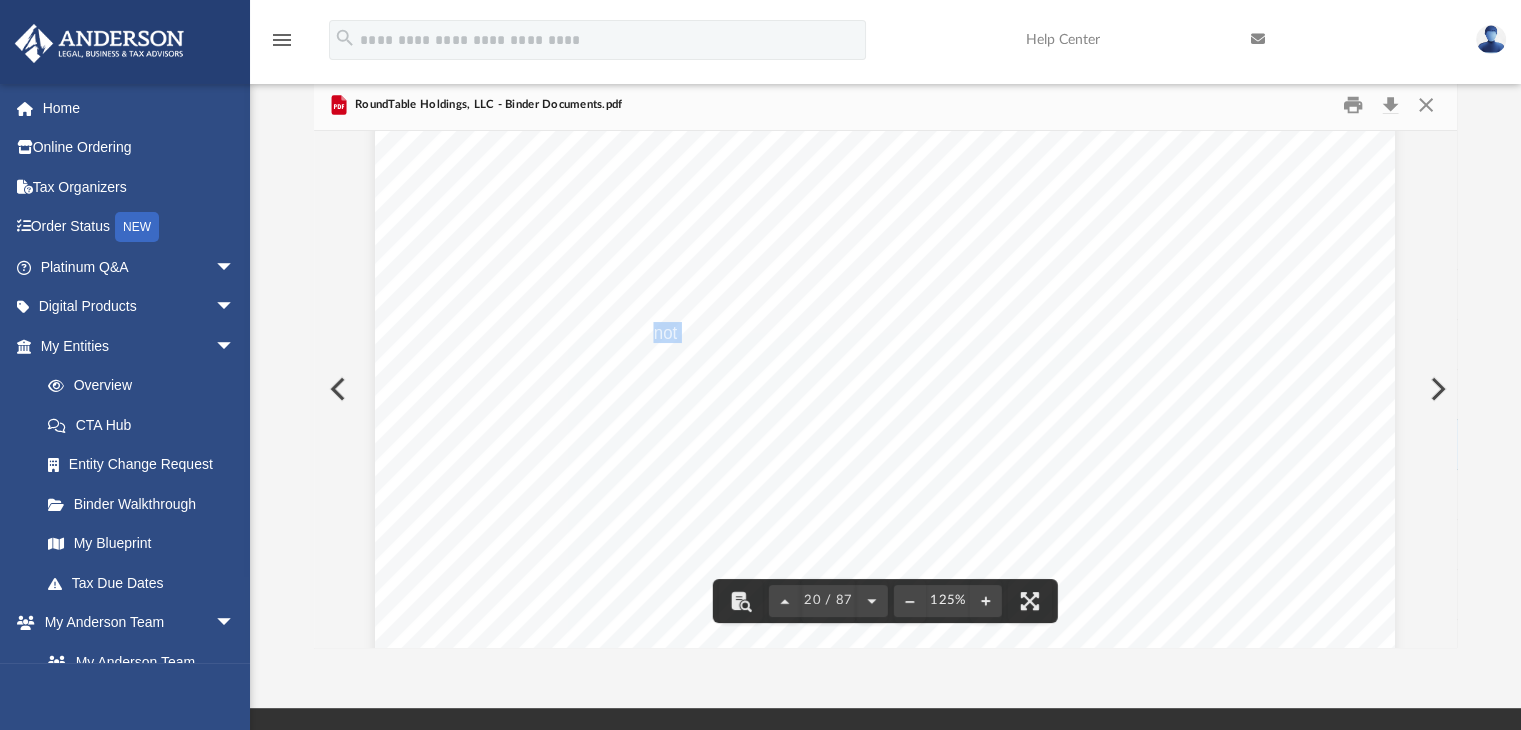 click on "The Manager may not do any of the following without the unanimous written consent of all Members:" at bounding box center (887, 333) 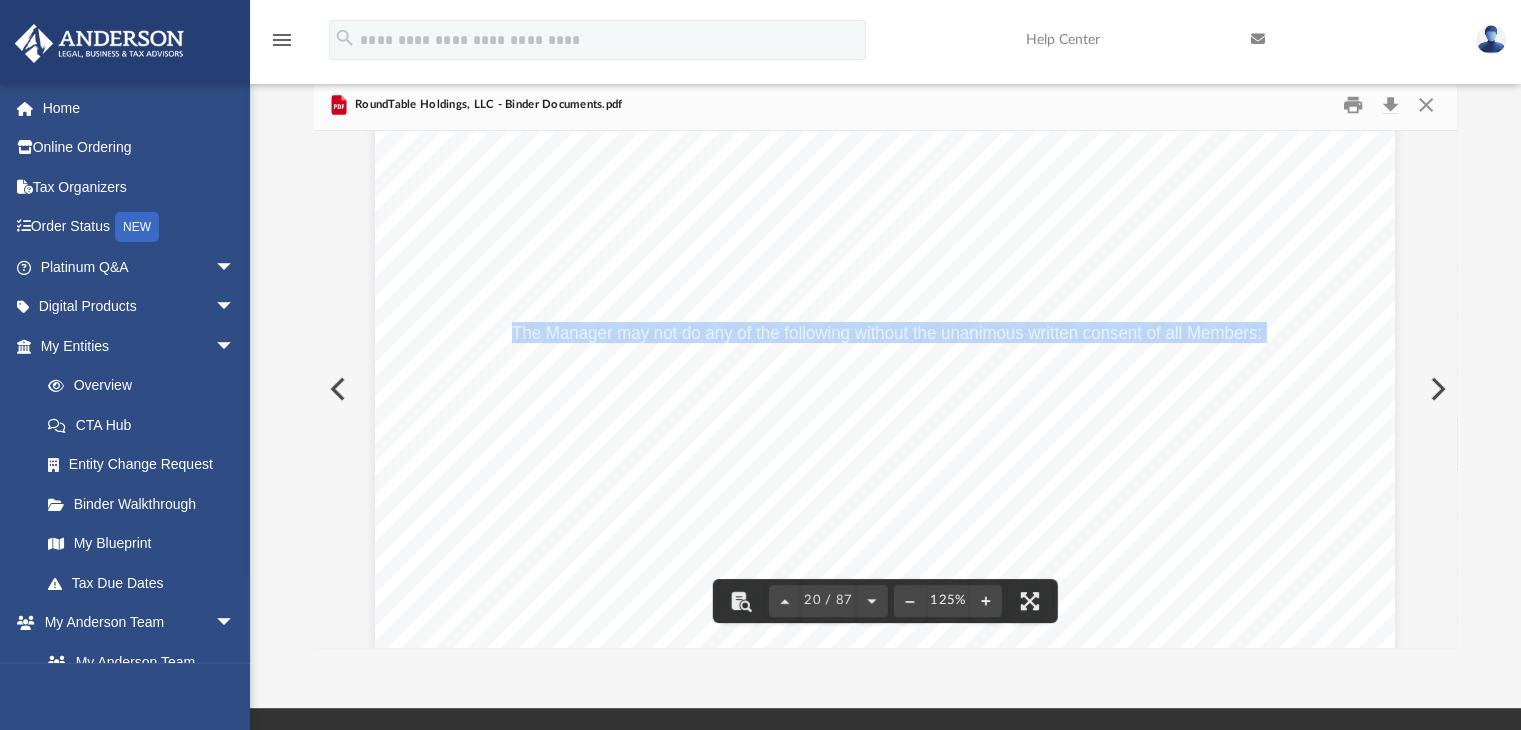 click on "The Manager may not do any of the following without the unanimous written consent of all Members:" at bounding box center (887, 333) 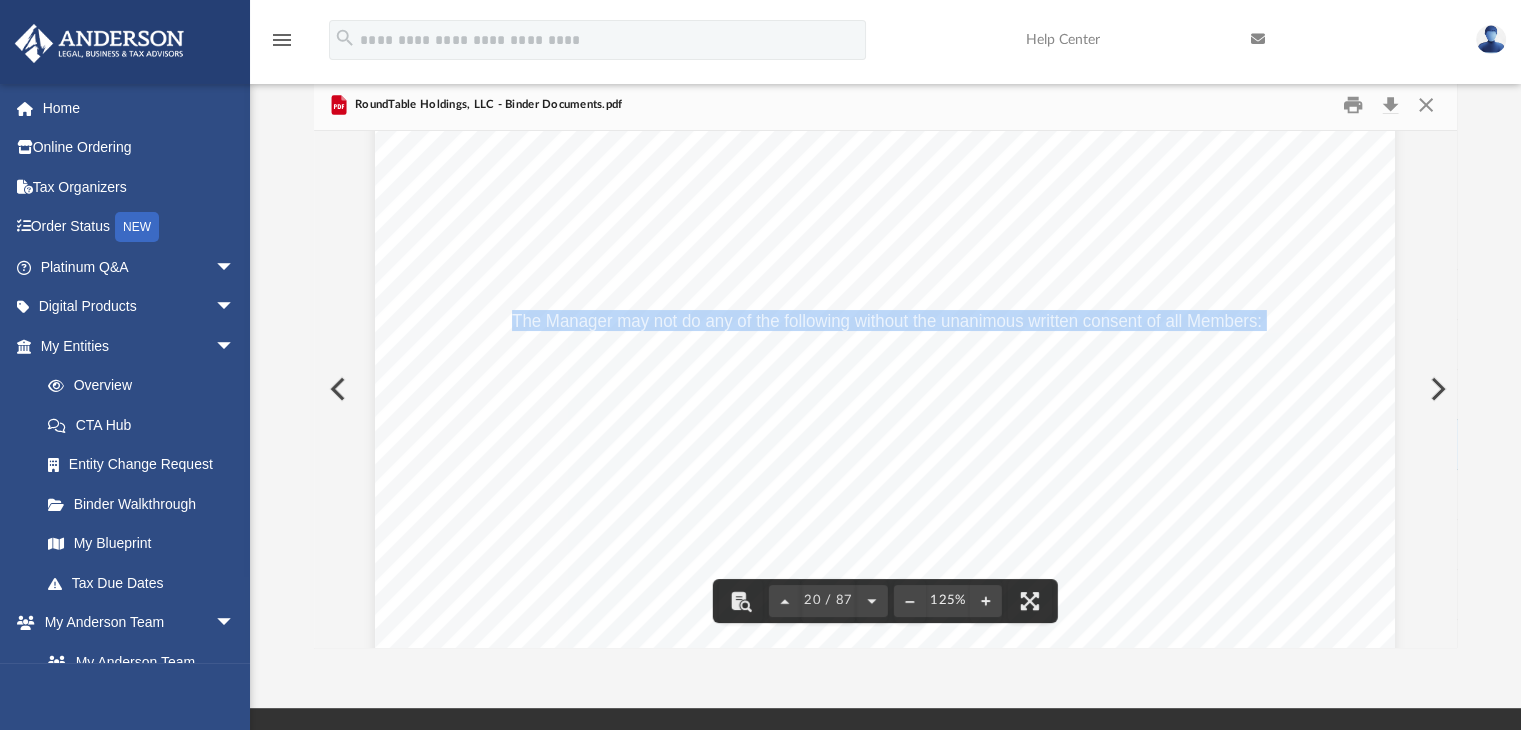 scroll, scrollTop: 26276, scrollLeft: 0, axis: vertical 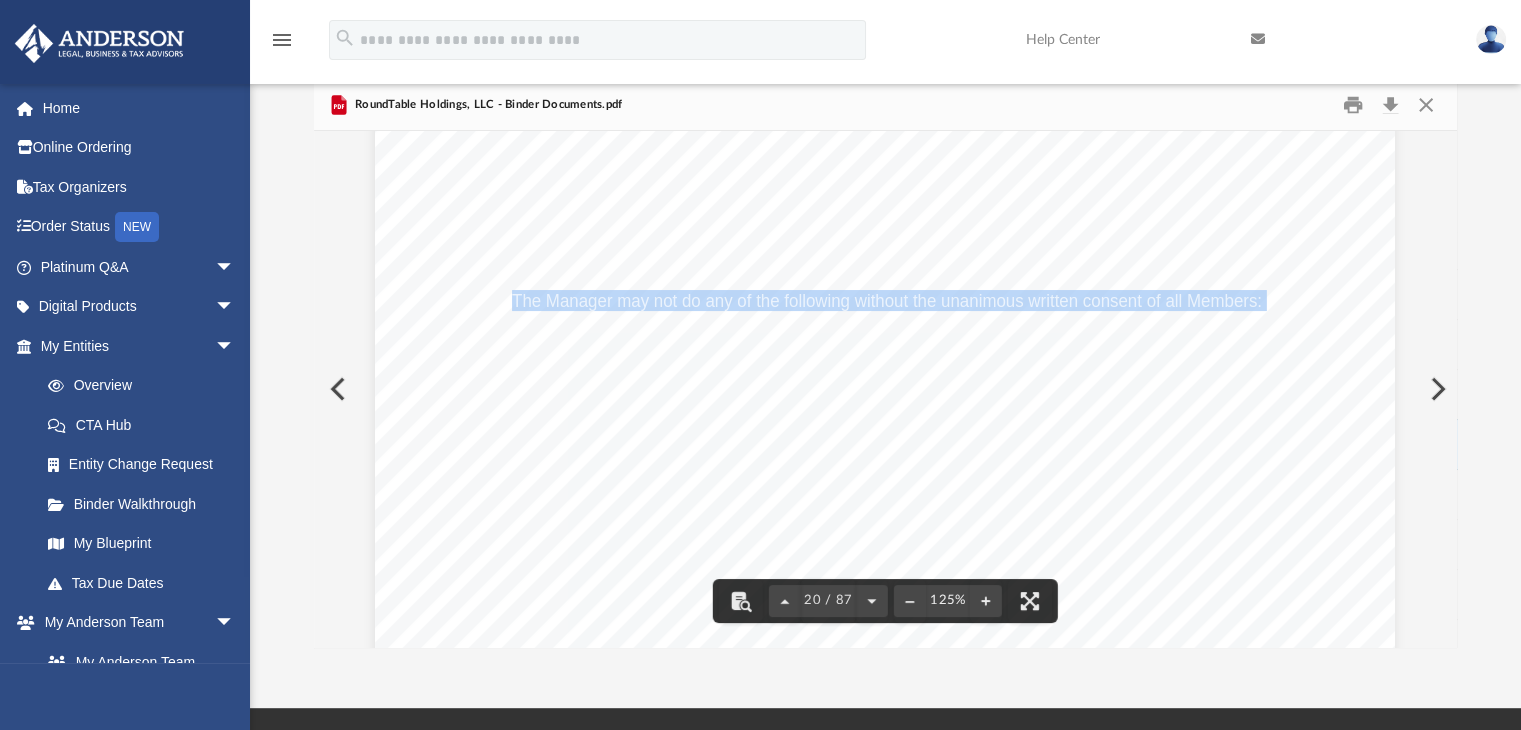 drag, startPoint x: 775, startPoint y: 359, endPoint x: 521, endPoint y: 331, distance: 255.53865 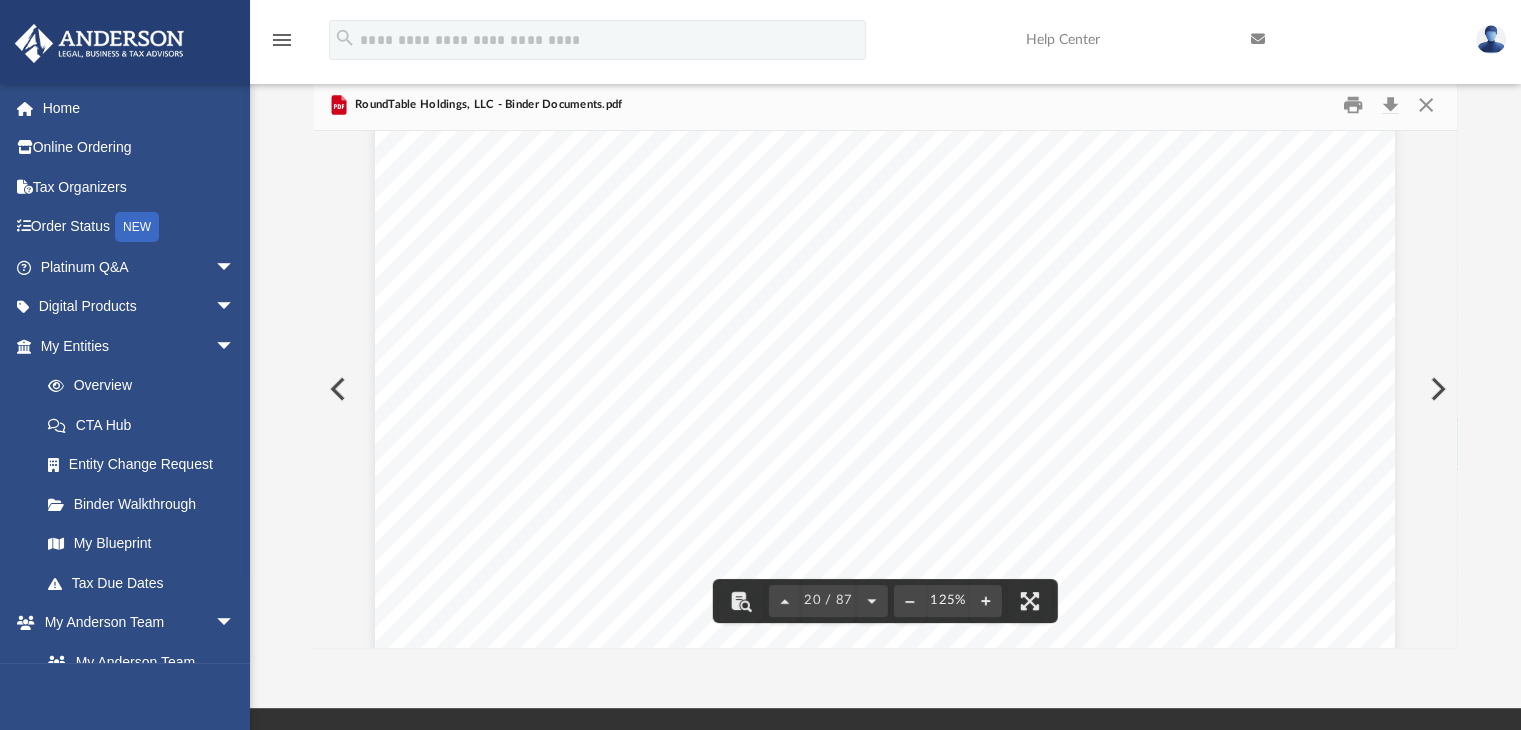 click on "Sell substantially all of the property in liquidation or" at bounding box center [706, 343] 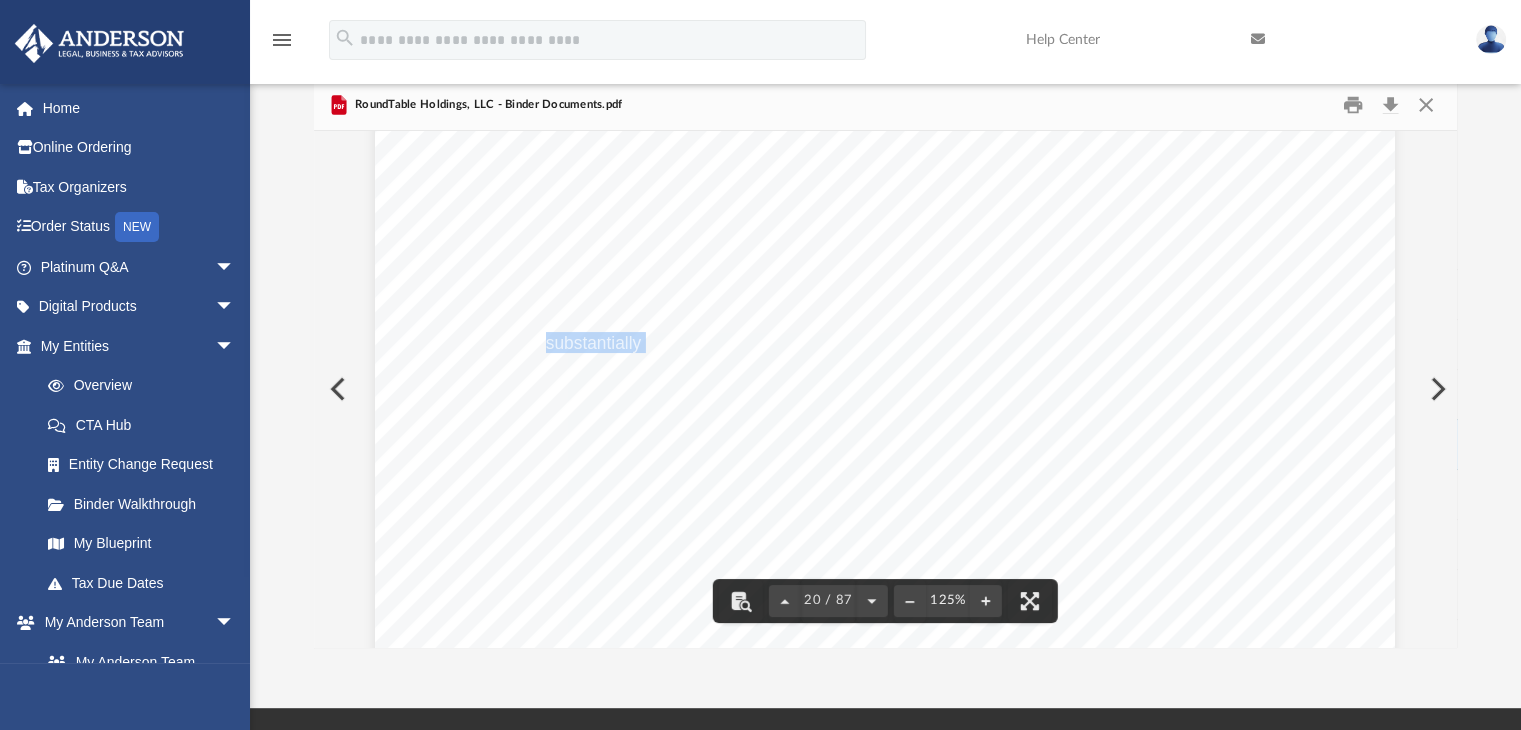 click on "Sell substantially all of the property in liquidation or" at bounding box center (706, 343) 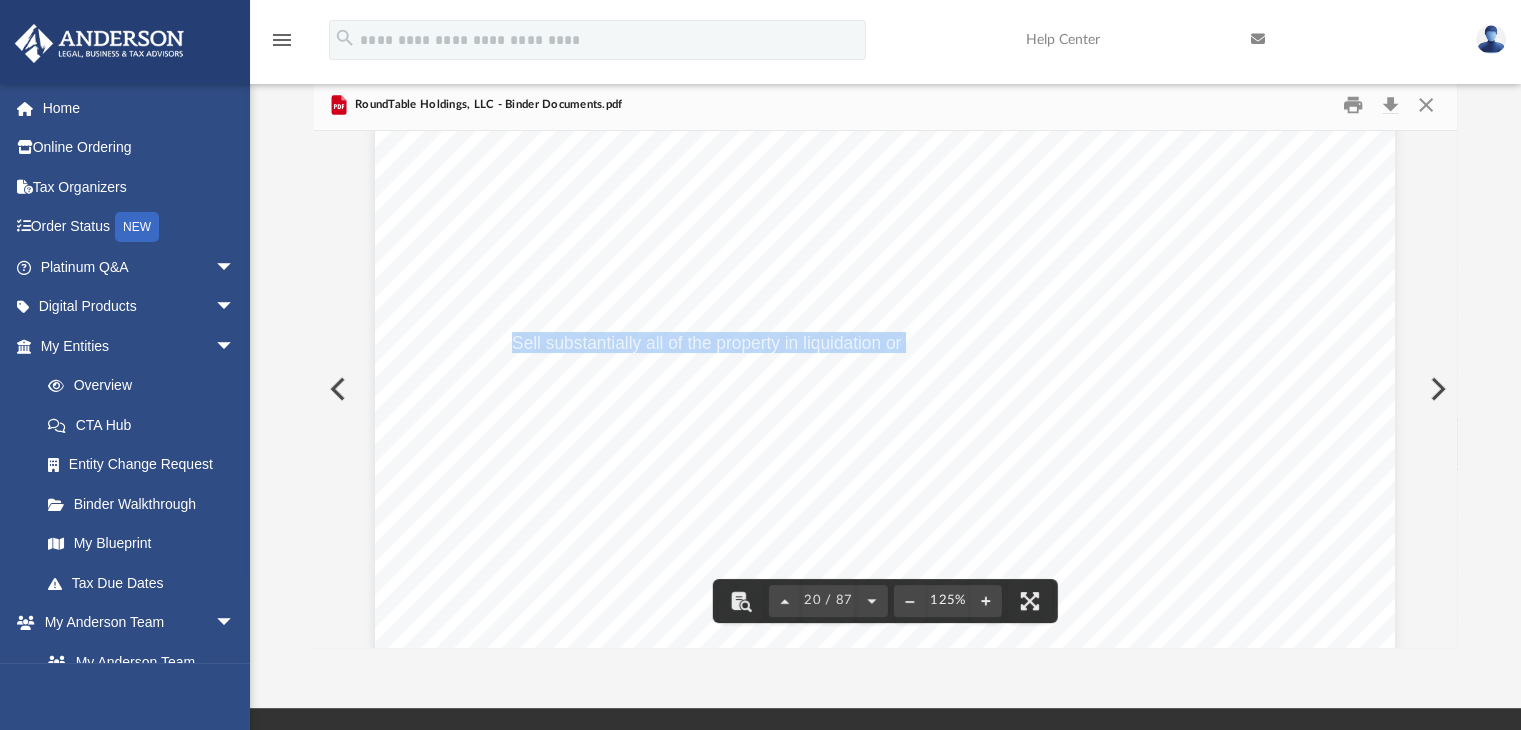 click on "Sell substantially all of the property in liquidation or" at bounding box center (706, 343) 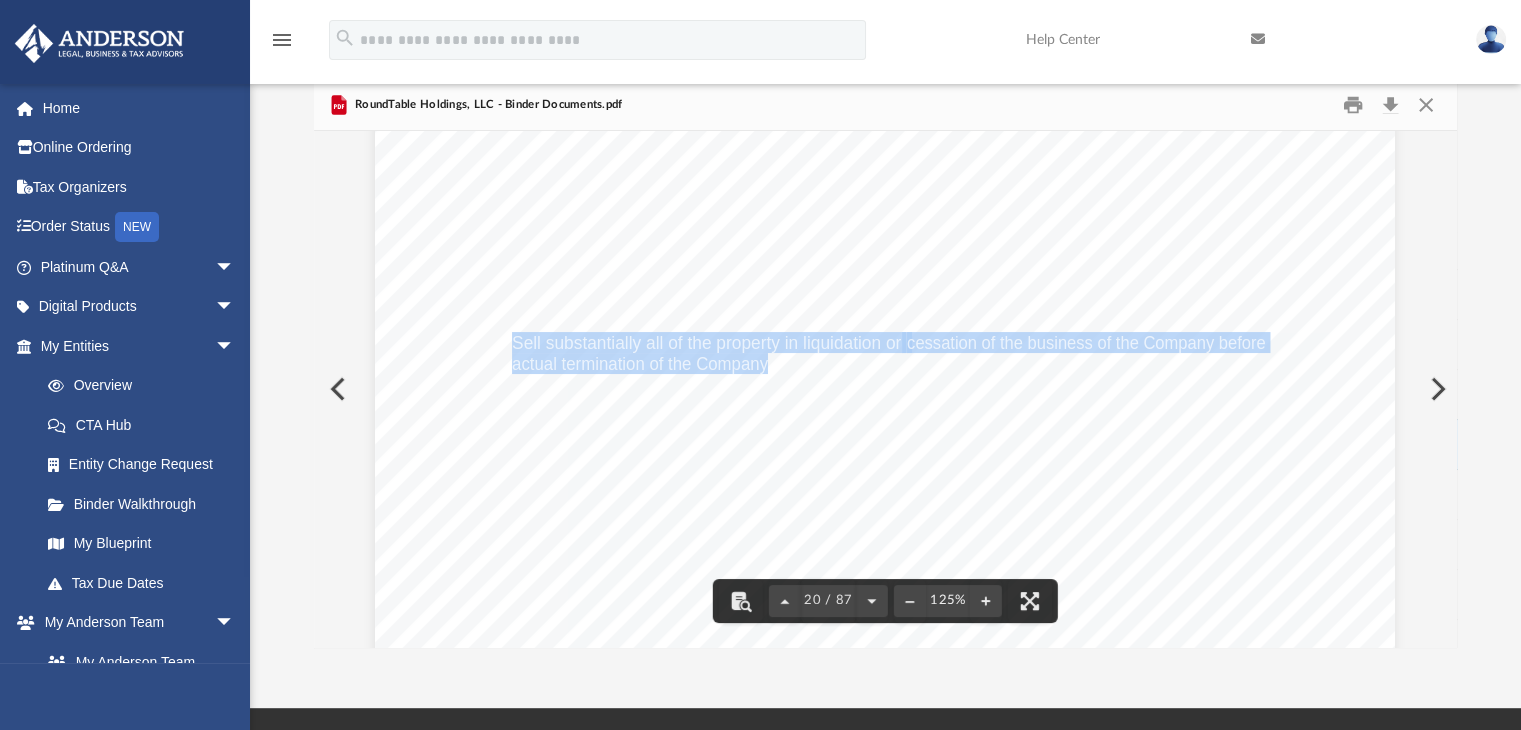 drag, startPoint x: 761, startPoint y: 369, endPoint x: 509, endPoint y: 332, distance: 254.70178 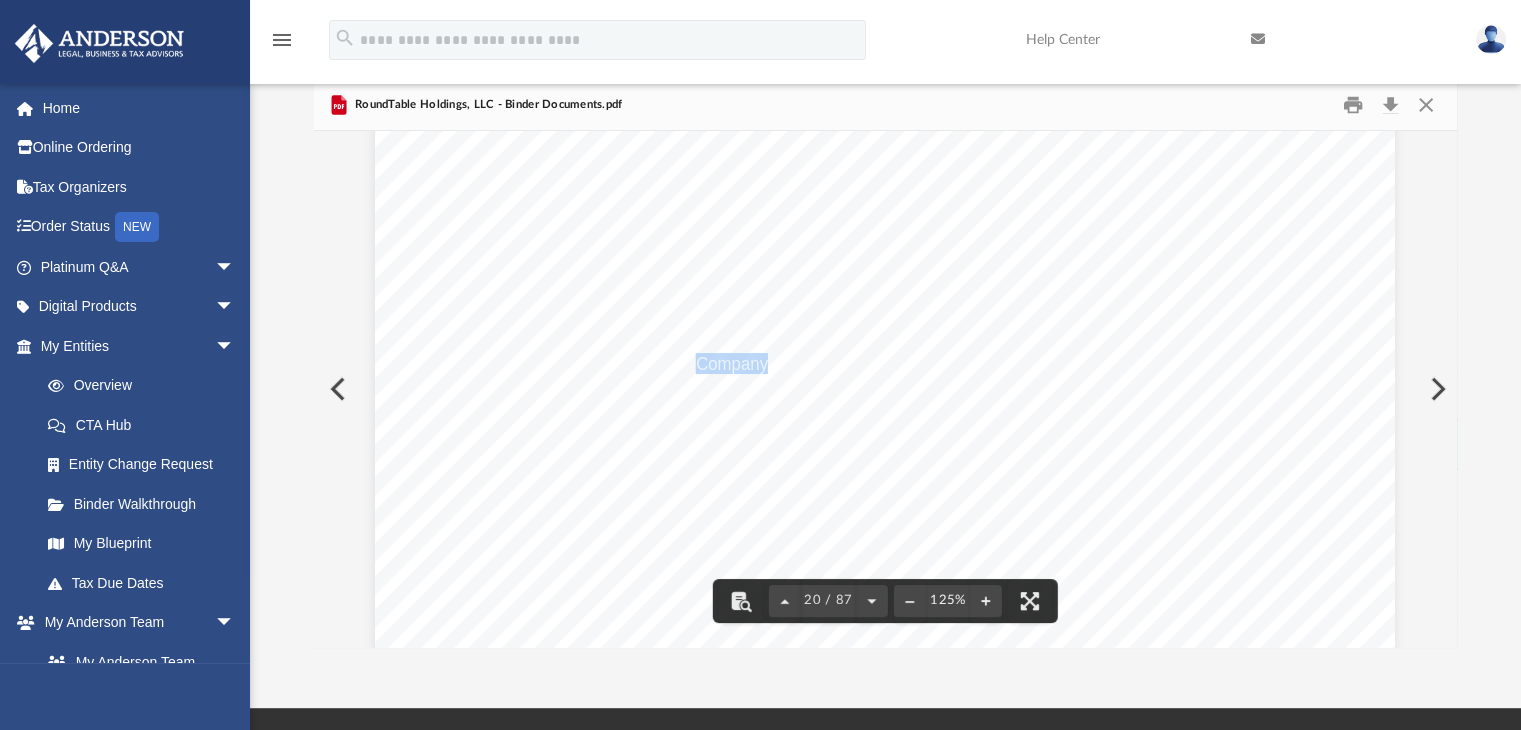 click on "actual termination of the Company;" at bounding box center (642, 364) 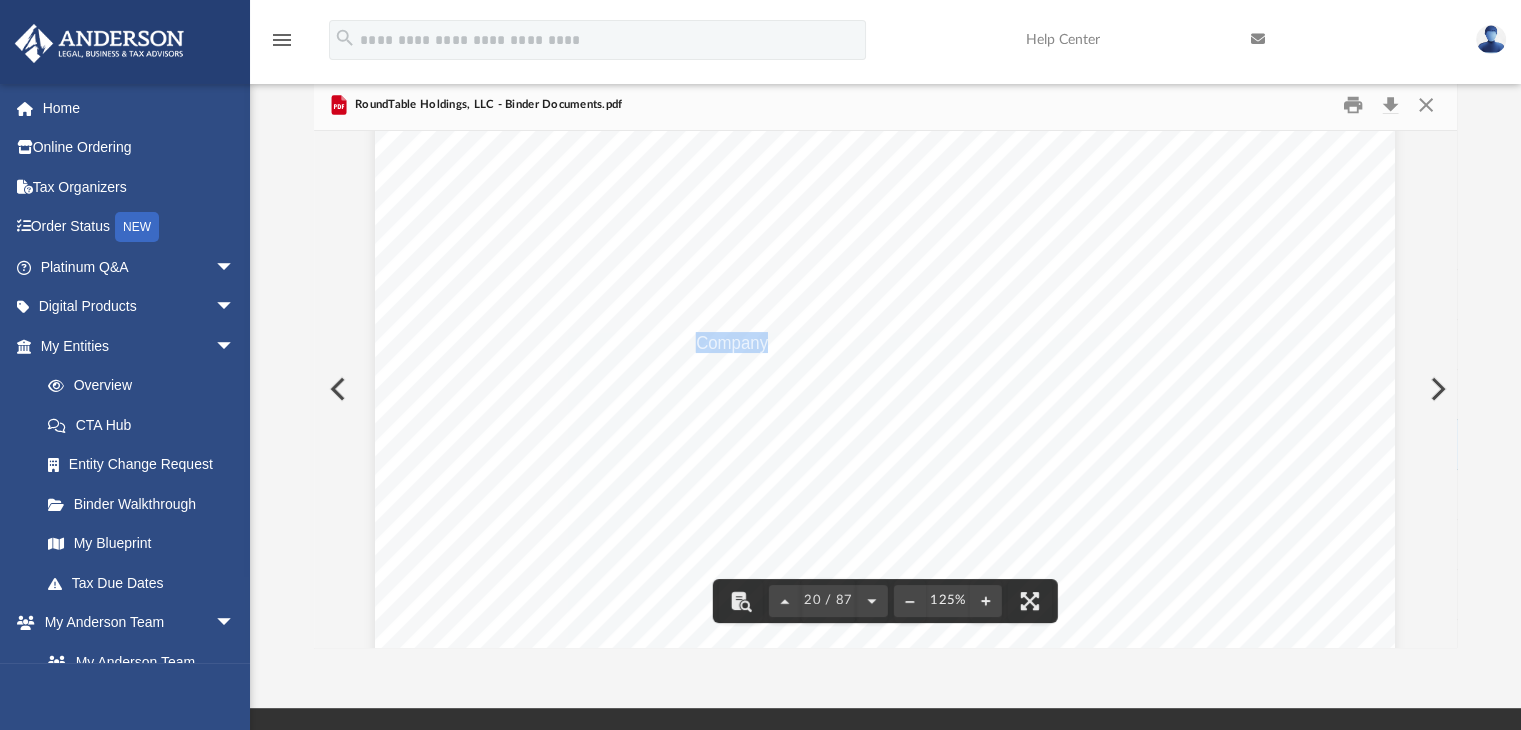 scroll, scrollTop: 26296, scrollLeft: 0, axis: vertical 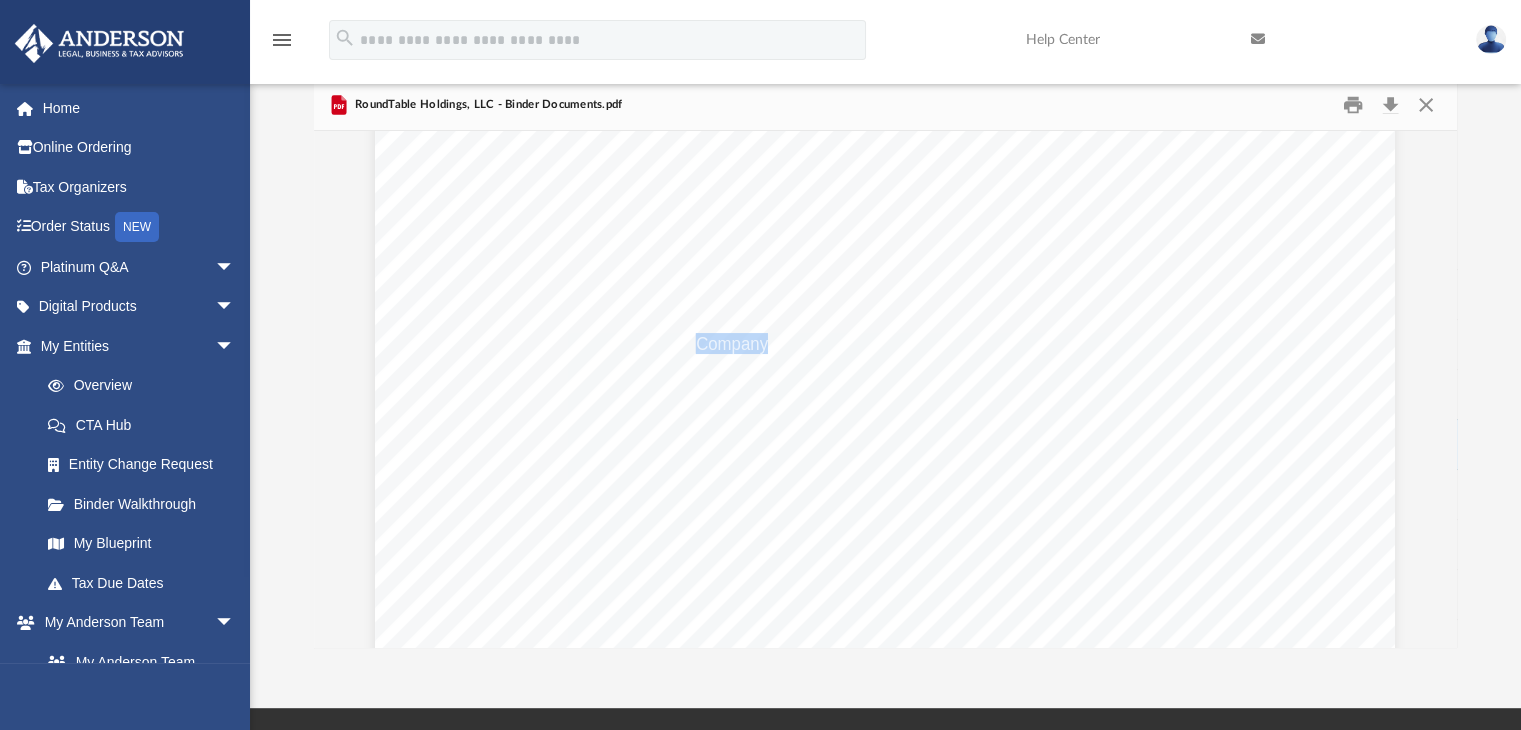 click on "Operating Agreement of RoundTable Holdings, LLC Page   5   of   39 Article Six Management of the   Company Section 6.01   General Authority of the Manager Subject to the specific rights given the Members in this Agreement, the Manager may make all decisions concerning any matter affecting or arising out of the conduct of the business of the   Company.   The Manager has the exclusive right and full authority to manage, conduct, and operate the Company’s Business. The Manager shall manage and administer the Company according to this Agreement and shall perform all duties prescribed for a Manager by the laws of the State of Wyoming. Section 6.02   A Majority in Interest of Managers Required to Control When   more than one Manager is acting, the concurrence and joinder of a majority in interest of the Managers will control in all matters pertaining to the administration of the Company. Section 6.03   Limitations on the Authority of the Manager The authority of the Manager is limited according to this section. (" at bounding box center [885, 160] 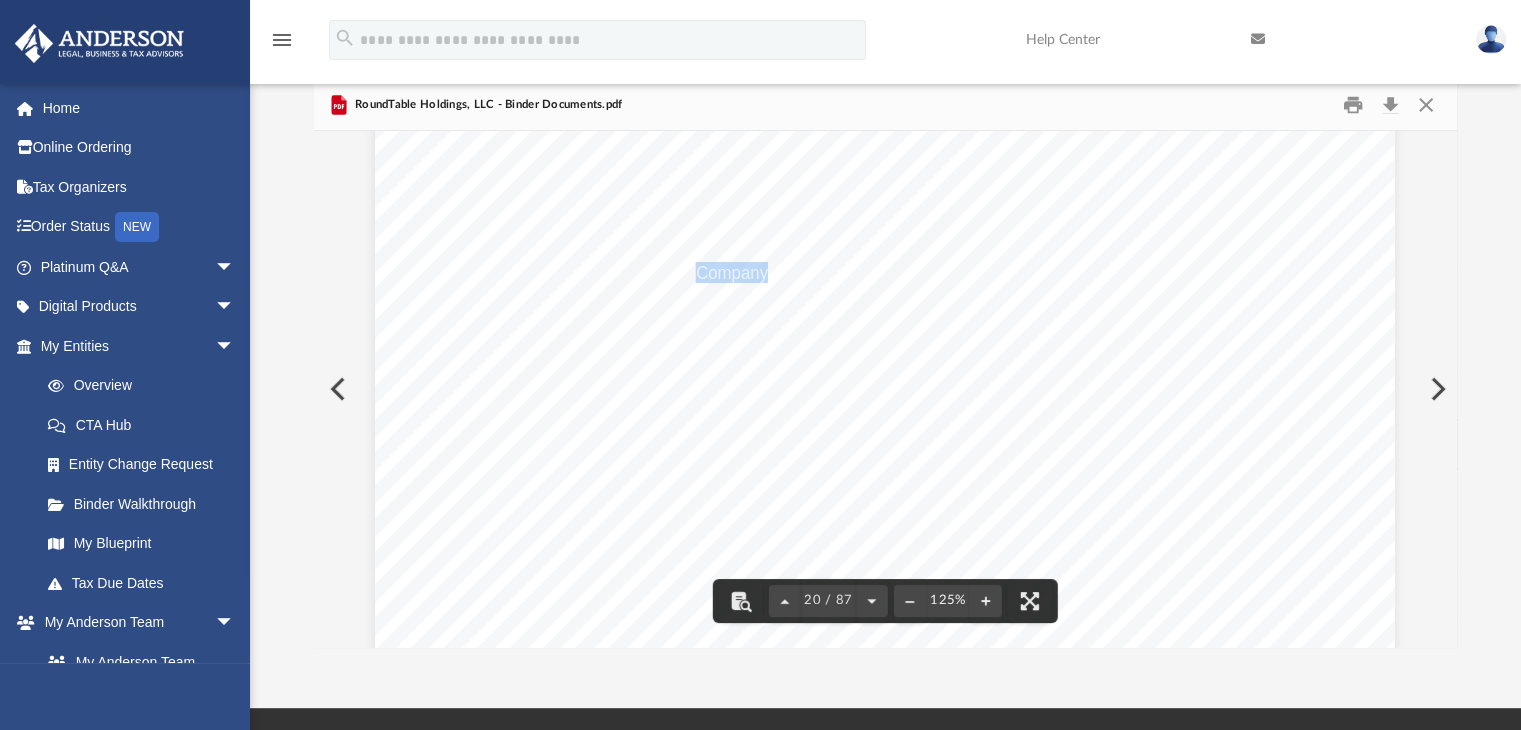 scroll, scrollTop: 26368, scrollLeft: 0, axis: vertical 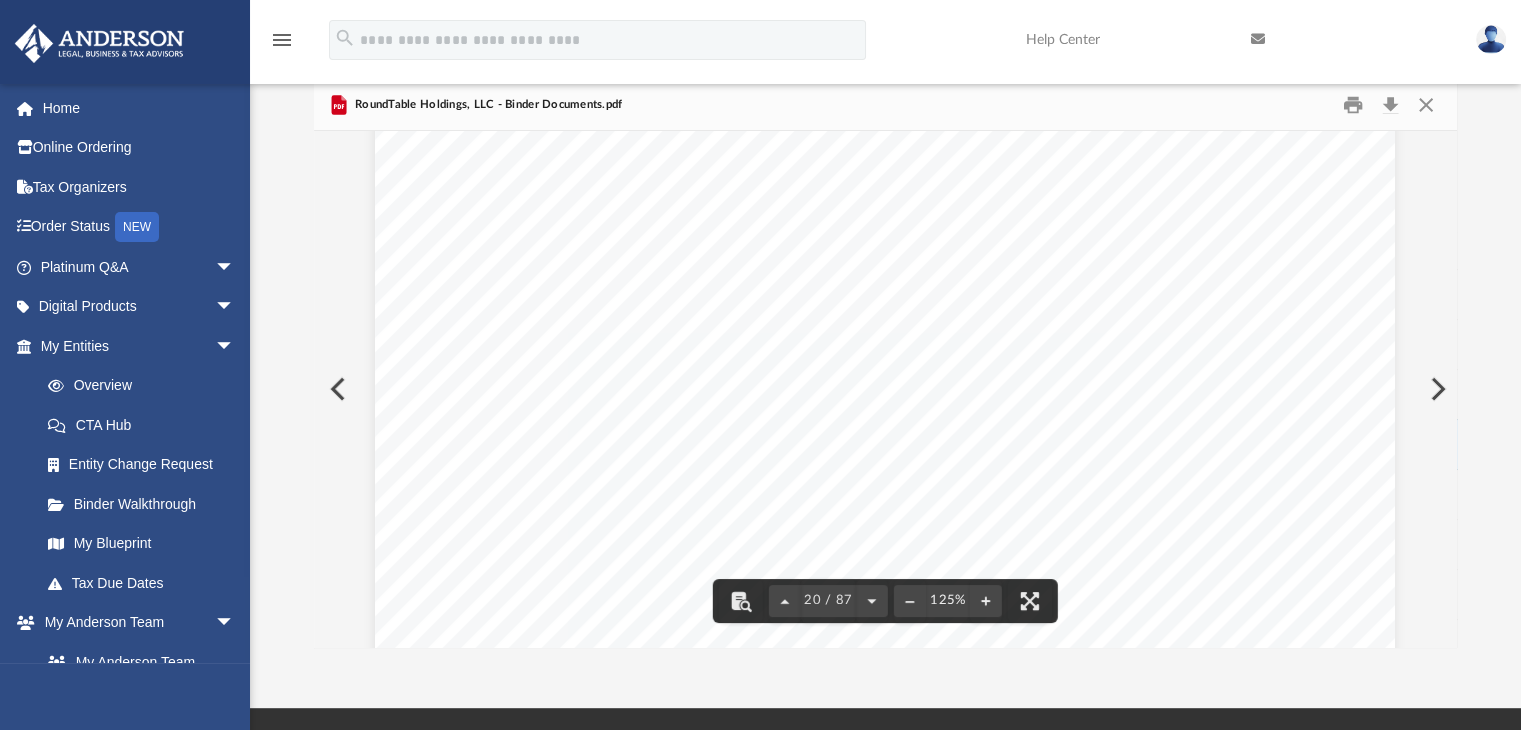 click on "Amend this Agreement except as provided in Section 1" at bounding box center [716, 378] 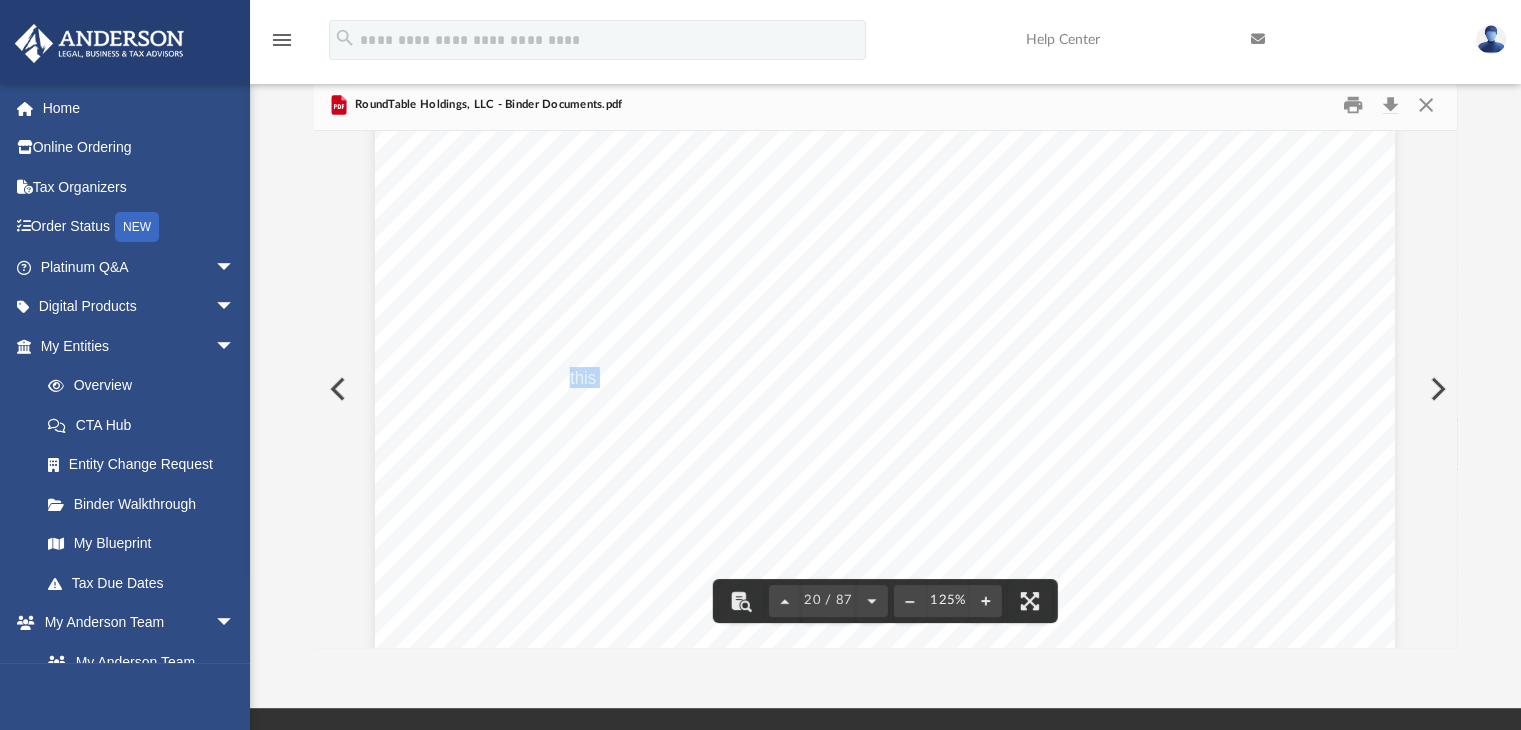 click on "Amend this Agreement except as provided in Section 1" at bounding box center (716, 378) 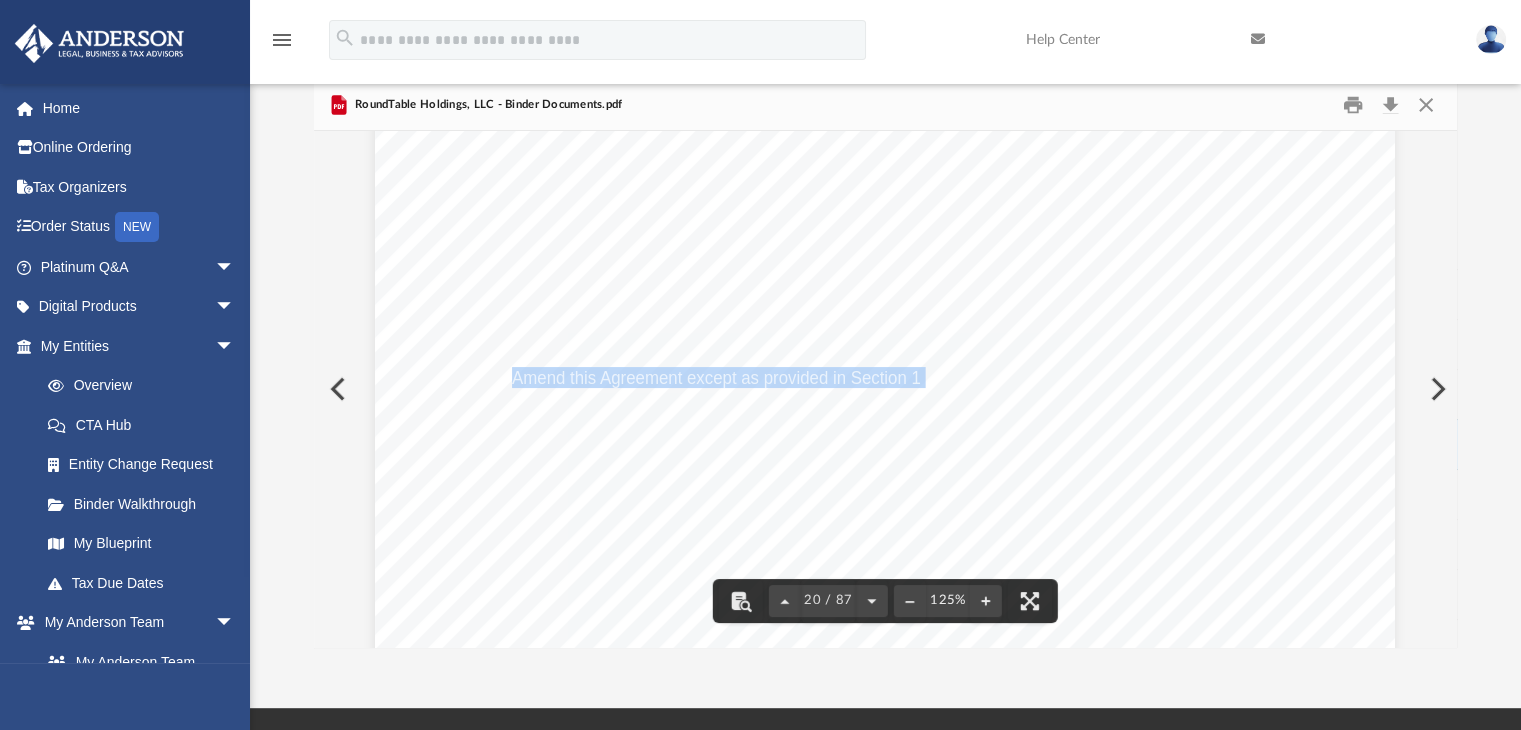click on "Amend this Agreement except as provided in Section 1" at bounding box center (716, 378) 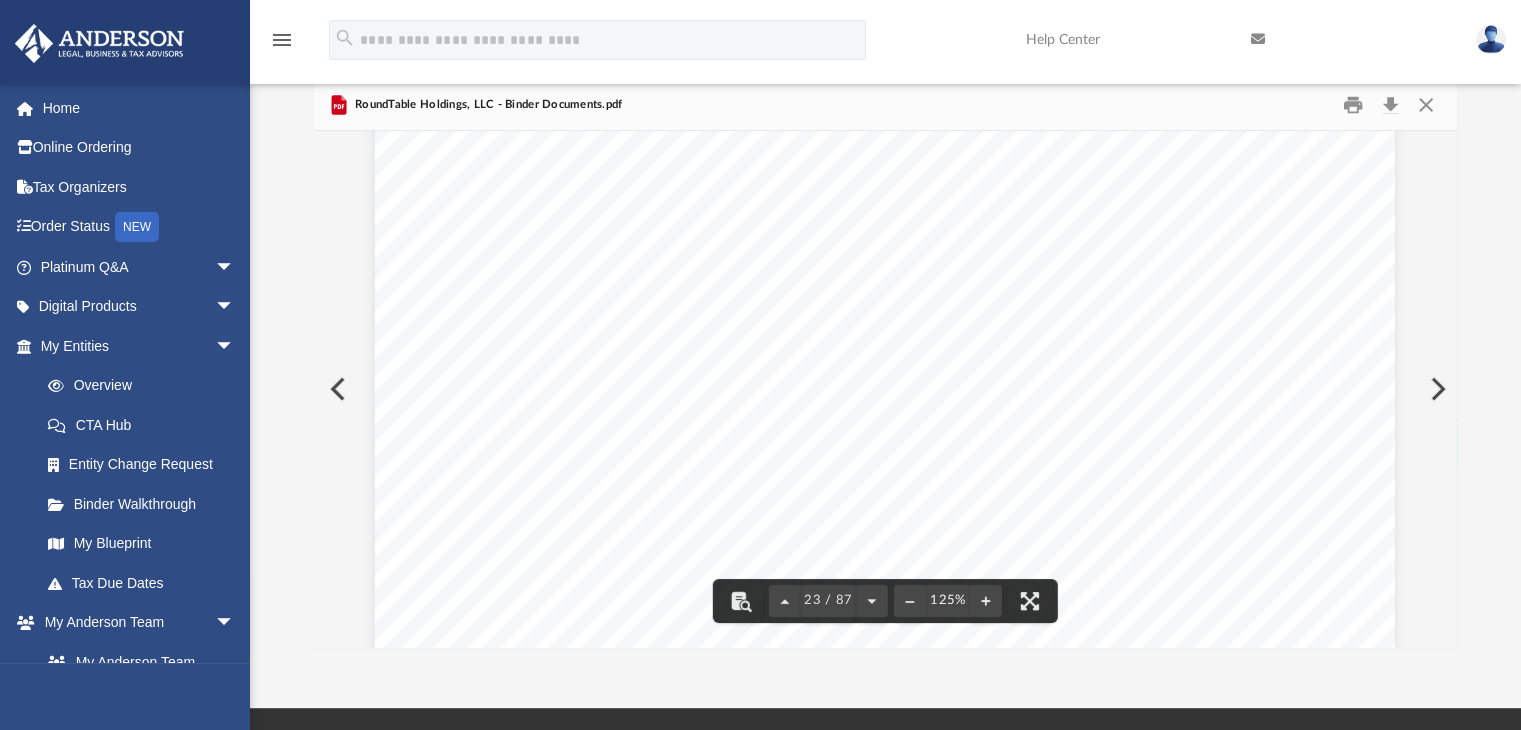scroll, scrollTop: 30263, scrollLeft: 0, axis: vertical 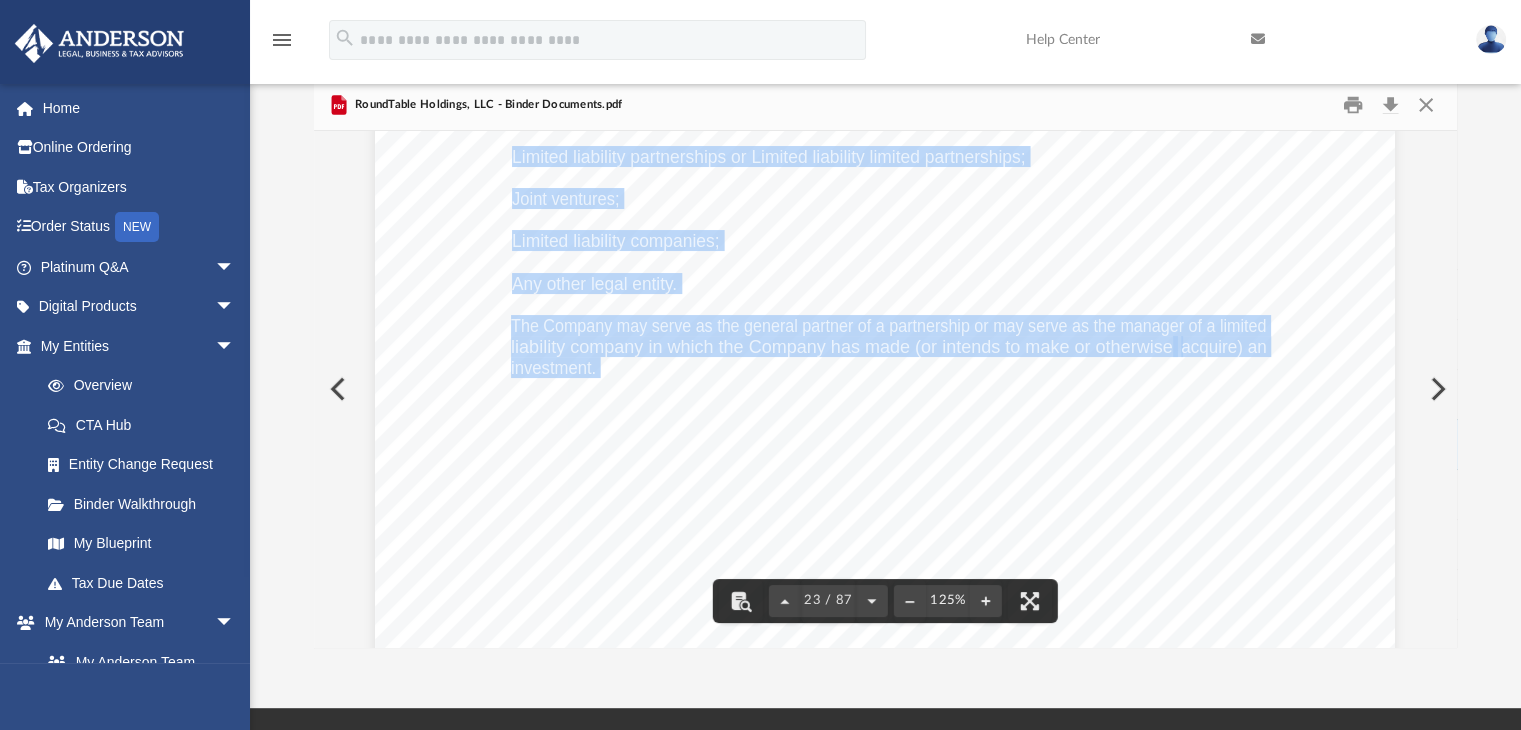 drag, startPoint x: 508, startPoint y: 412, endPoint x: 1204, endPoint y: 484, distance: 699.71423 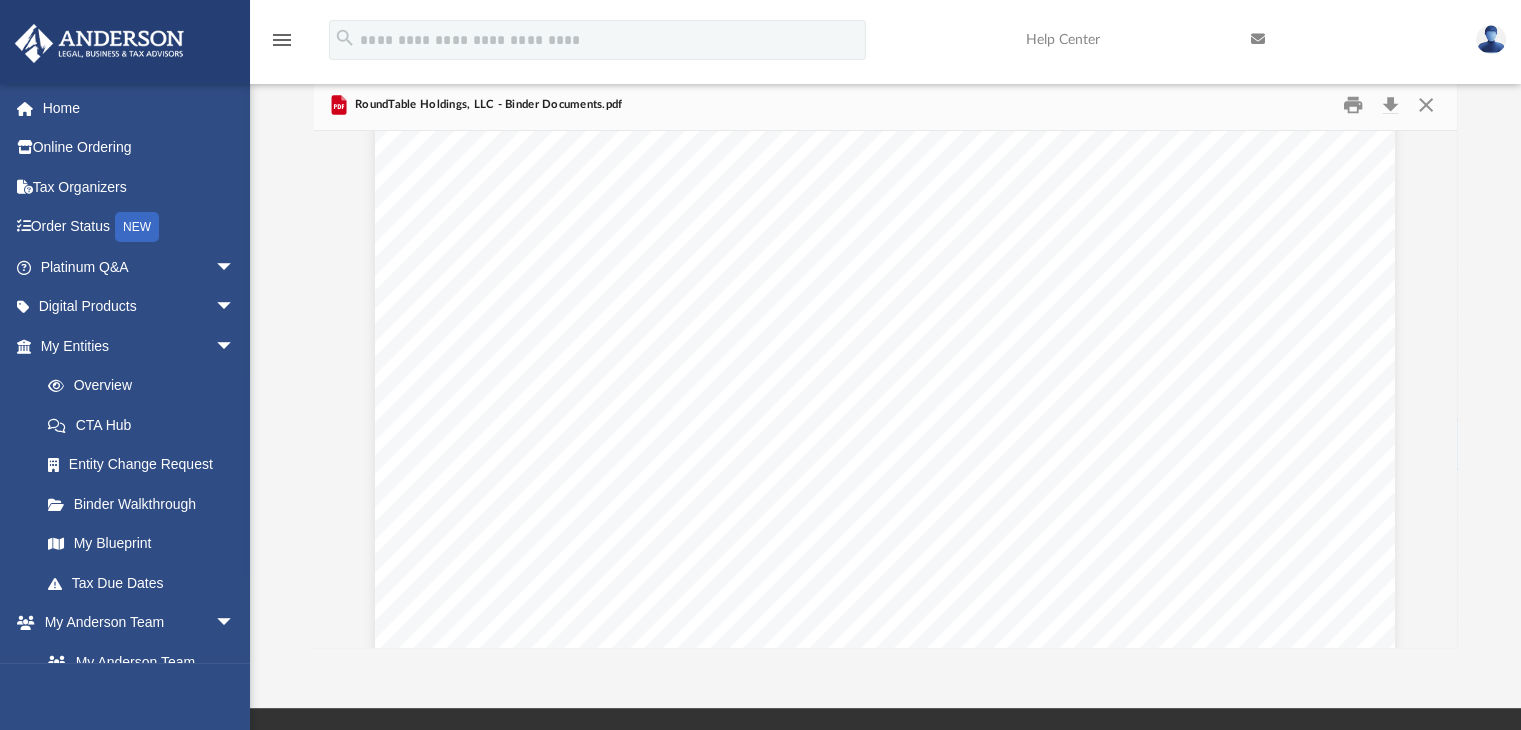 scroll, scrollTop: 31241, scrollLeft: 0, axis: vertical 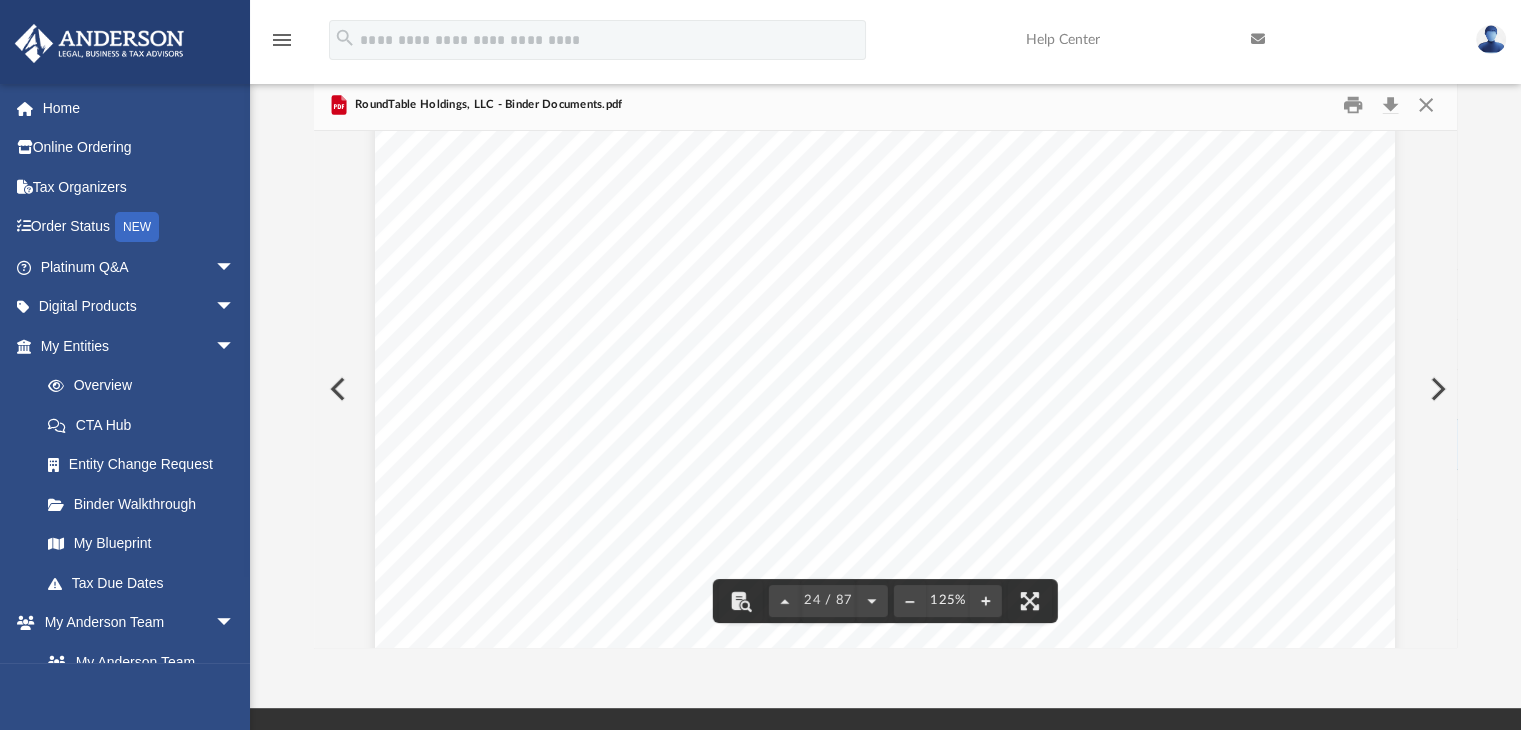 drag, startPoint x: 848, startPoint y: 398, endPoint x: 655, endPoint y: 390, distance: 193.16573 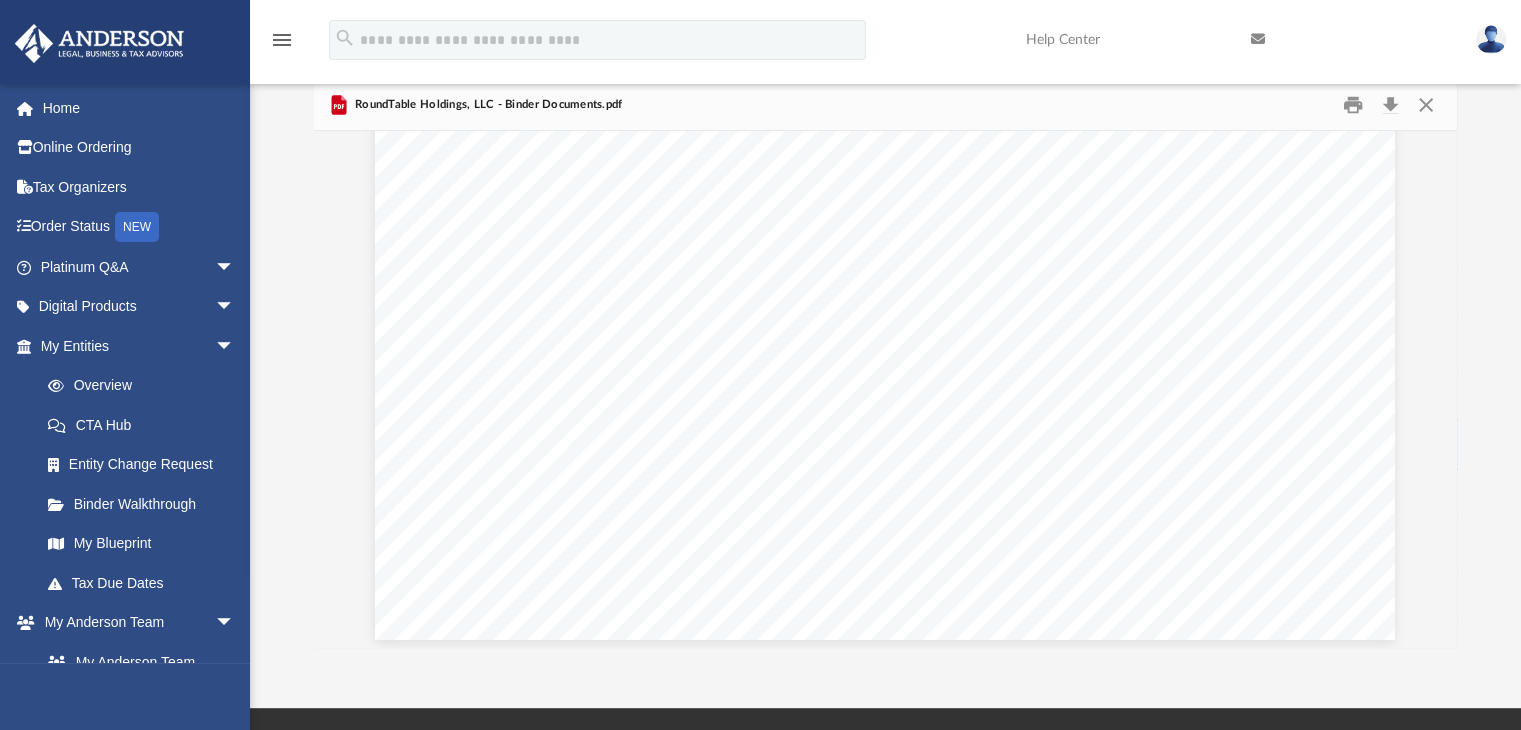 scroll, scrollTop: 31879, scrollLeft: 0, axis: vertical 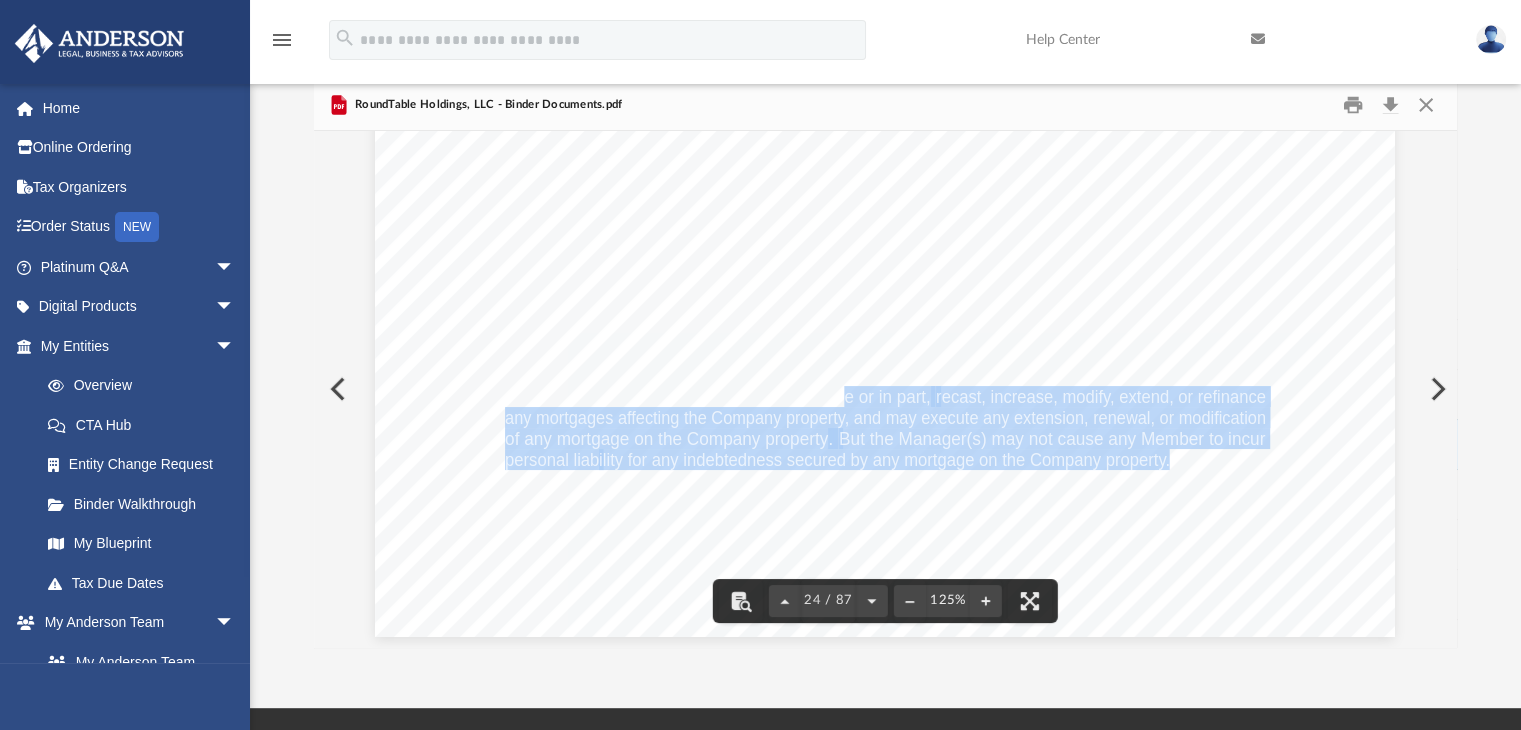 drag, startPoint x: 835, startPoint y: 399, endPoint x: 1162, endPoint y: 458, distance: 332.28 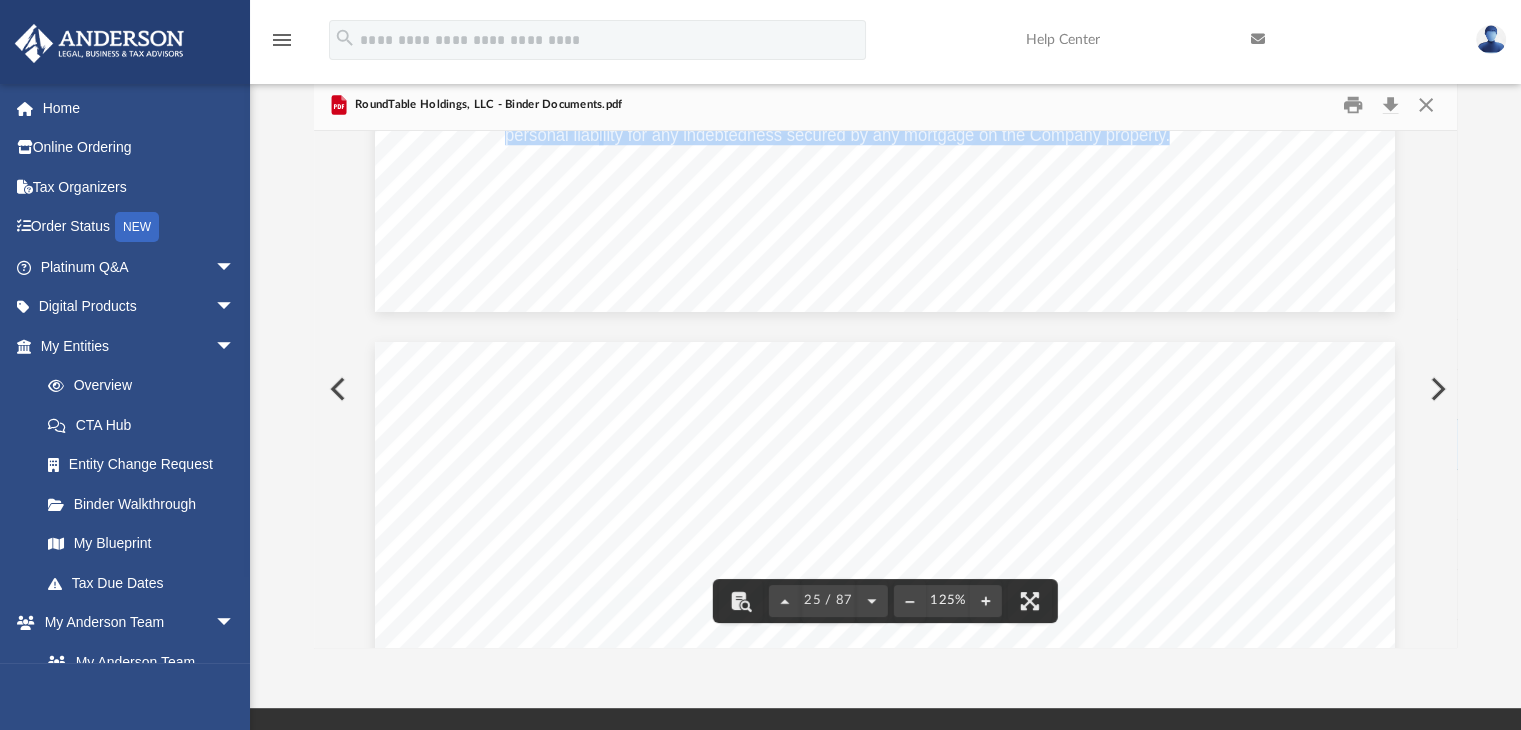 scroll, scrollTop: 32276, scrollLeft: 0, axis: vertical 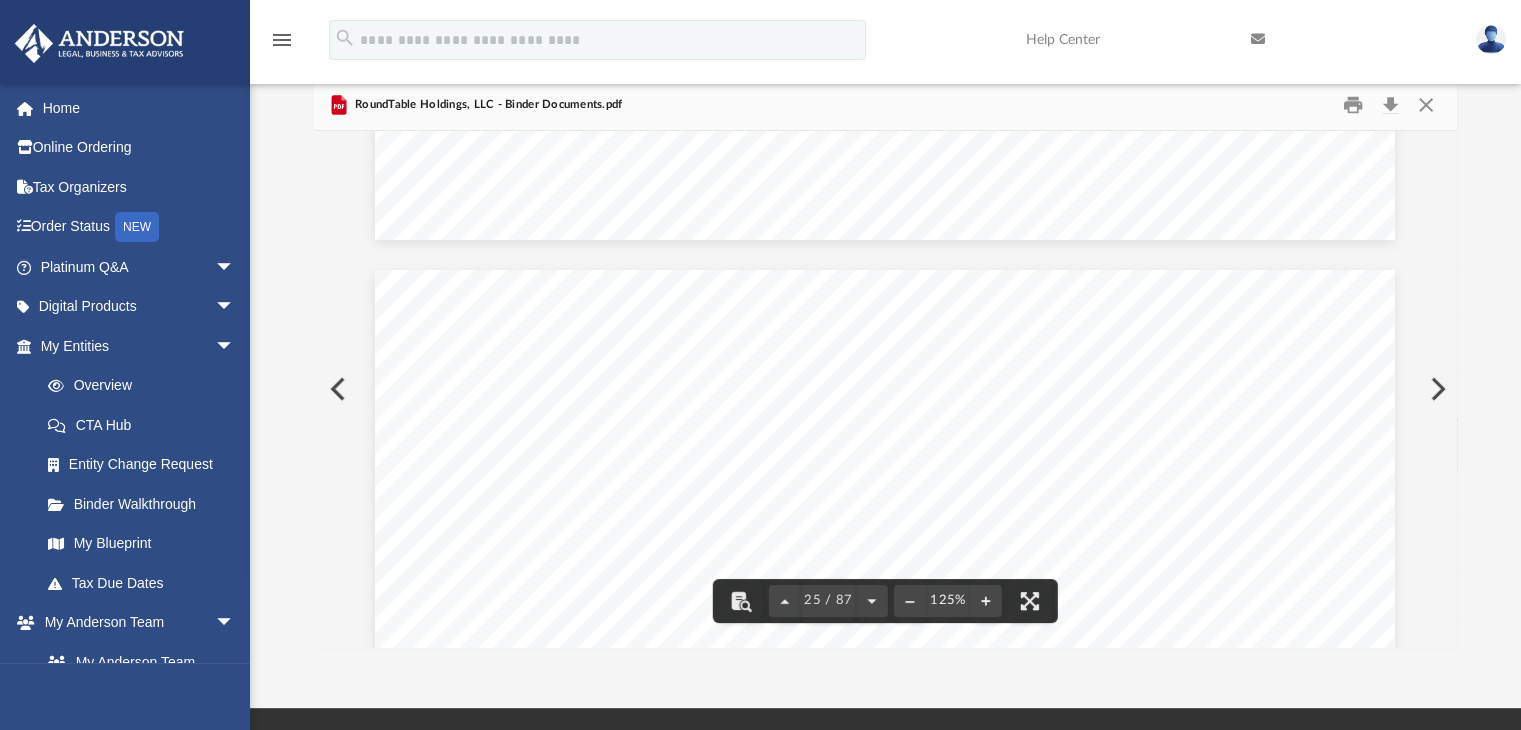 drag, startPoint x: 496, startPoint y: 392, endPoint x: 902, endPoint y: 409, distance: 406.35574 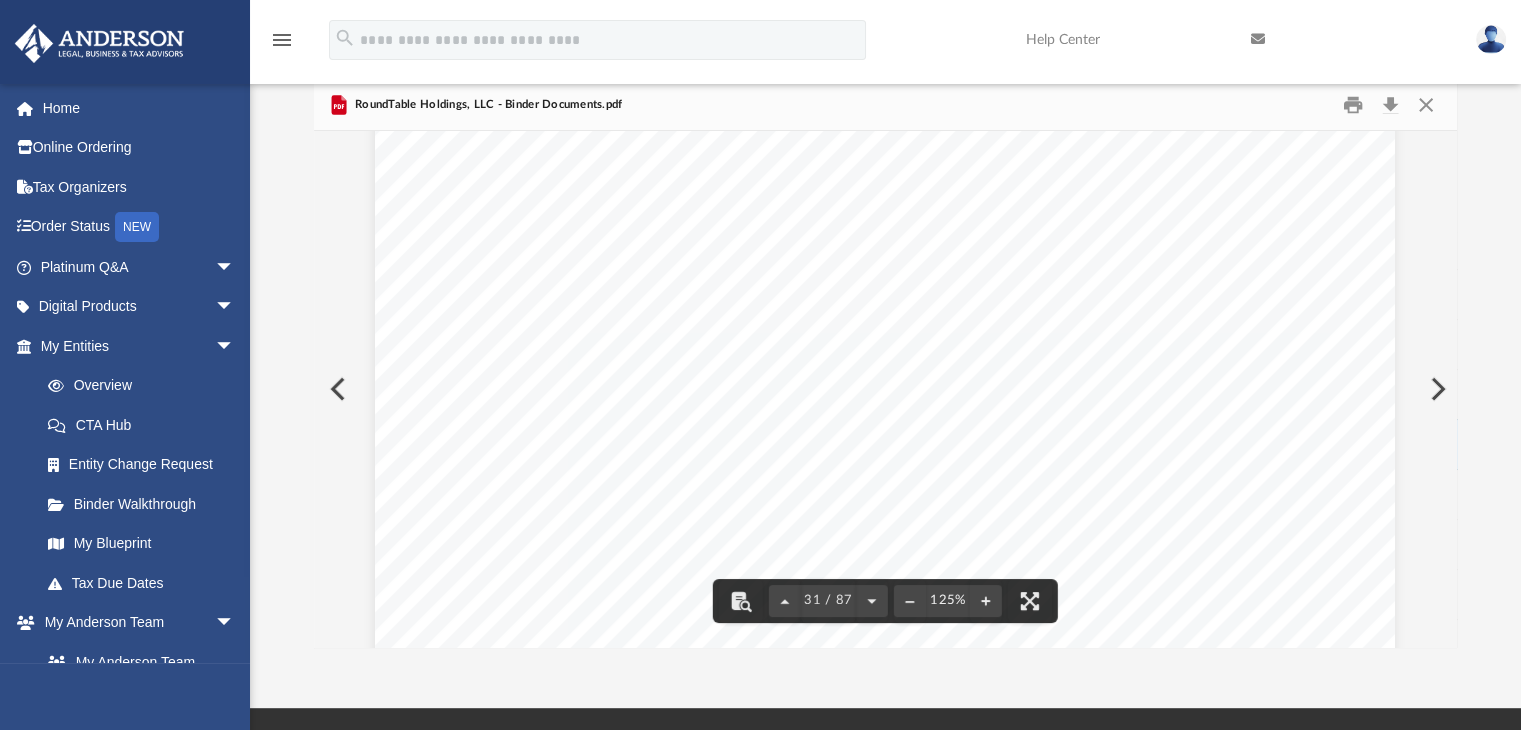scroll, scrollTop: 40945, scrollLeft: 0, axis: vertical 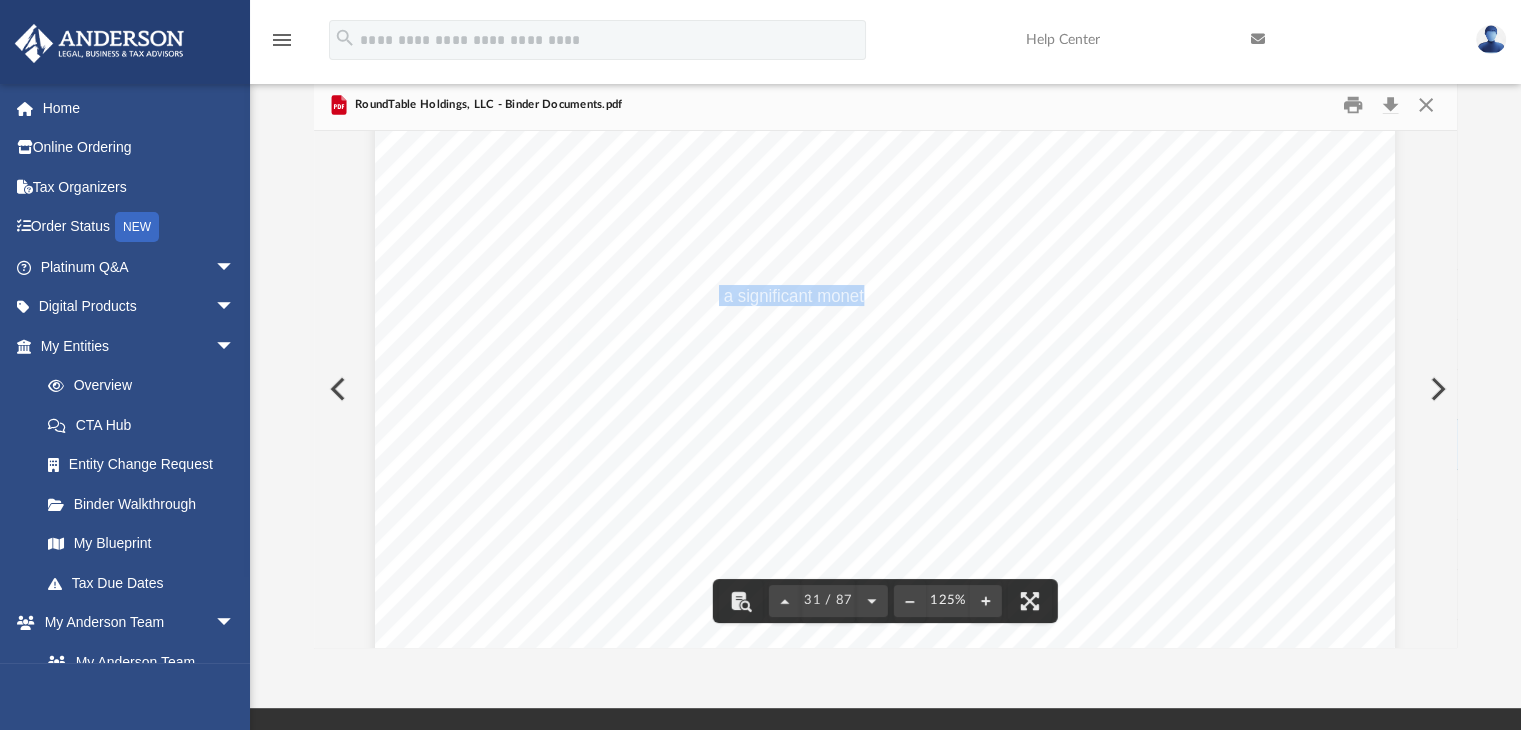 drag, startPoint x: 707, startPoint y: 297, endPoint x: 856, endPoint y: 302, distance: 149.08386 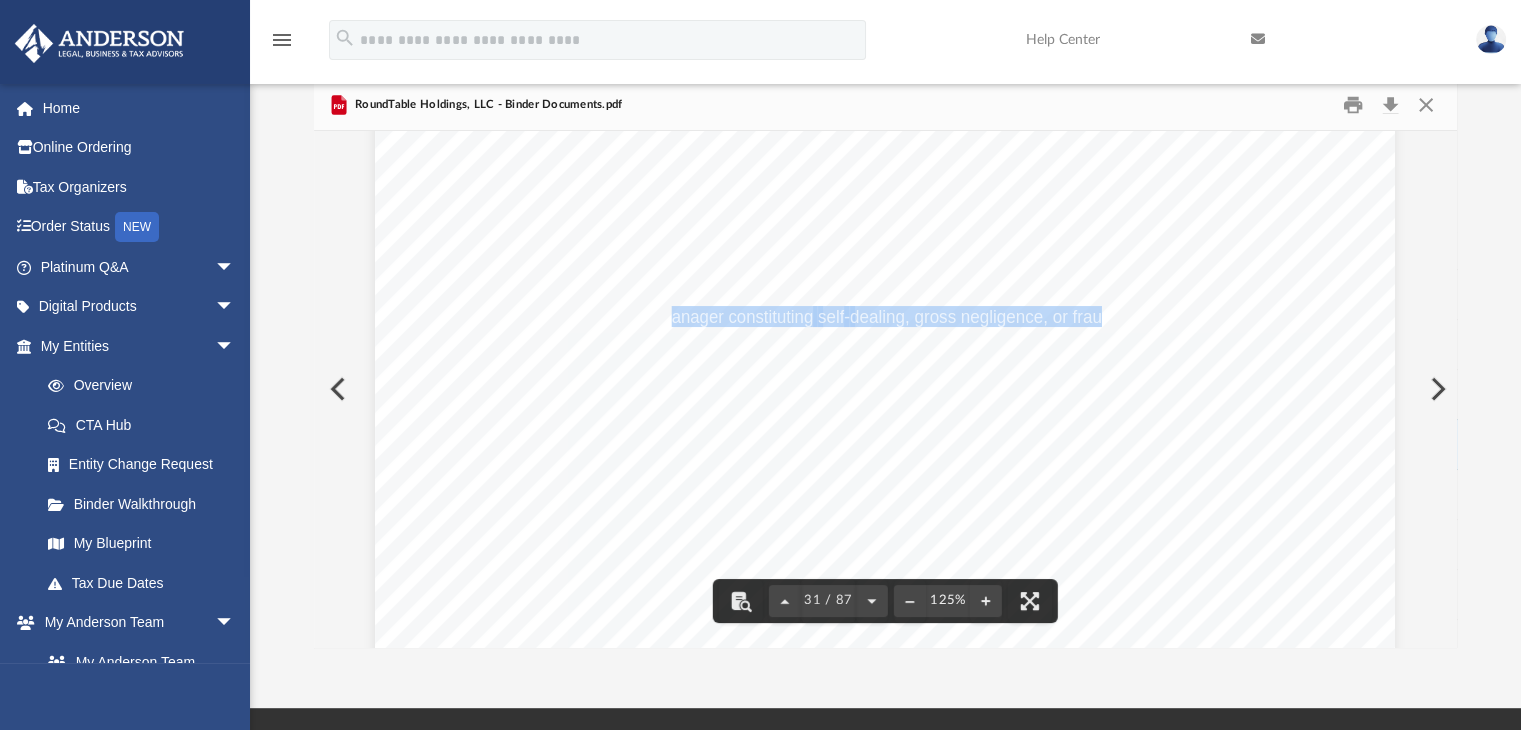 drag, startPoint x: 667, startPoint y: 318, endPoint x: 1096, endPoint y: 322, distance: 429.01865 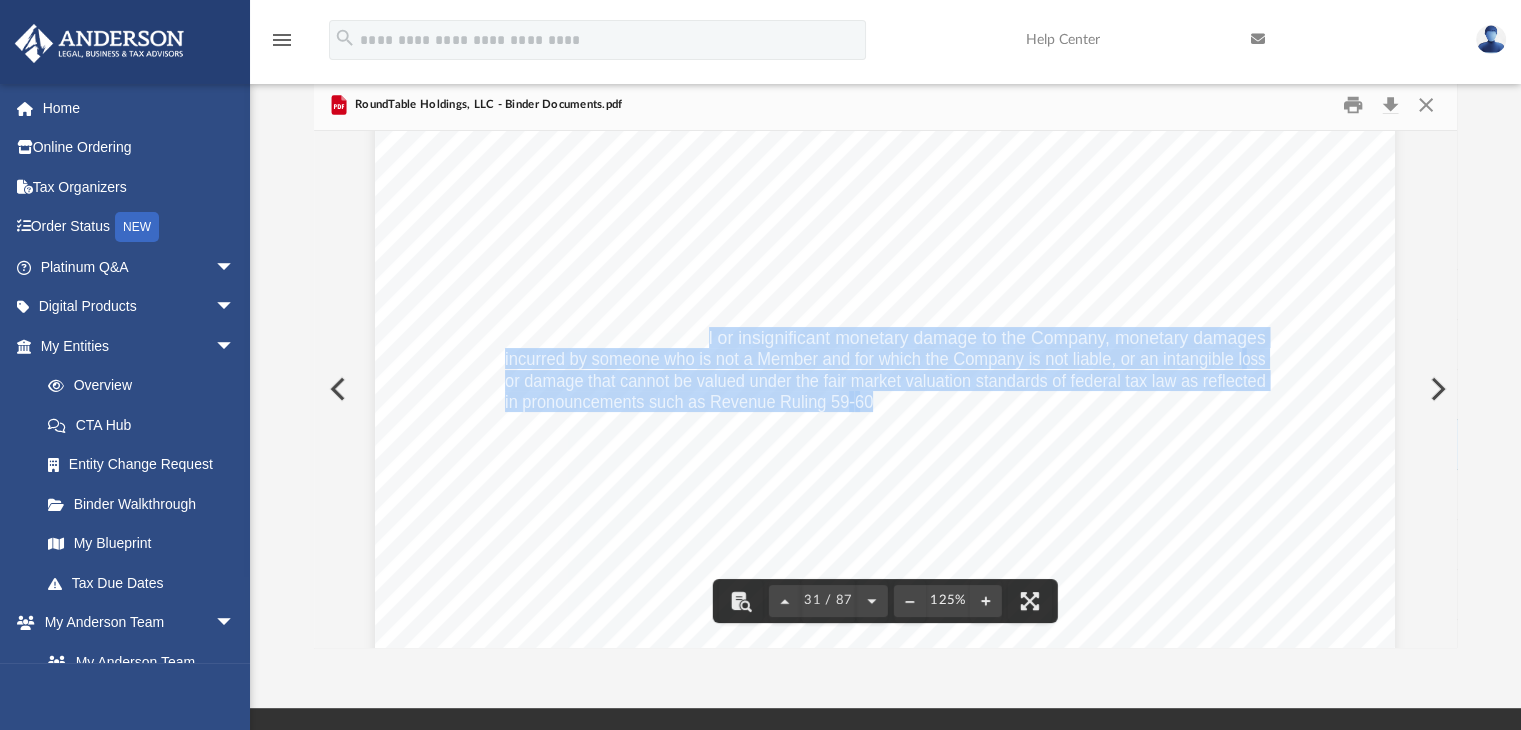 drag, startPoint x: 696, startPoint y: 336, endPoint x: 863, endPoint y: 407, distance: 181.46625 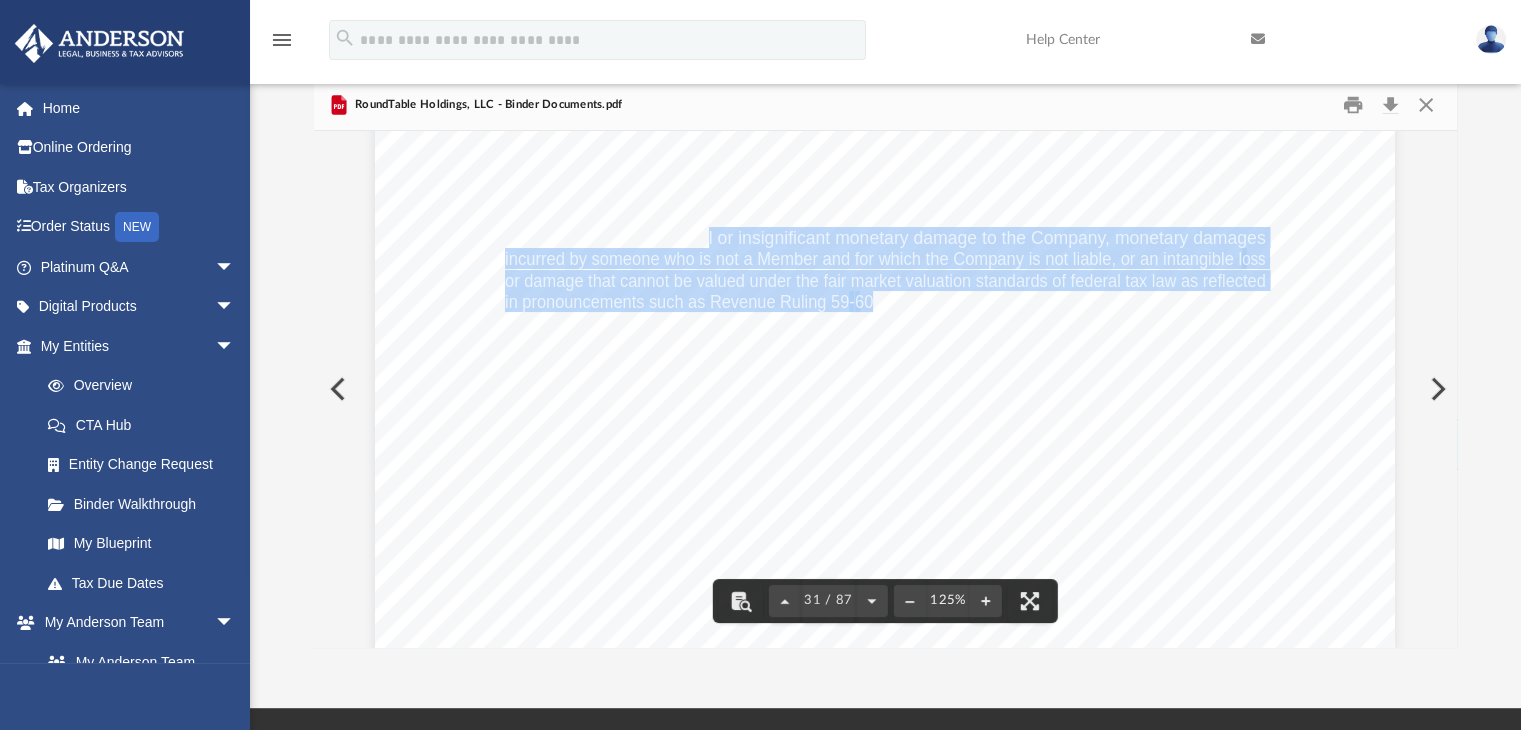 scroll, scrollTop: 41047, scrollLeft: 0, axis: vertical 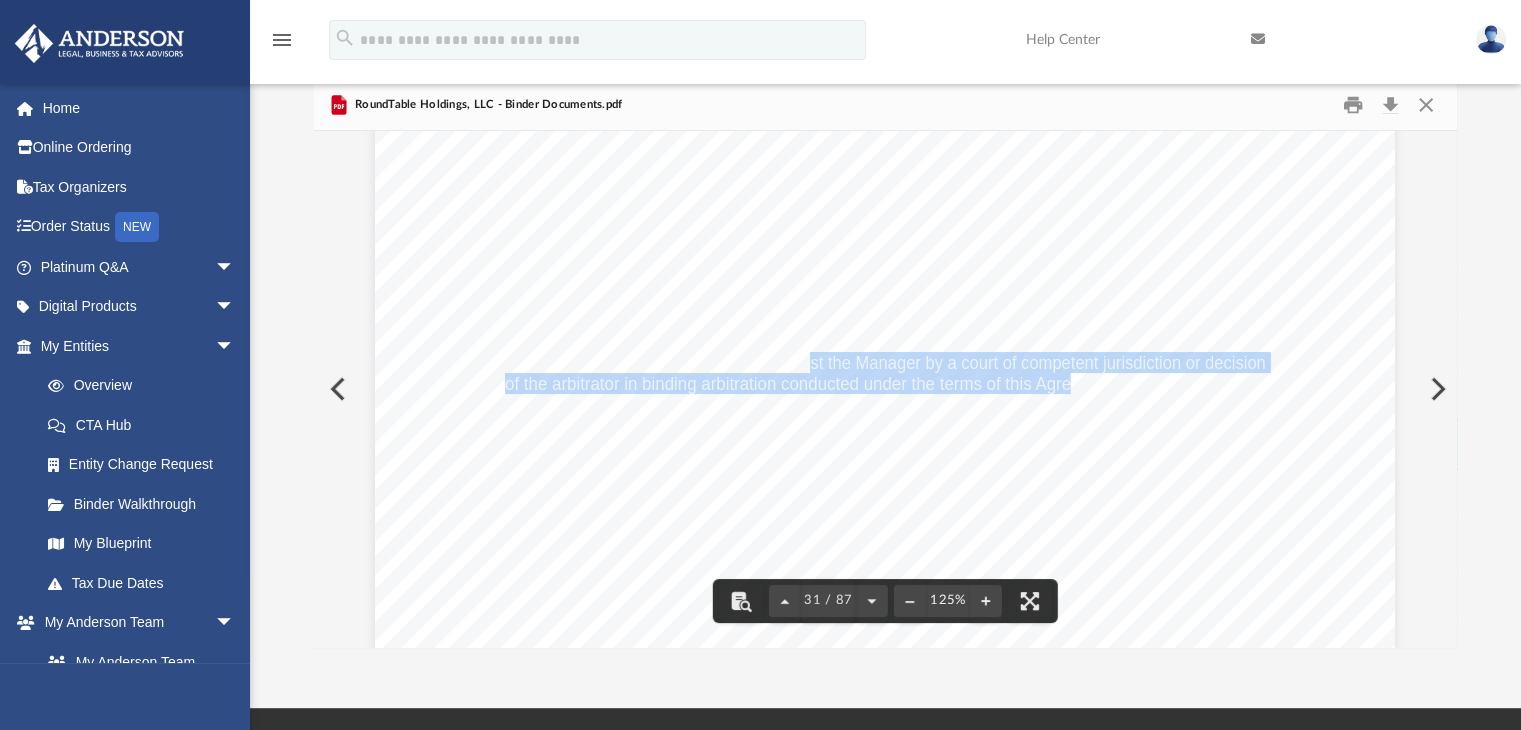 drag, startPoint x: 806, startPoint y: 368, endPoint x: 1061, endPoint y: 375, distance: 255.09605 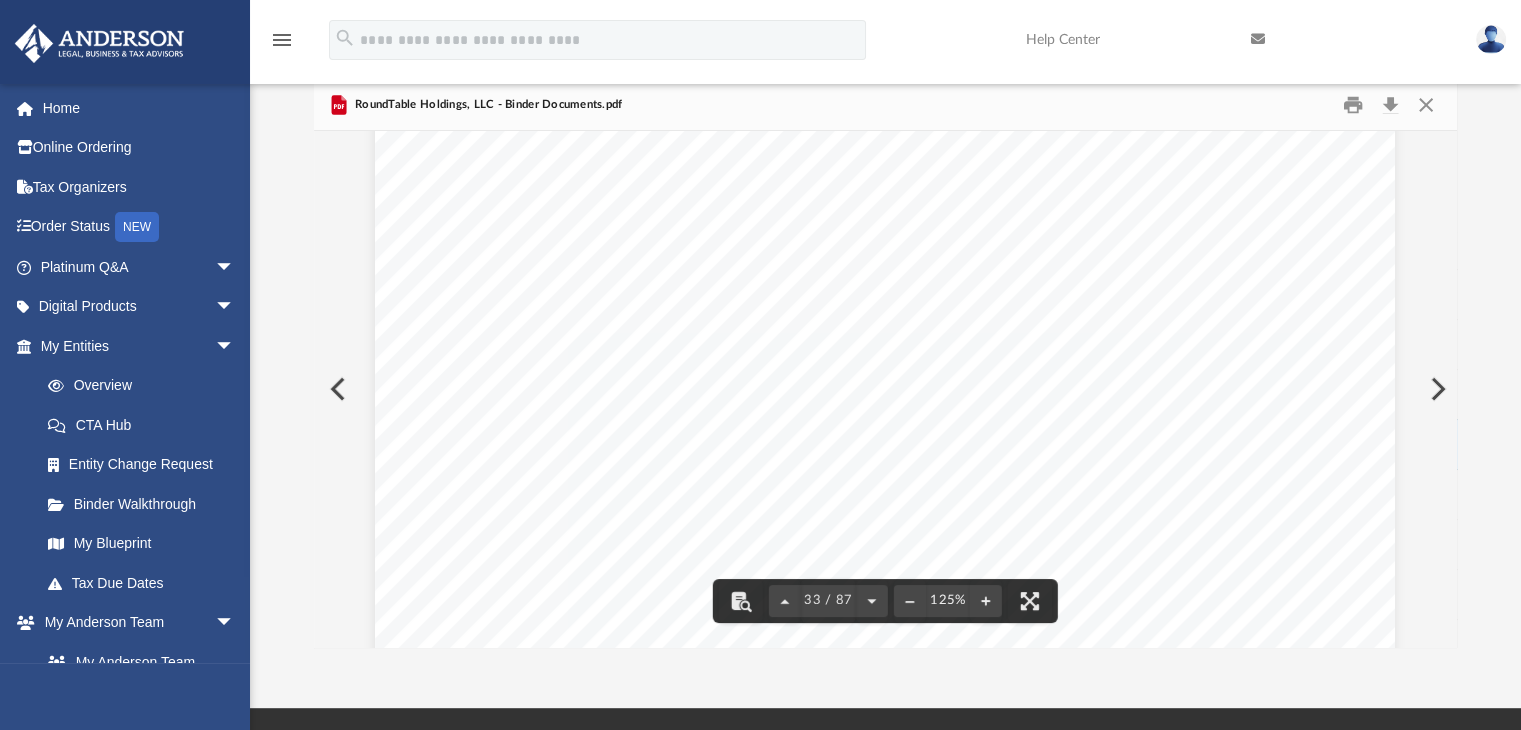 scroll, scrollTop: 43371, scrollLeft: 0, axis: vertical 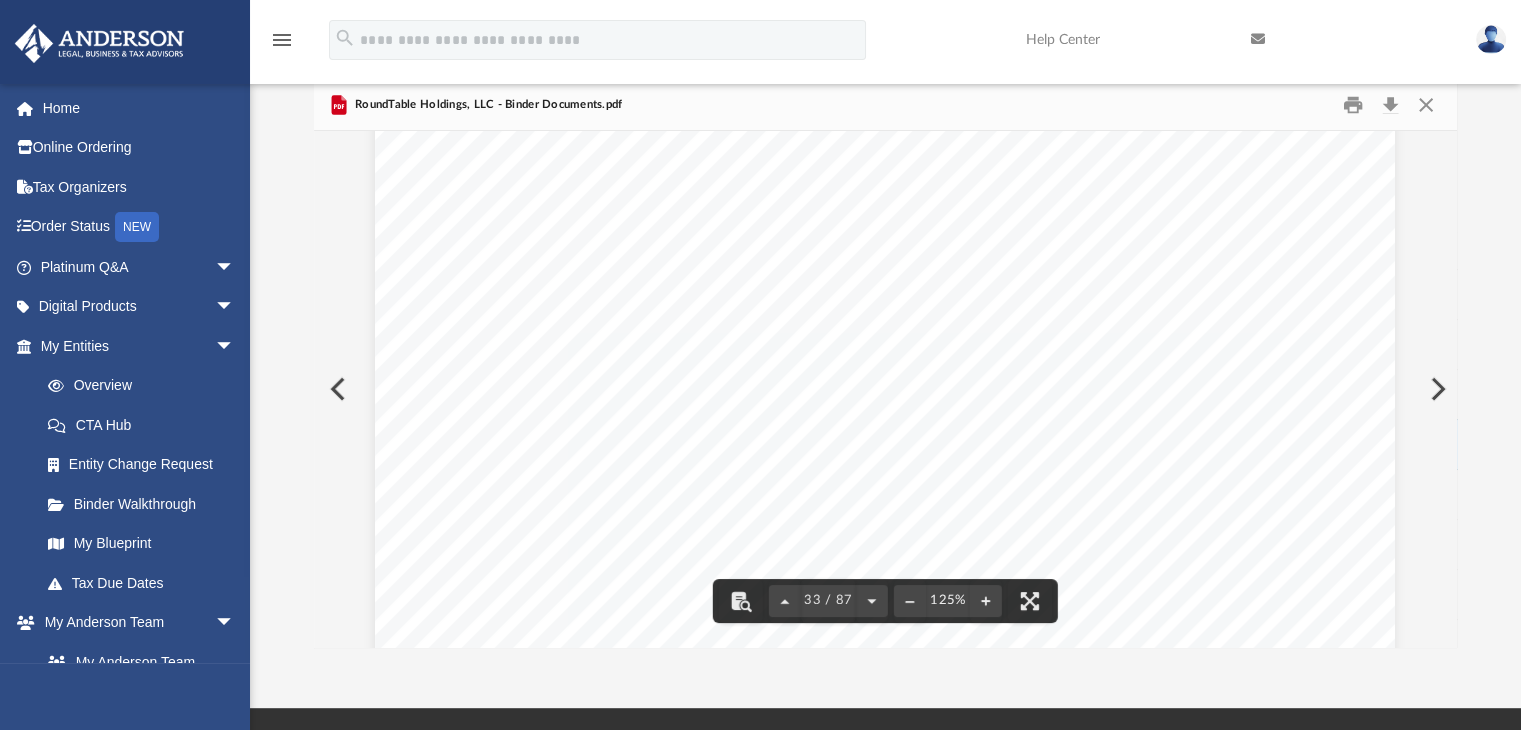 click on "Any affidavit prepared according to this provision must be kept with the records of the" at bounding box center [922, 380] 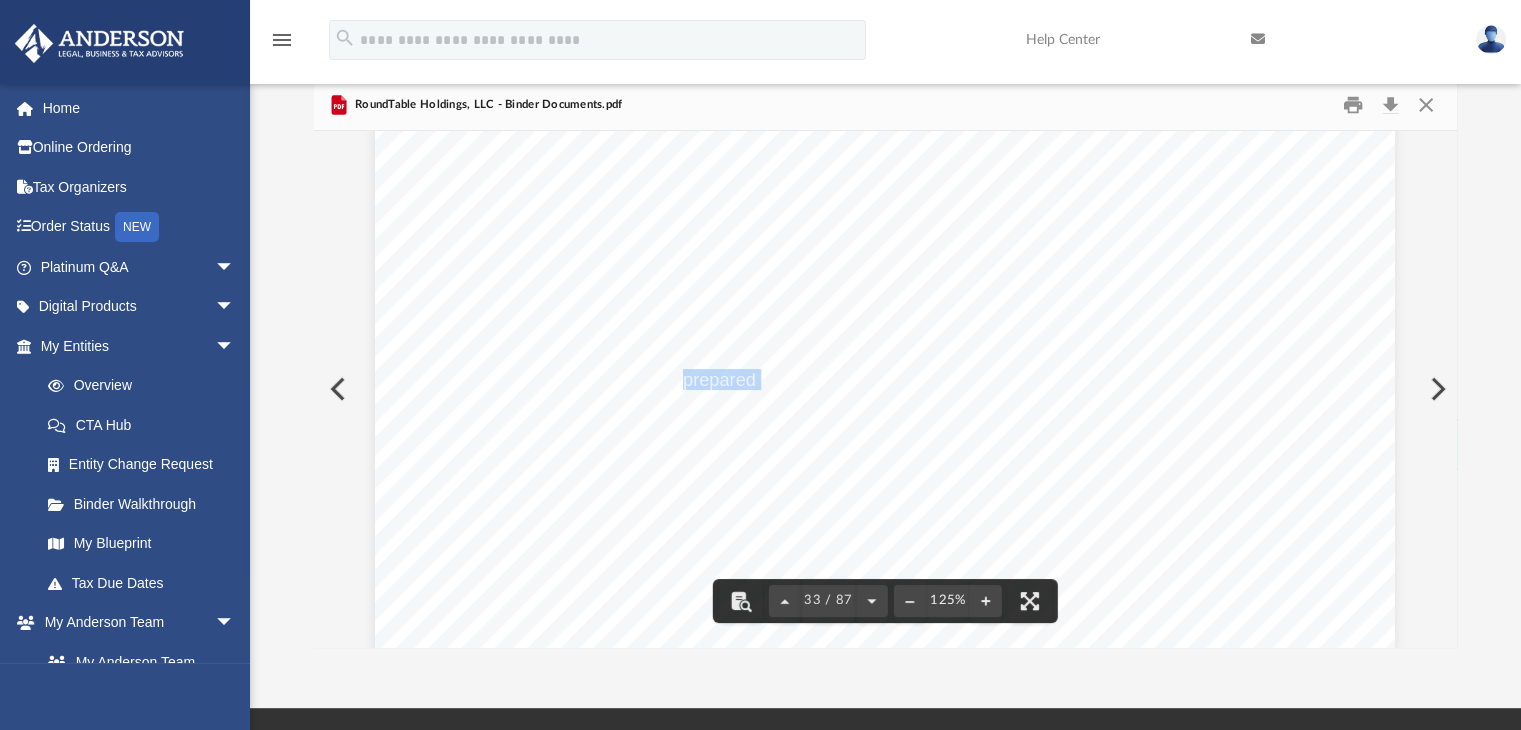click on "Any affidavit prepared according to this provision must be kept with the records of the" at bounding box center [922, 380] 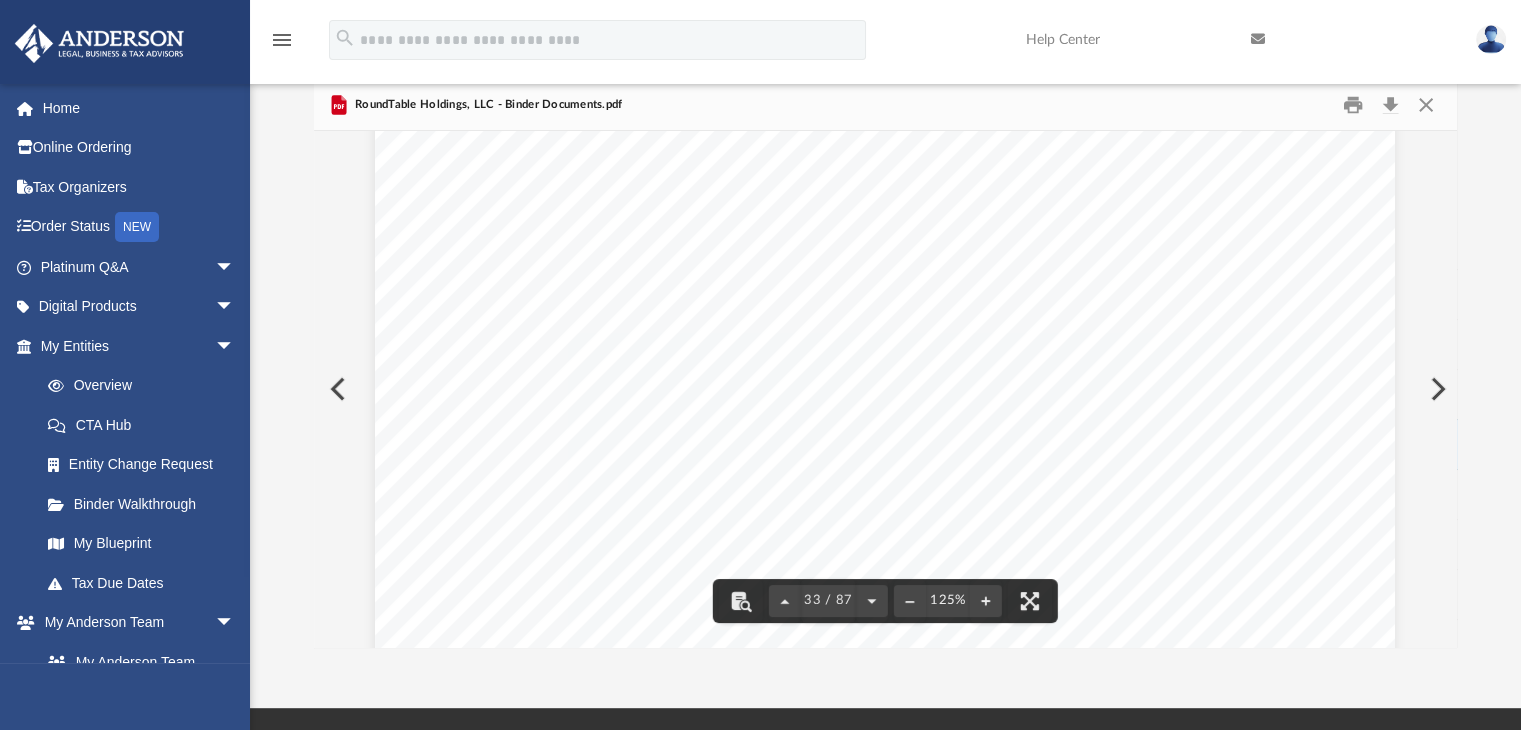 click on "Any affidavit prepared according to this provision must be kept with the records of the" at bounding box center [922, 380] 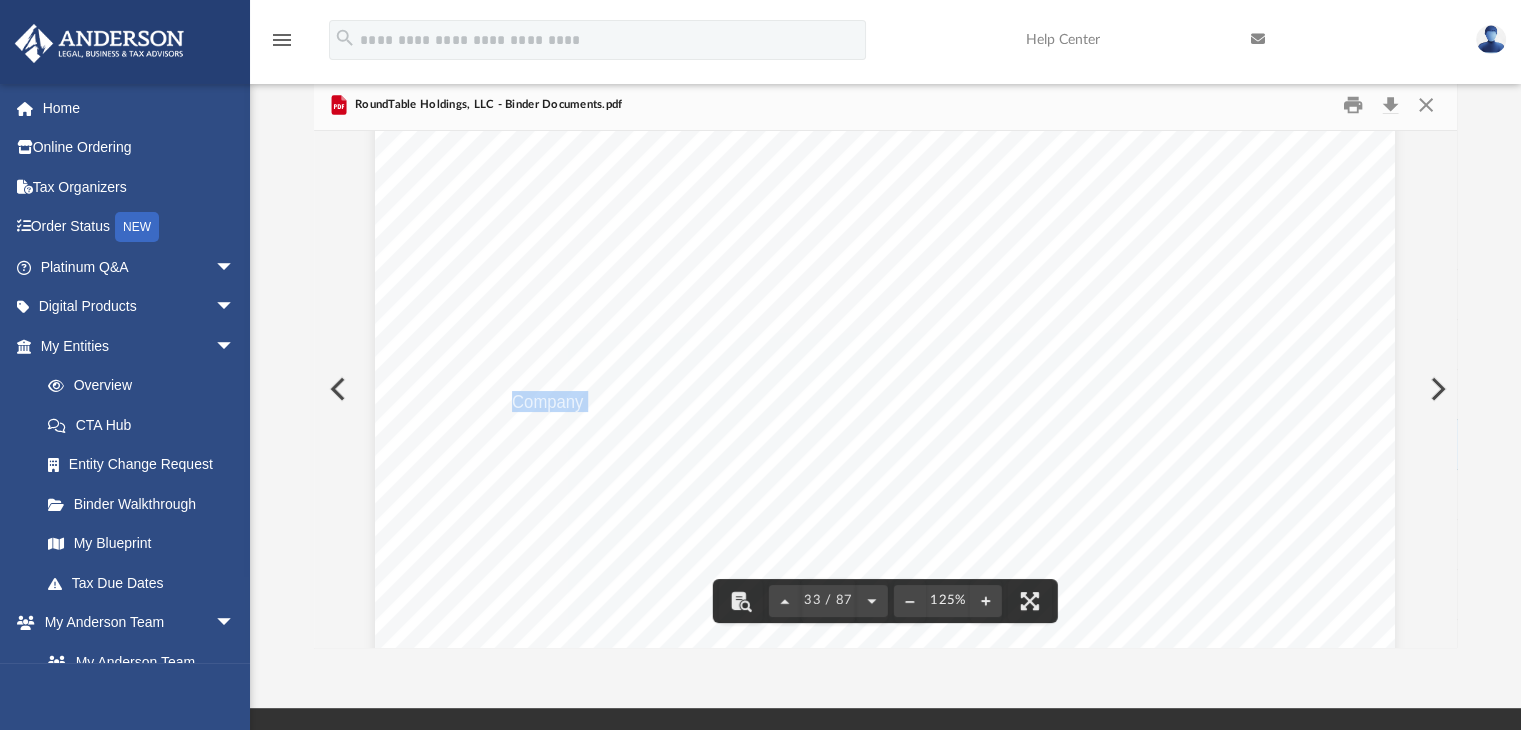 click on "Company" at bounding box center (547, 402) 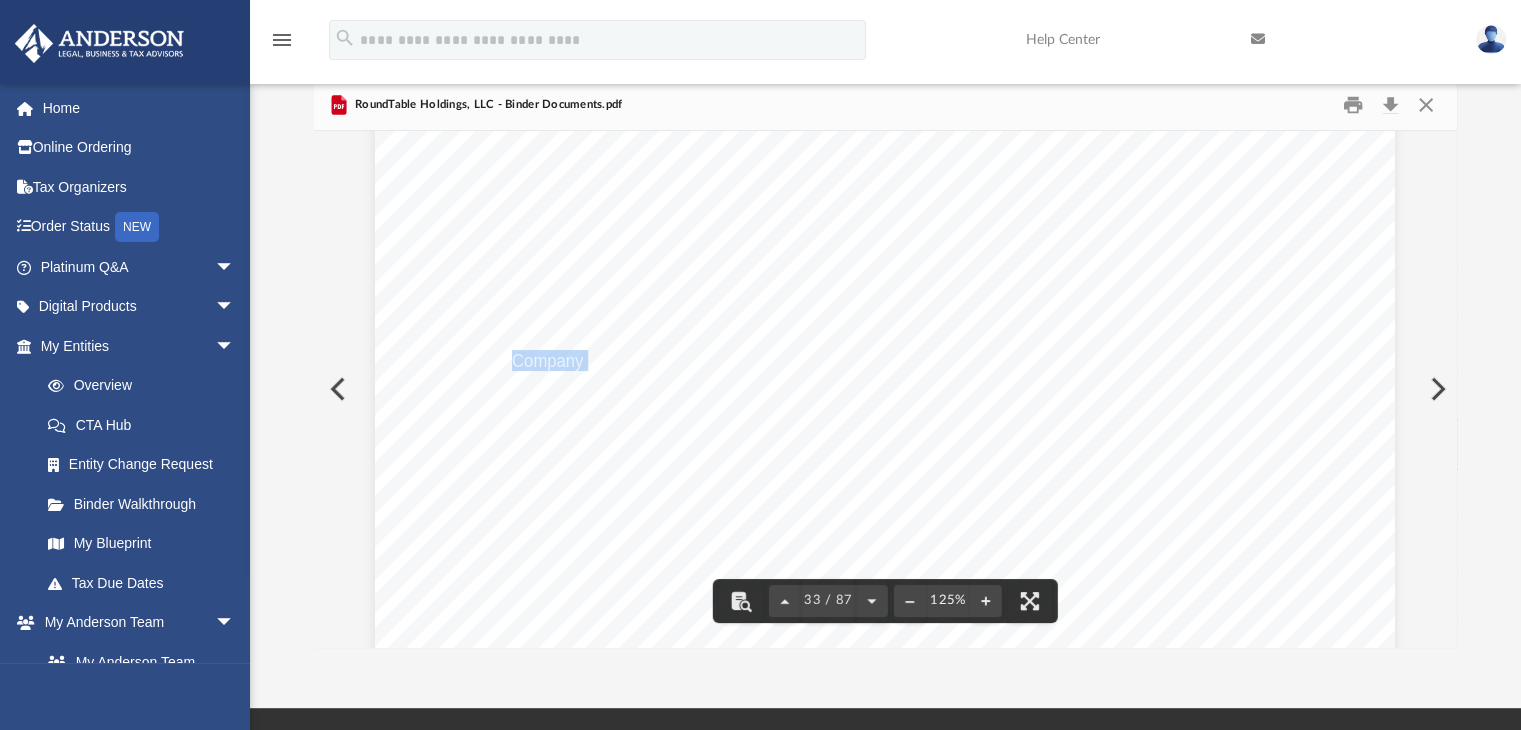 scroll, scrollTop: 43425, scrollLeft: 0, axis: vertical 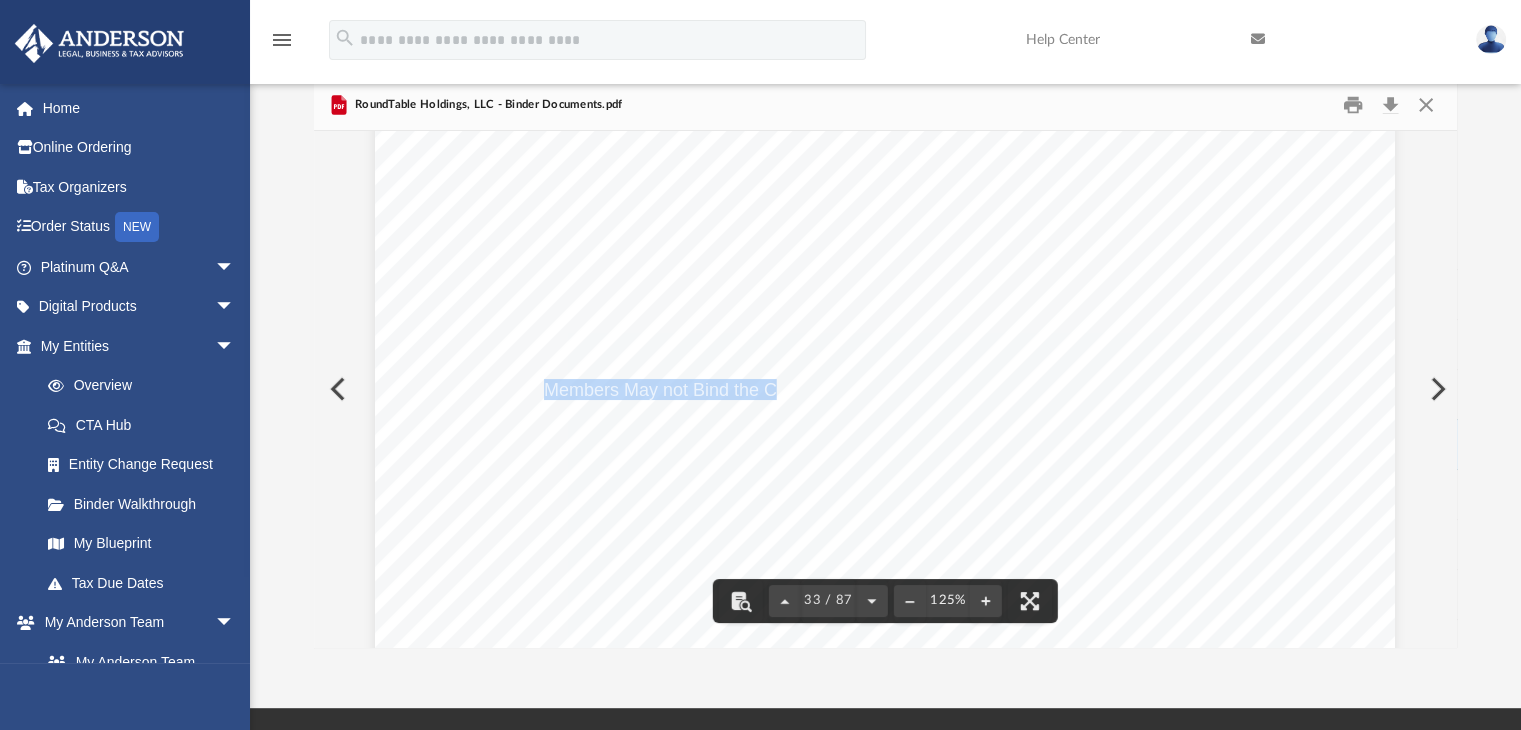 drag, startPoint x: 538, startPoint y: 389, endPoint x: 768, endPoint y: 397, distance: 230.13908 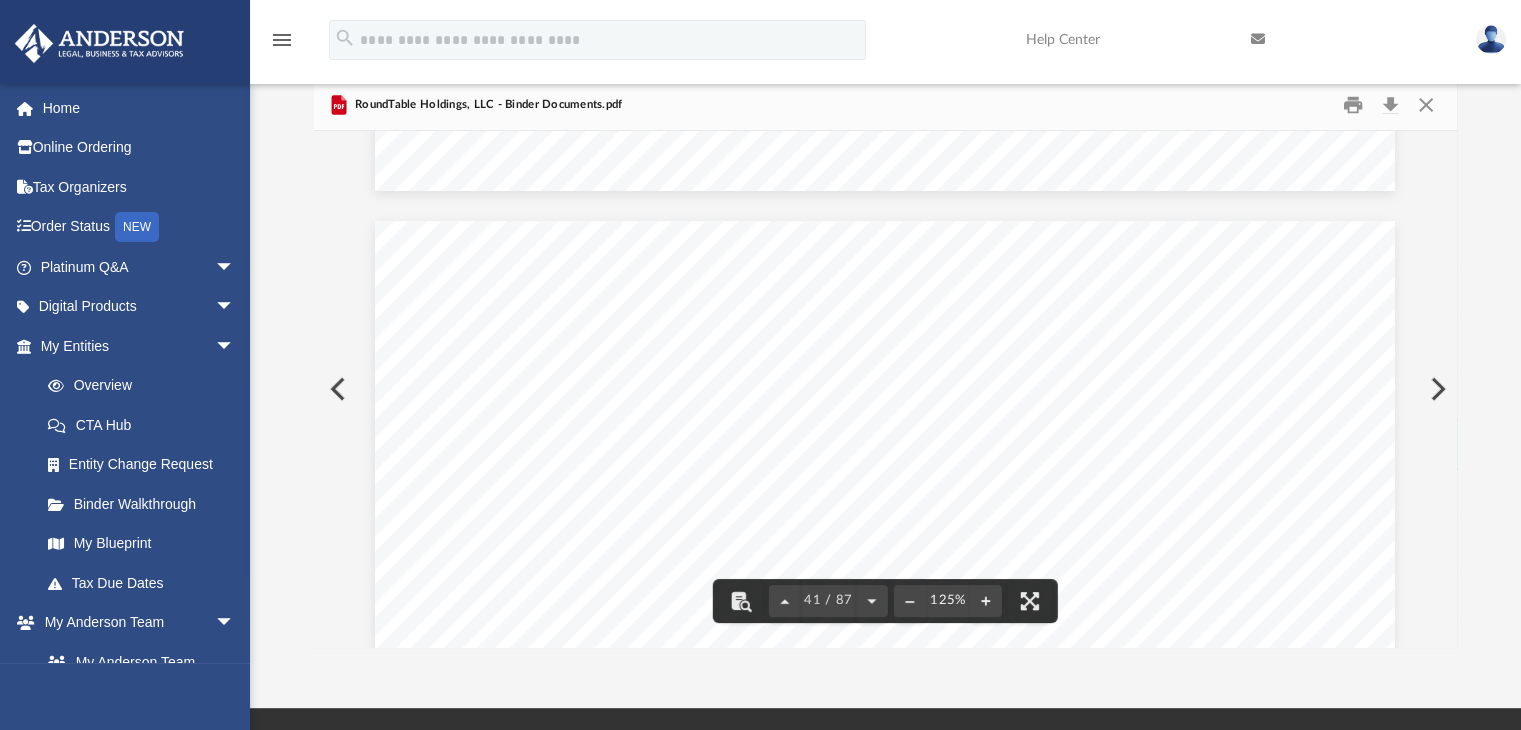 scroll, scrollTop: 53928, scrollLeft: 0, axis: vertical 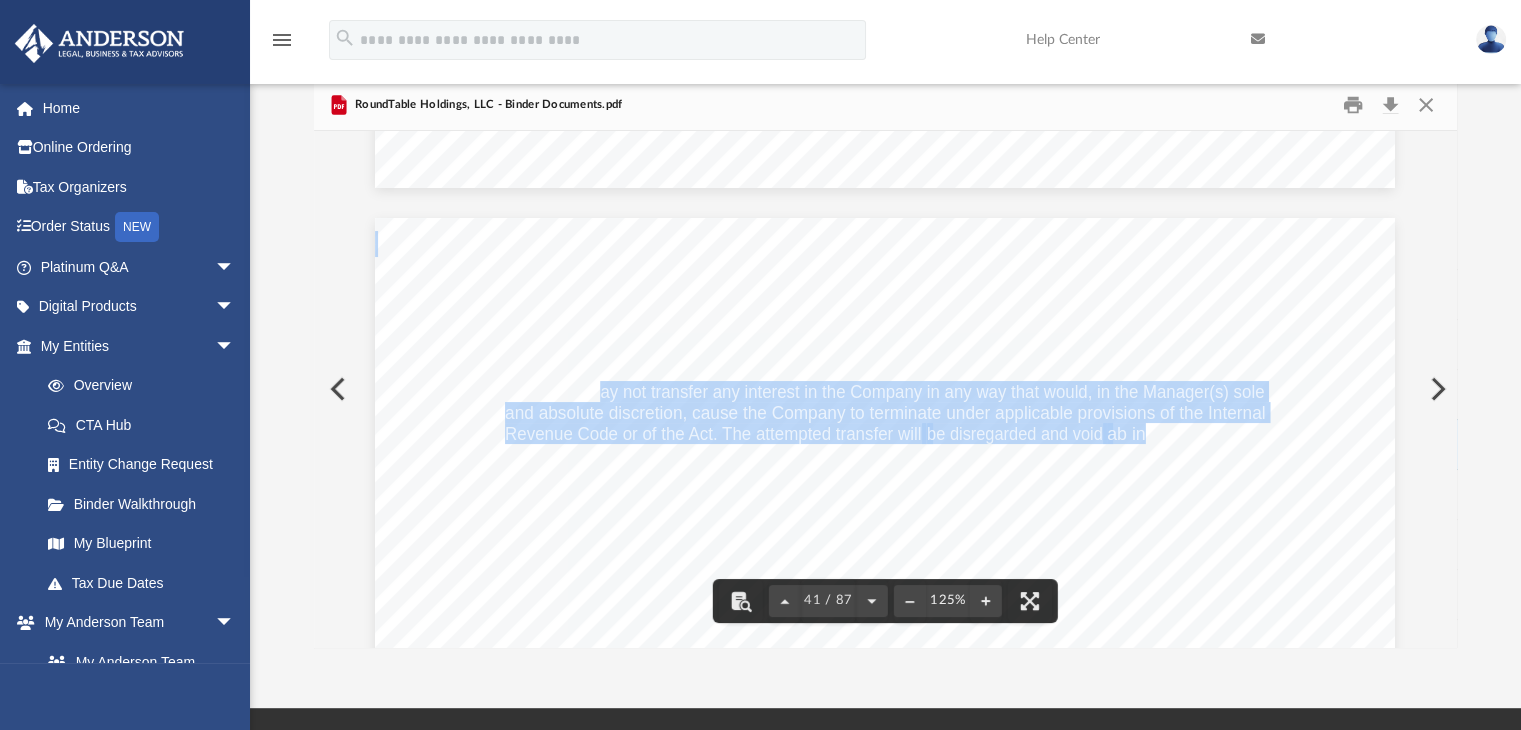 drag, startPoint x: 596, startPoint y: 386, endPoint x: 1139, endPoint y: 433, distance: 545.0303 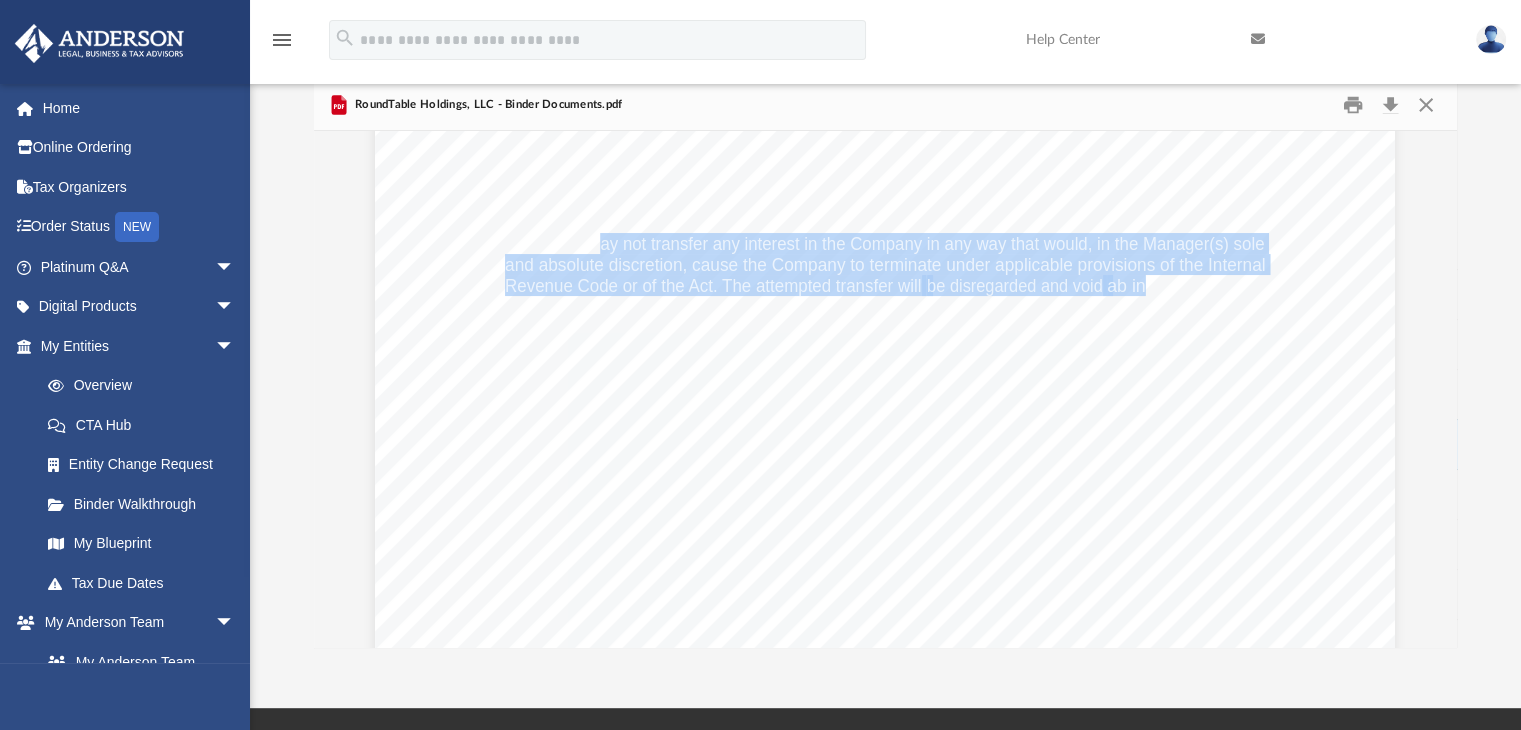 scroll, scrollTop: 54077, scrollLeft: 0, axis: vertical 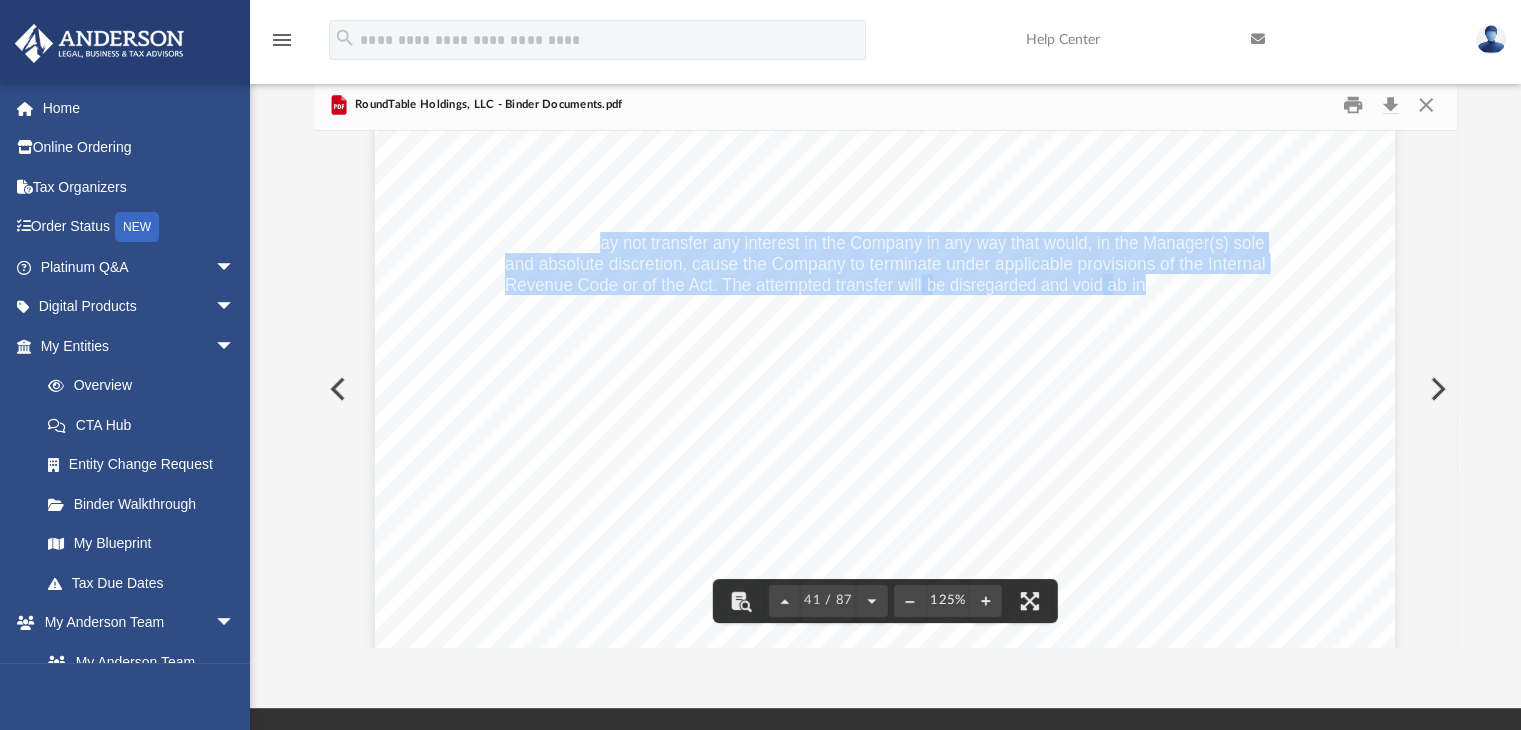 click on "Operating Agreement of RoundTable Holdings, LLC Page   26   of   39 Section 11. 09   Terminating Transfers Prohibited A Member may not transfer any interest in the Company in any way that would, in the Manager(s) sole and absolute discretion, cause the Company to terminate under applicable provisions of the Internal Revenue Code or of the Act. The attempted transfer will   be disregarded and void   ab initio. Section 11. 10   Voting Rights and Transferred Interests A Member who transfers a Membership Interest to an Assignee will continue to hold all voting rights associated with the assigned interest until the   Assignee of the transferred interest satisfies all of the requirements to become a Substitute Member as provided in Section 1 1 .03. In the case of an Assignee who holds an interest received as a result of the death of a Member, the voting rights   associated with the transferred interest will be suspended and disregarded for purposes of a Substitute Member as provided in Section 1 1 .03. Sect 1   Non" at bounding box center (885, 729) 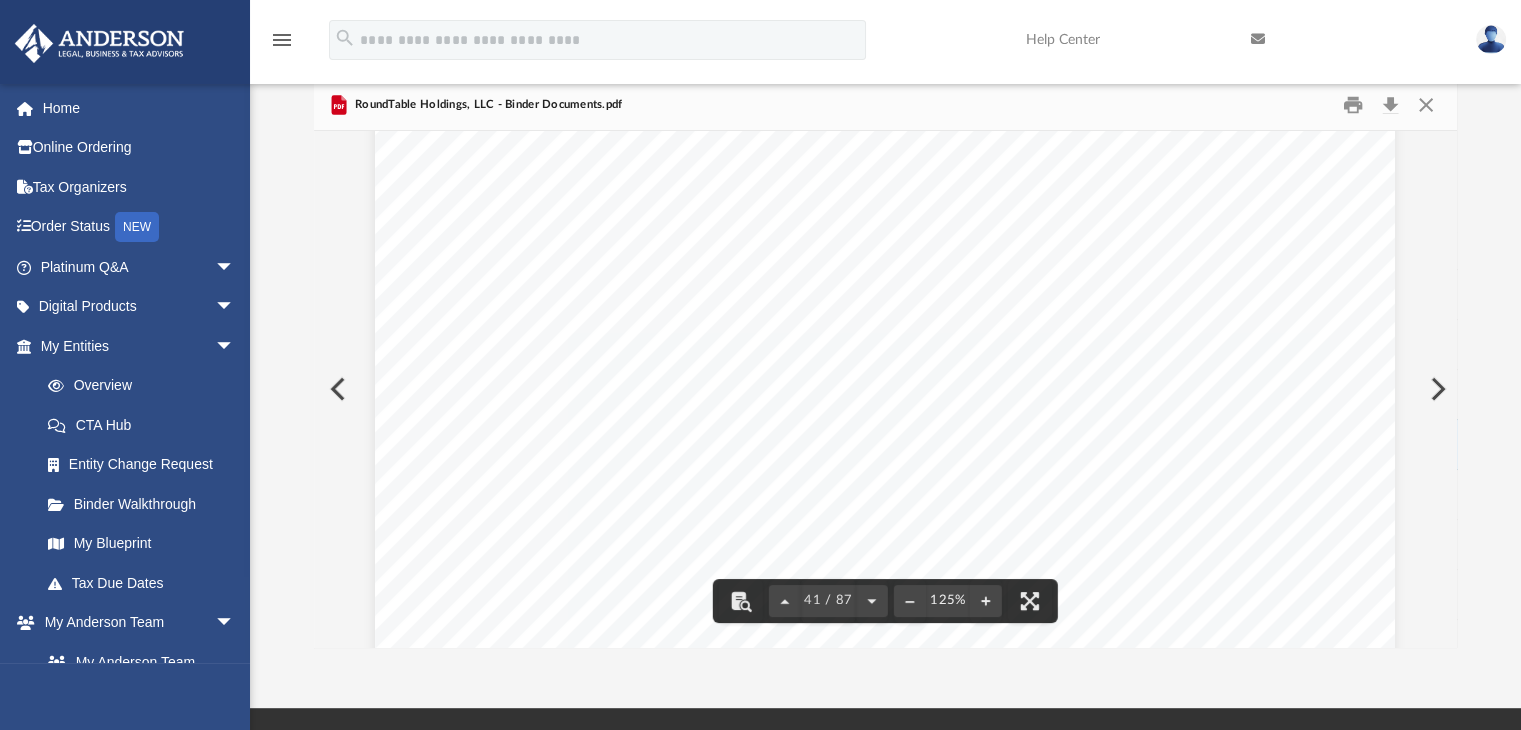 click on "A Member who transfers a Membership Interest to an Assignee will continue to hold all voting rights" at bounding box center [884, 369] 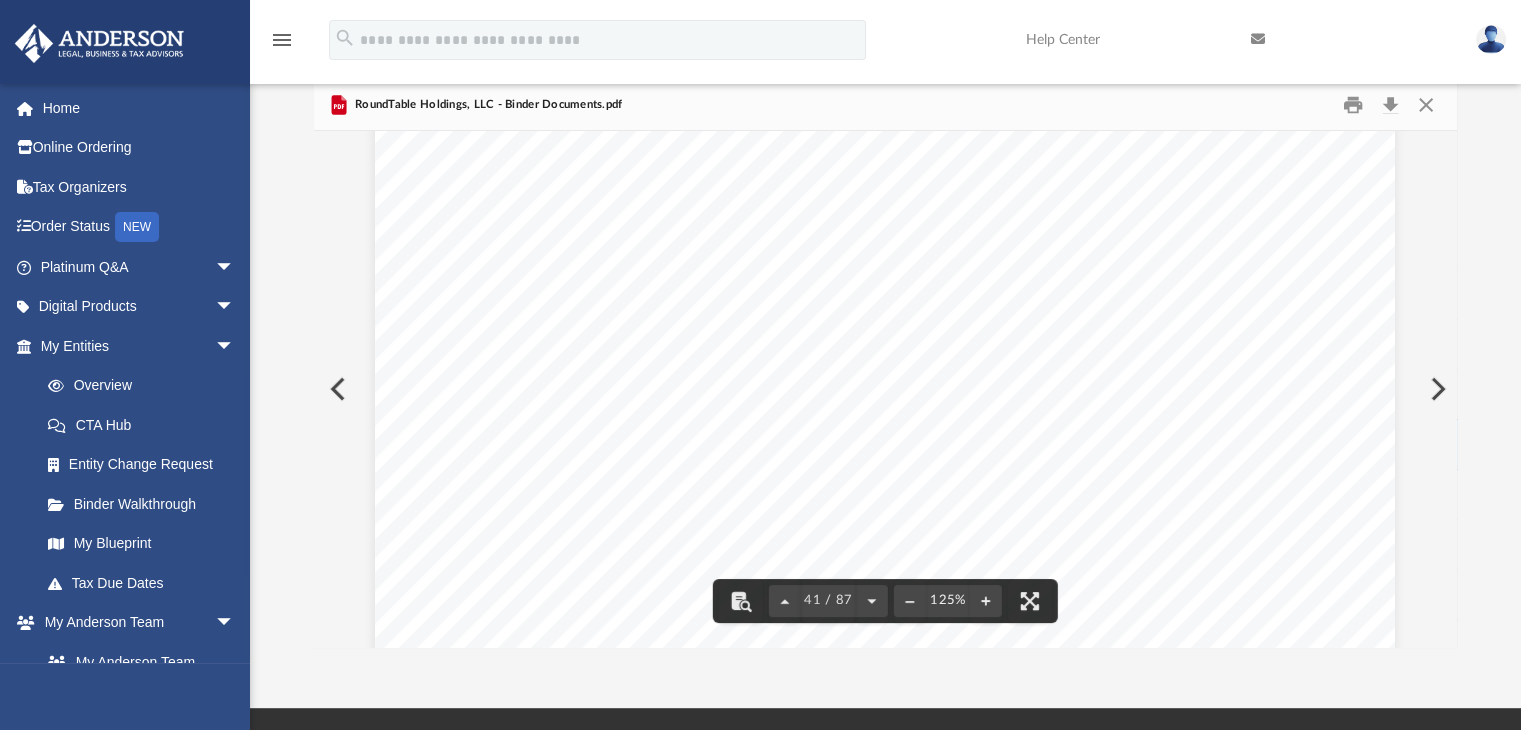scroll, scrollTop: 54179, scrollLeft: 0, axis: vertical 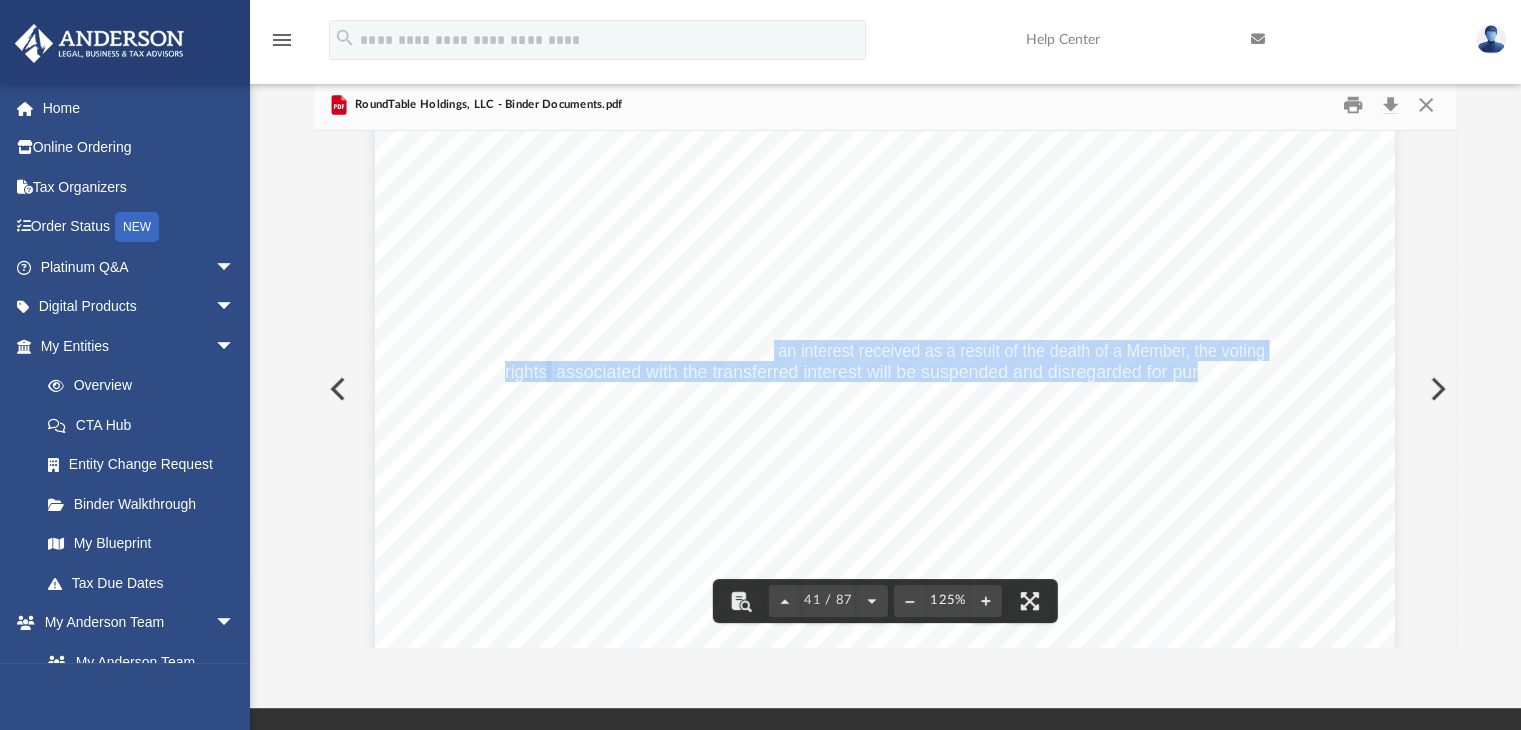 drag, startPoint x: 764, startPoint y: 349, endPoint x: 1190, endPoint y: 365, distance: 426.30035 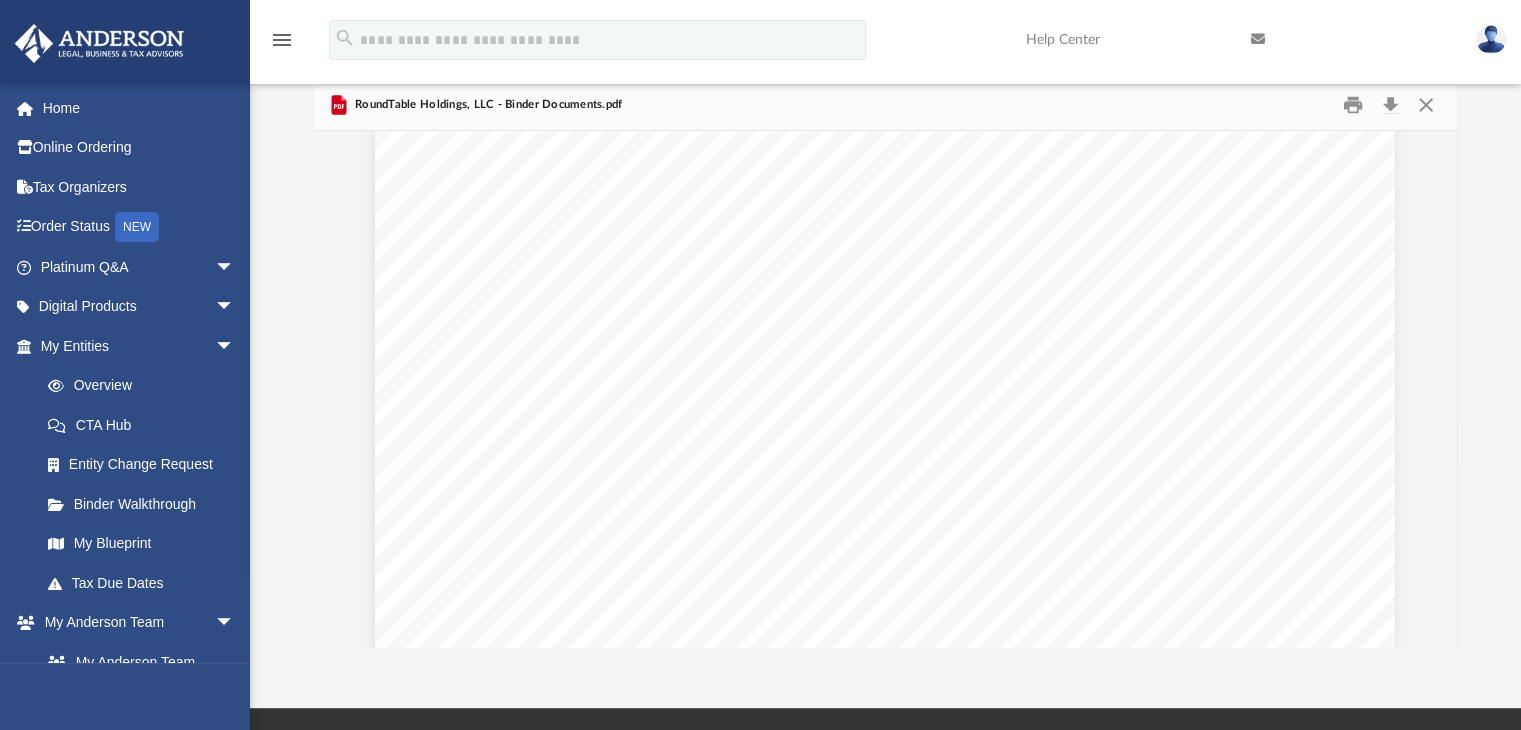 scroll, scrollTop: 54776, scrollLeft: 0, axis: vertical 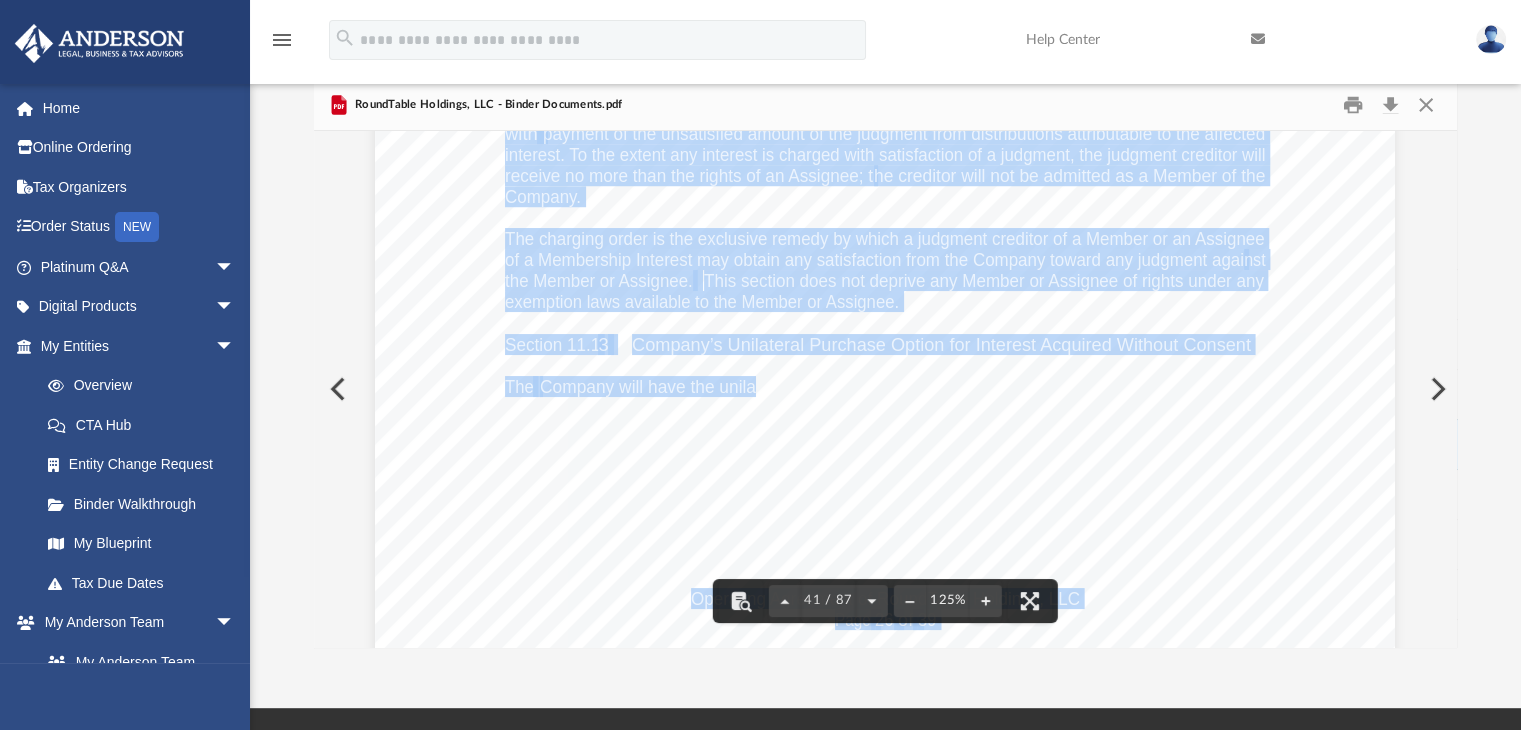 drag, startPoint x: 746, startPoint y: 381, endPoint x: 1223, endPoint y: 441, distance: 480.7588 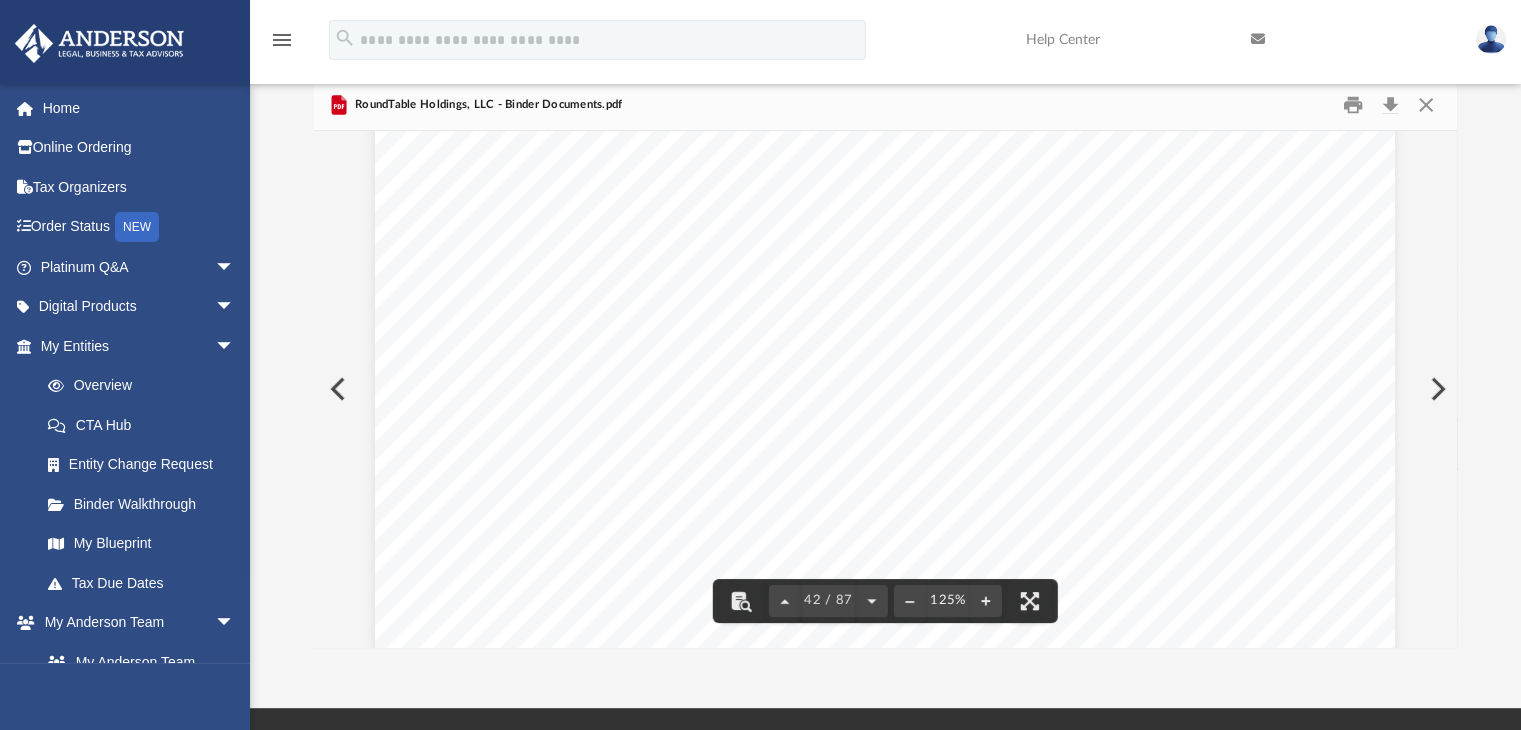 scroll, scrollTop: 55385, scrollLeft: 0, axis: vertical 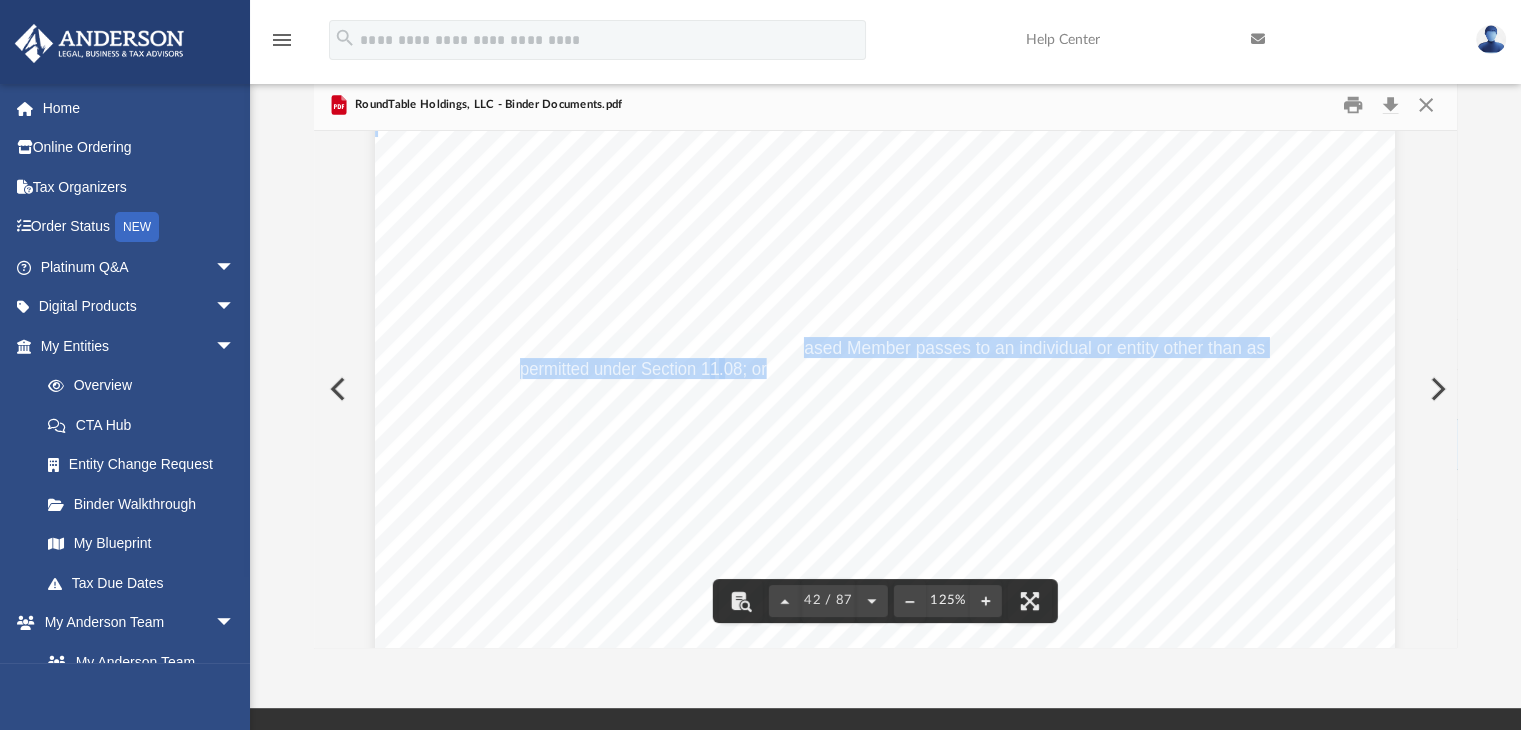 drag, startPoint x: 796, startPoint y: 338, endPoint x: 758, endPoint y: 366, distance: 47.201694 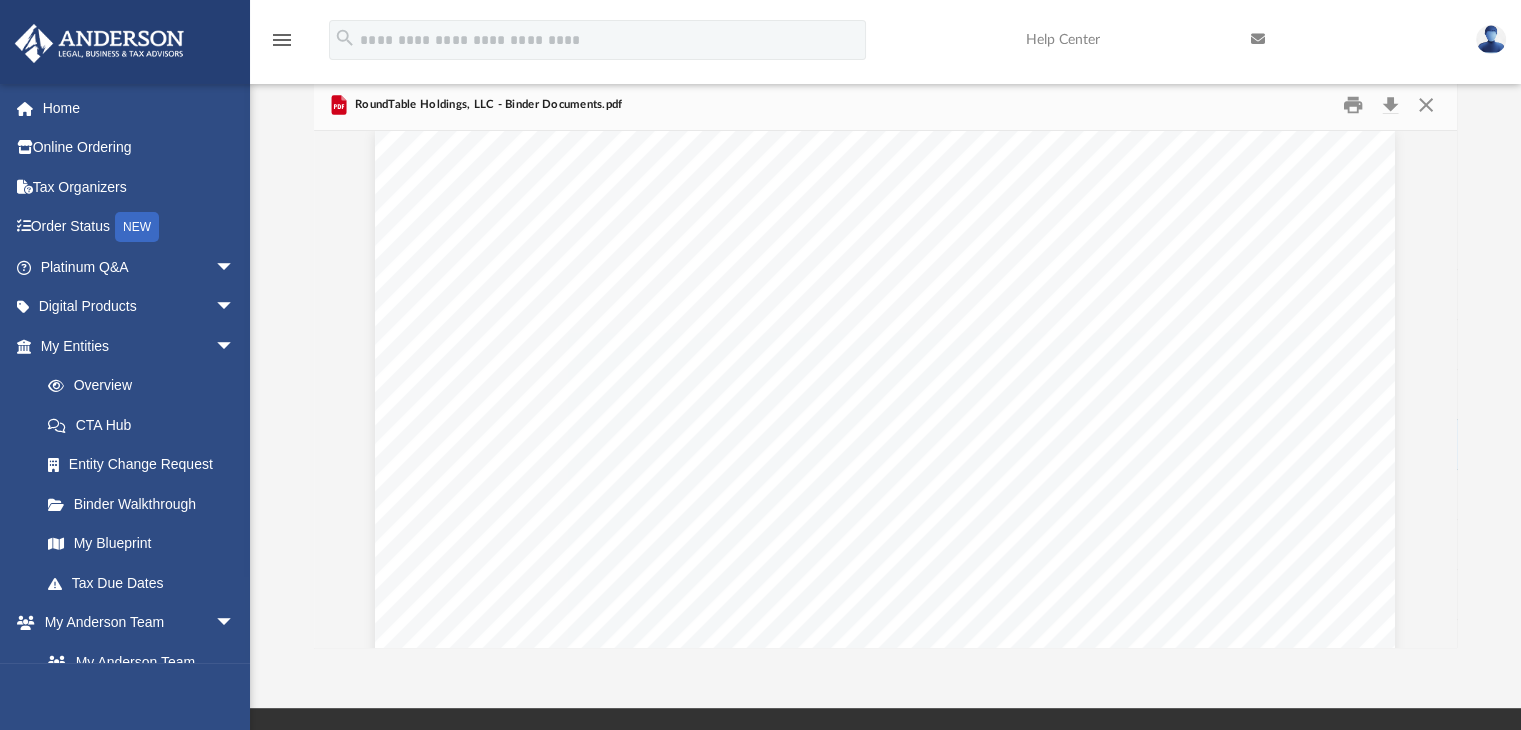 scroll, scrollTop: 58073, scrollLeft: 0, axis: vertical 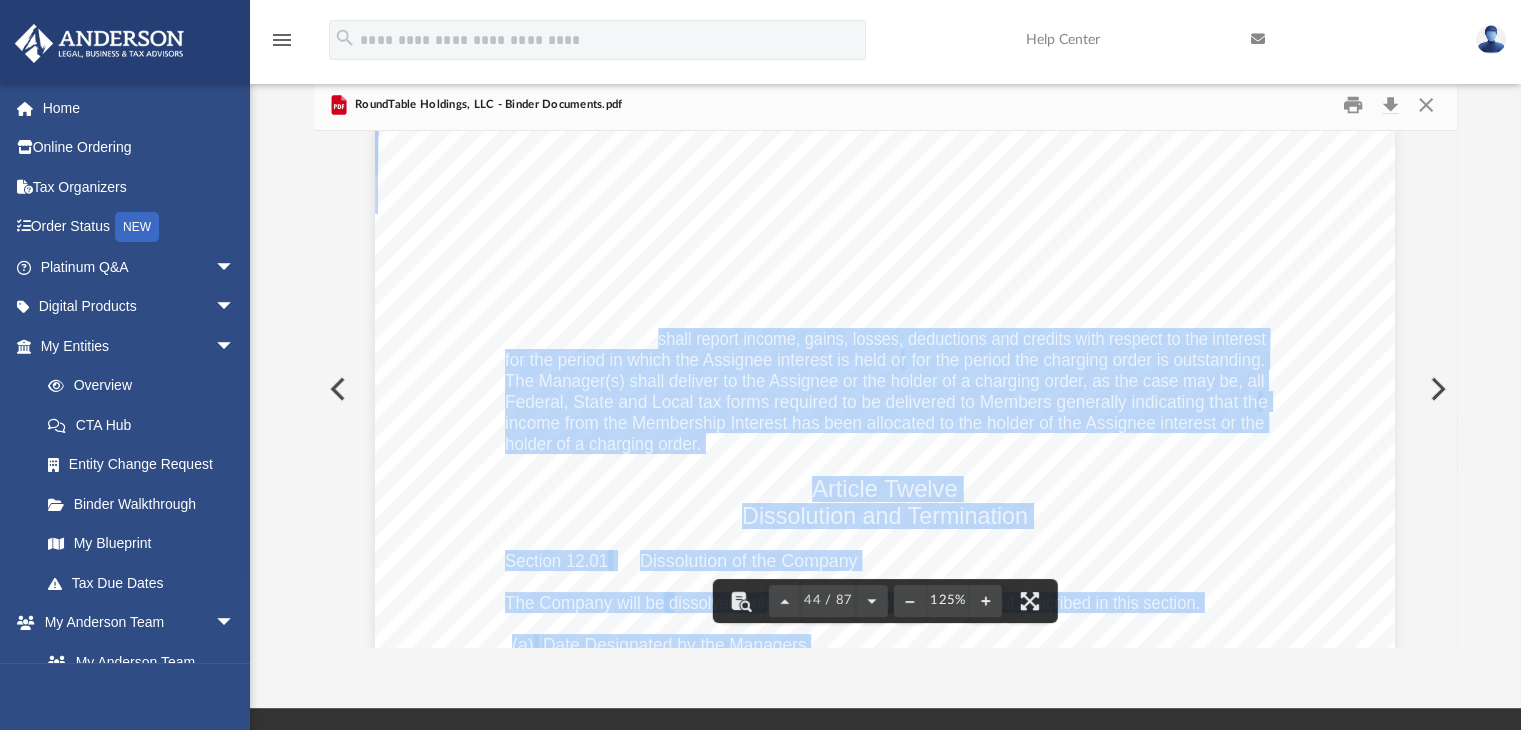 drag, startPoint x: 651, startPoint y: 335, endPoint x: 1073, endPoint y: 436, distance: 433.91818 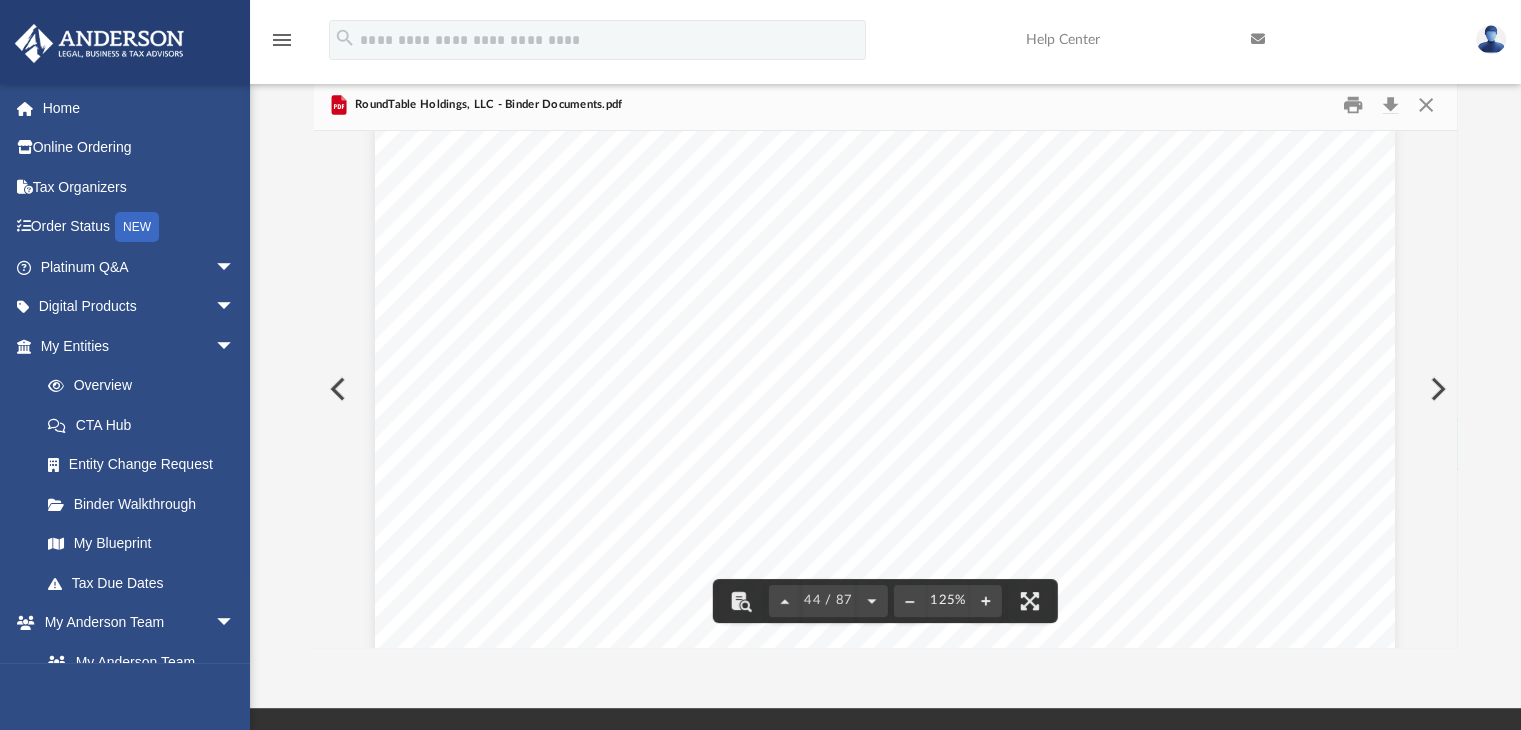 click at bounding box center (886, 194) 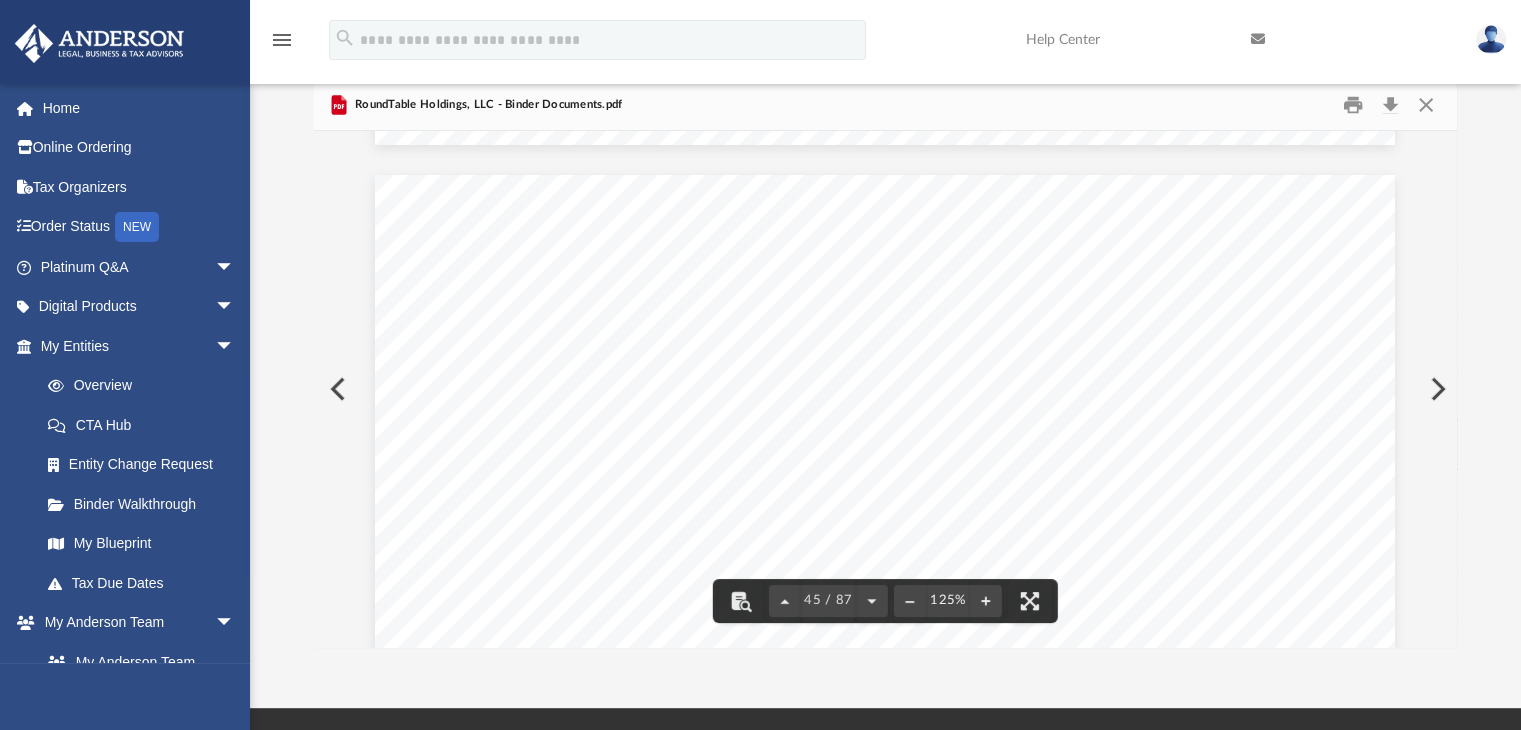 scroll, scrollTop: 59369, scrollLeft: 0, axis: vertical 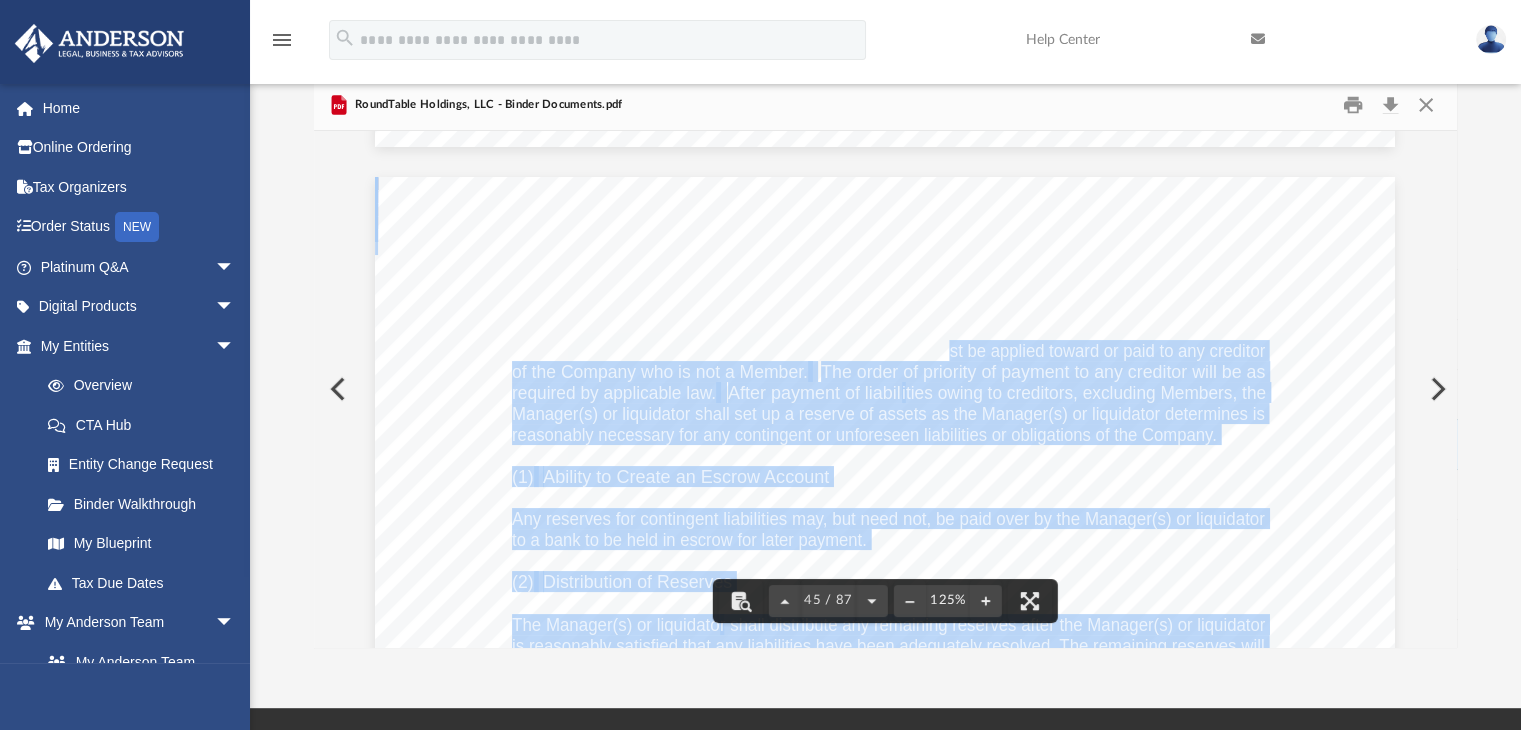 drag, startPoint x: 944, startPoint y: 348, endPoint x: 1224, endPoint y: 429, distance: 291.4807 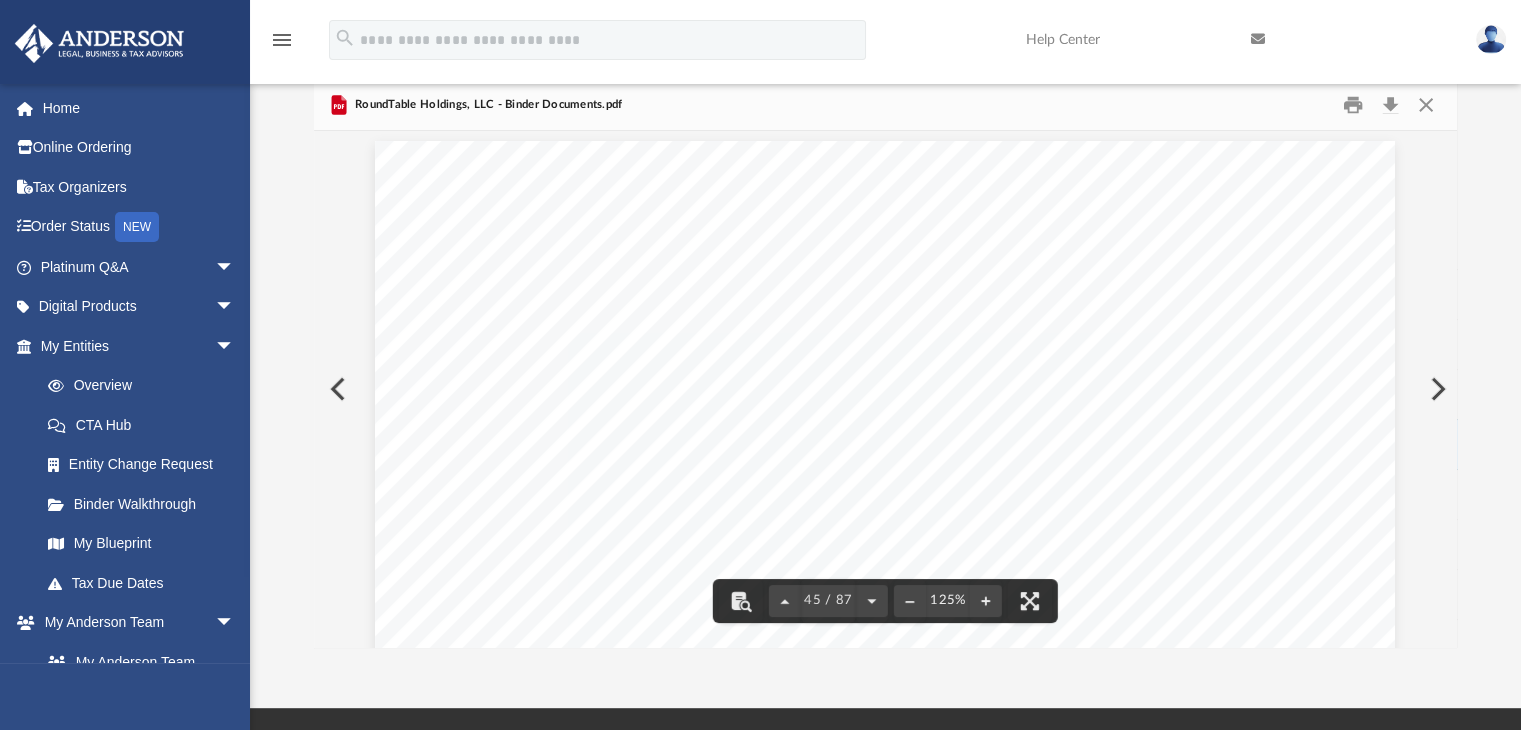 scroll, scrollTop: 59408, scrollLeft: 0, axis: vertical 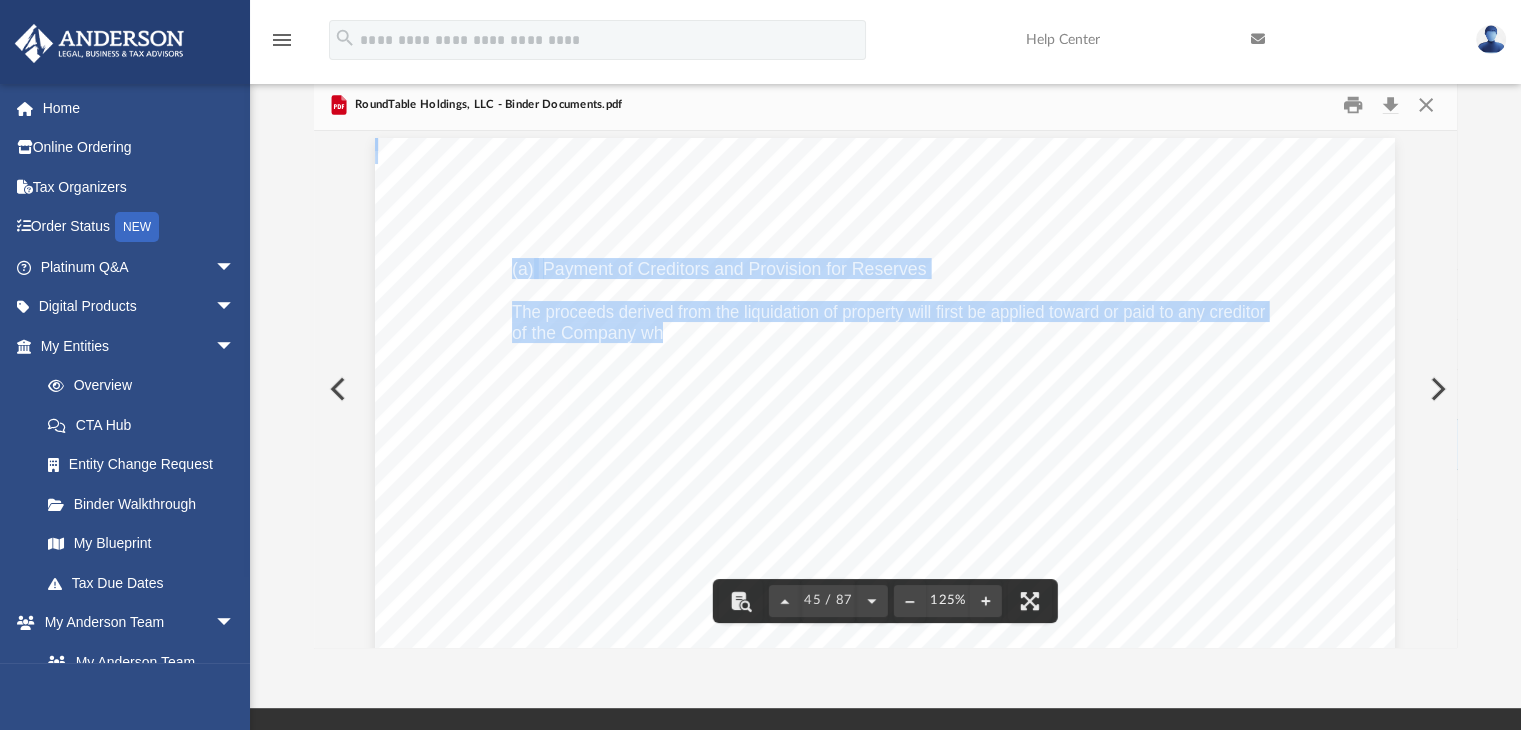 drag, startPoint x: 658, startPoint y: 329, endPoint x: 1212, endPoint y: 394, distance: 557.8002 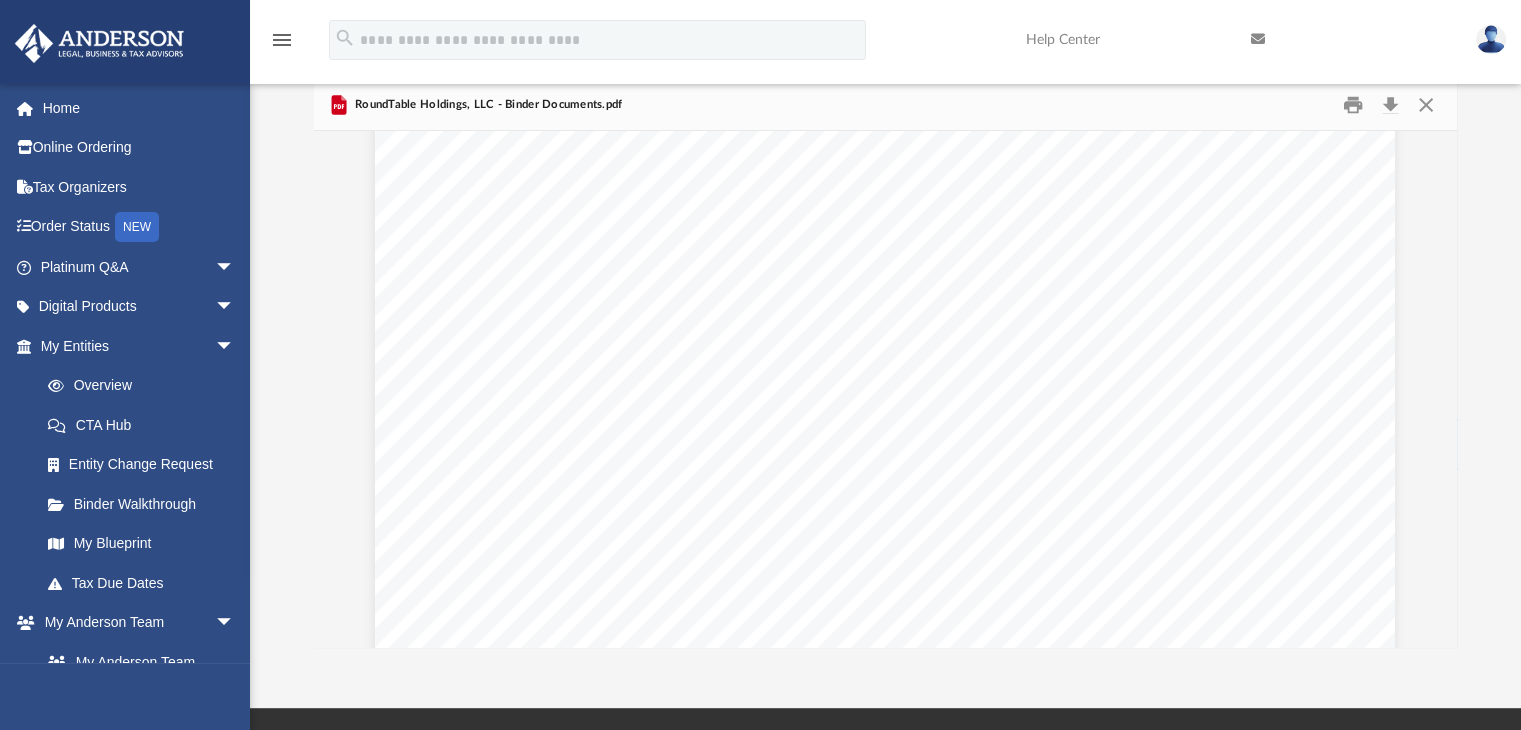 scroll, scrollTop: 59779, scrollLeft: 0, axis: vertical 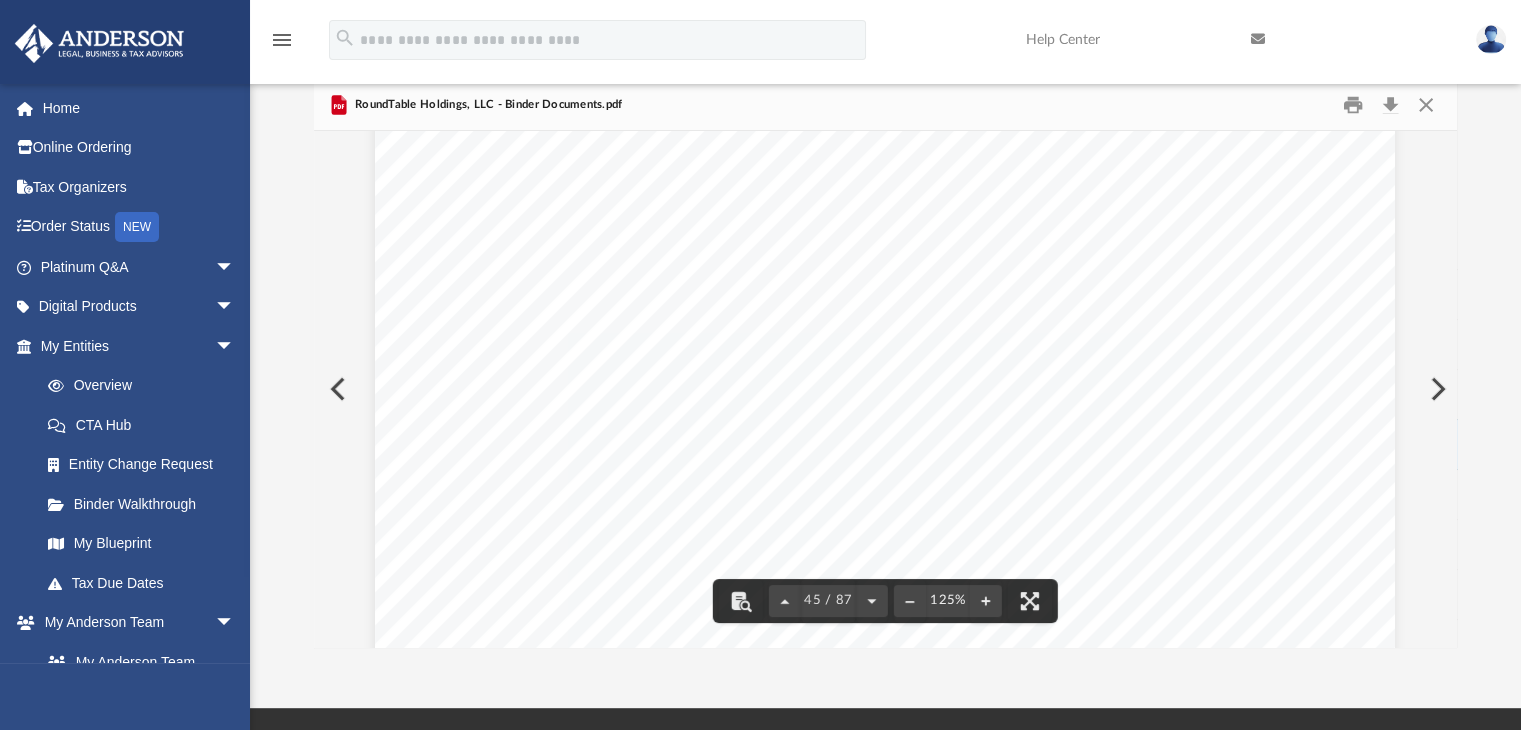 drag, startPoint x: 892, startPoint y: 271, endPoint x: 644, endPoint y: 239, distance: 250.056 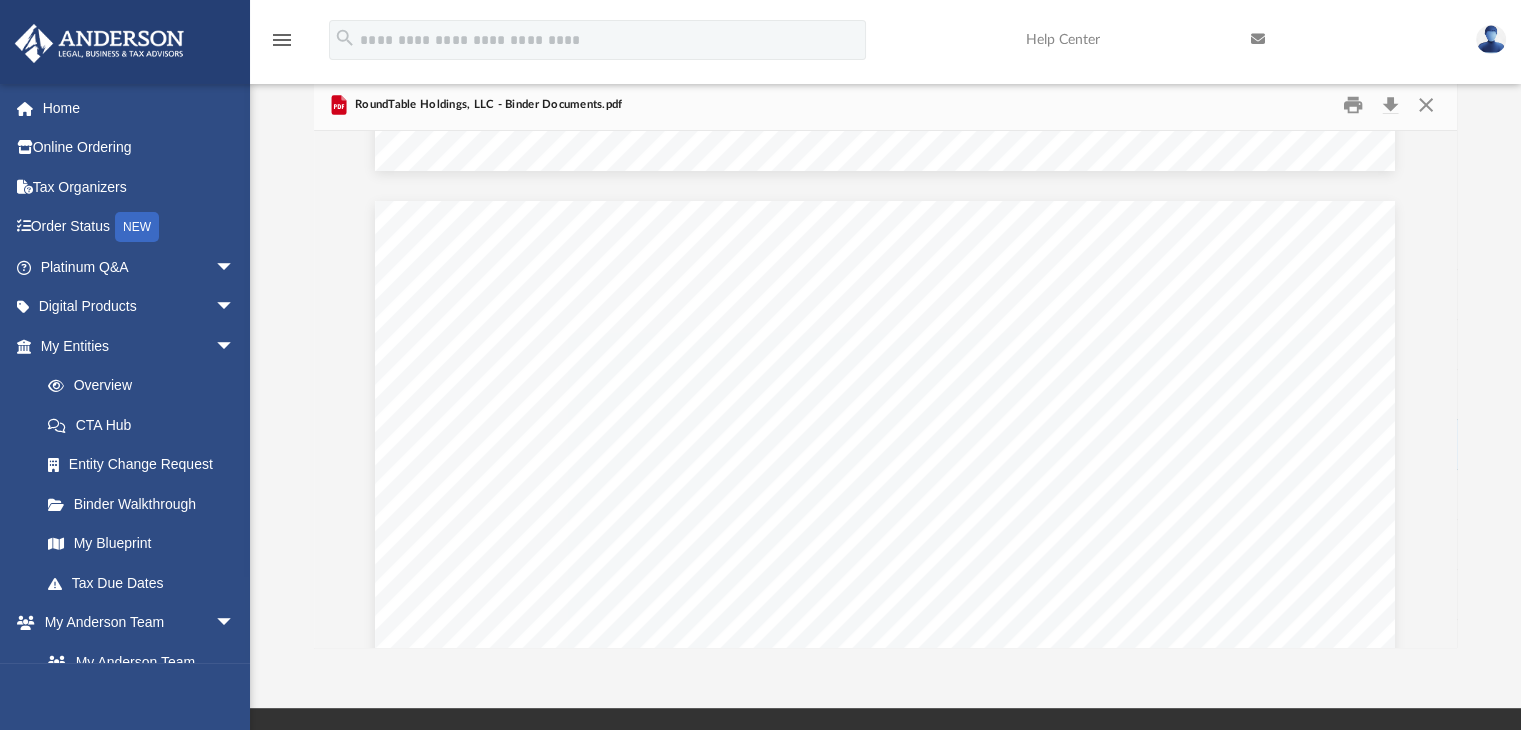 scroll, scrollTop: 60709, scrollLeft: 0, axis: vertical 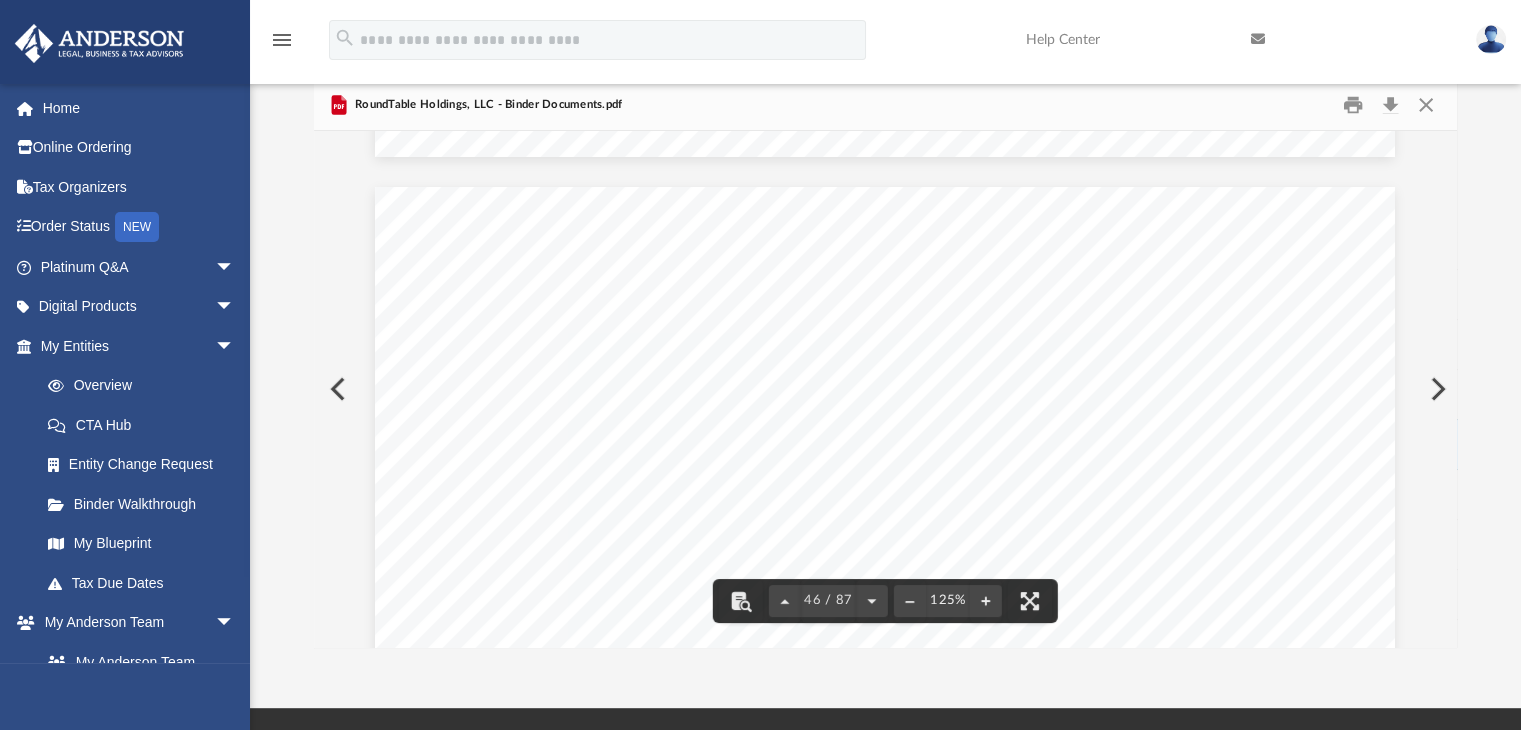 click on "Subject to the restrictions on transfer provided in this Agreement, this Agreement is binding upon and" at bounding box center [884, 456] 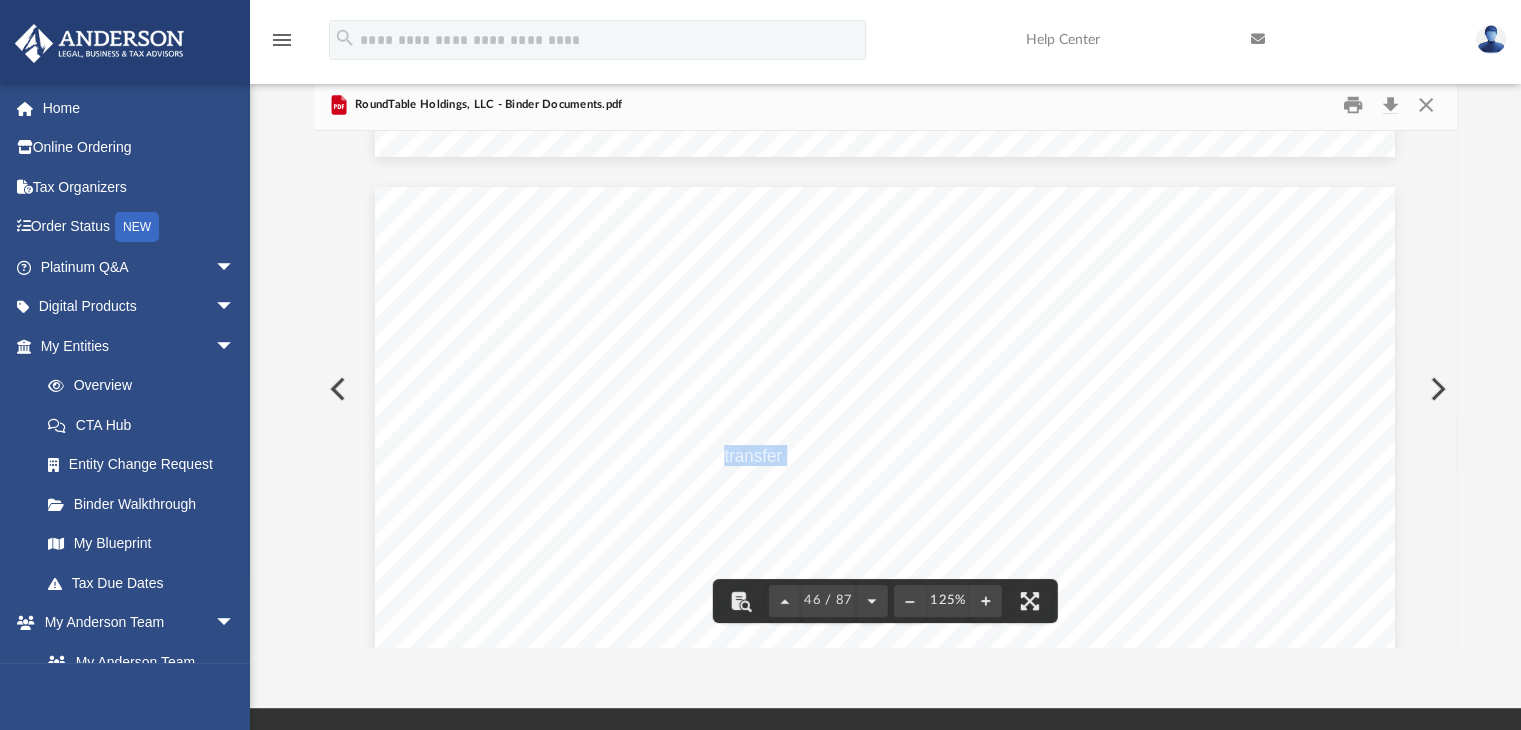 click on "Subject to the restrictions on transfer provided in this Agreement, this Agreement is binding upon and" at bounding box center (884, 456) 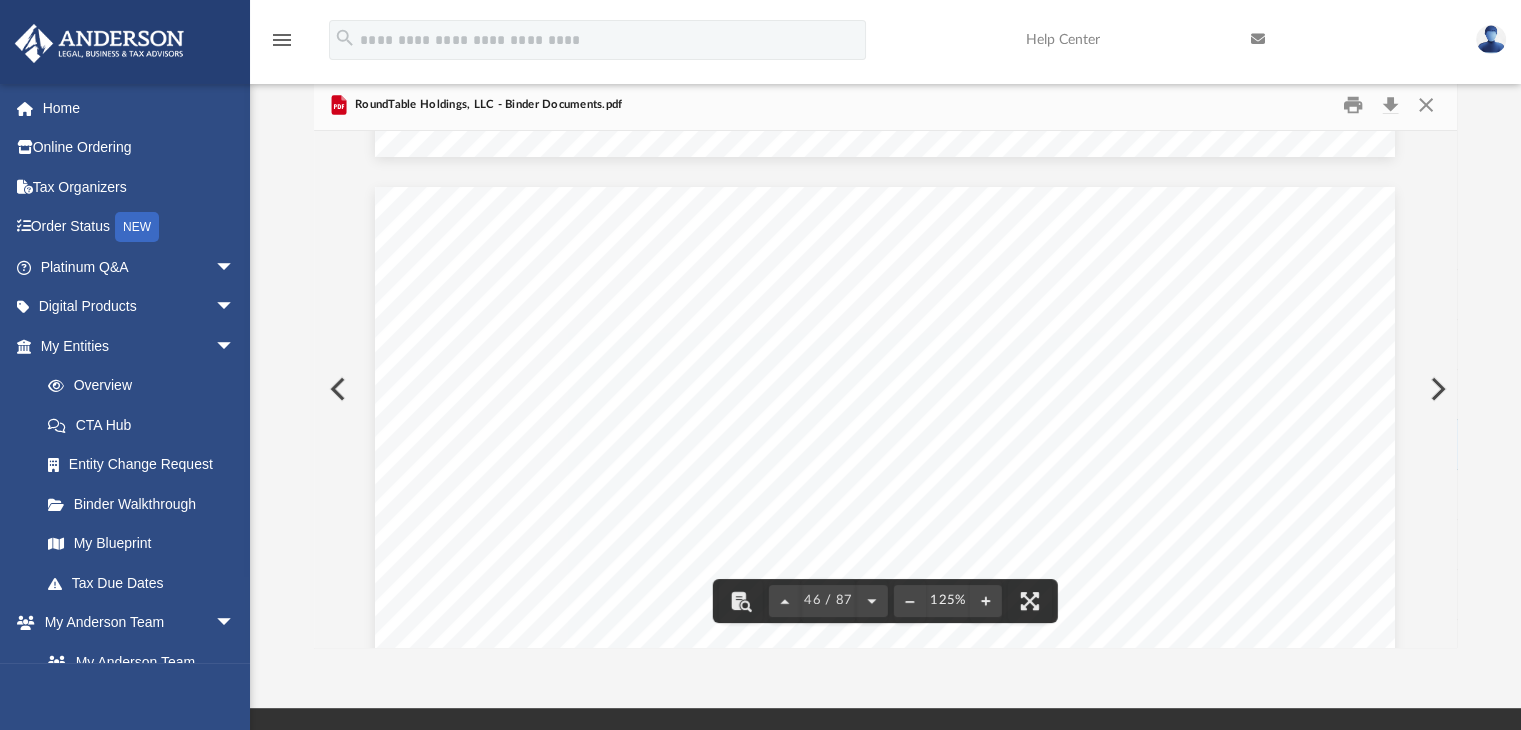 click on "Subject to the restrictions on transfer provided in this Agreement, this Agreement is binding upon and" at bounding box center (884, 456) 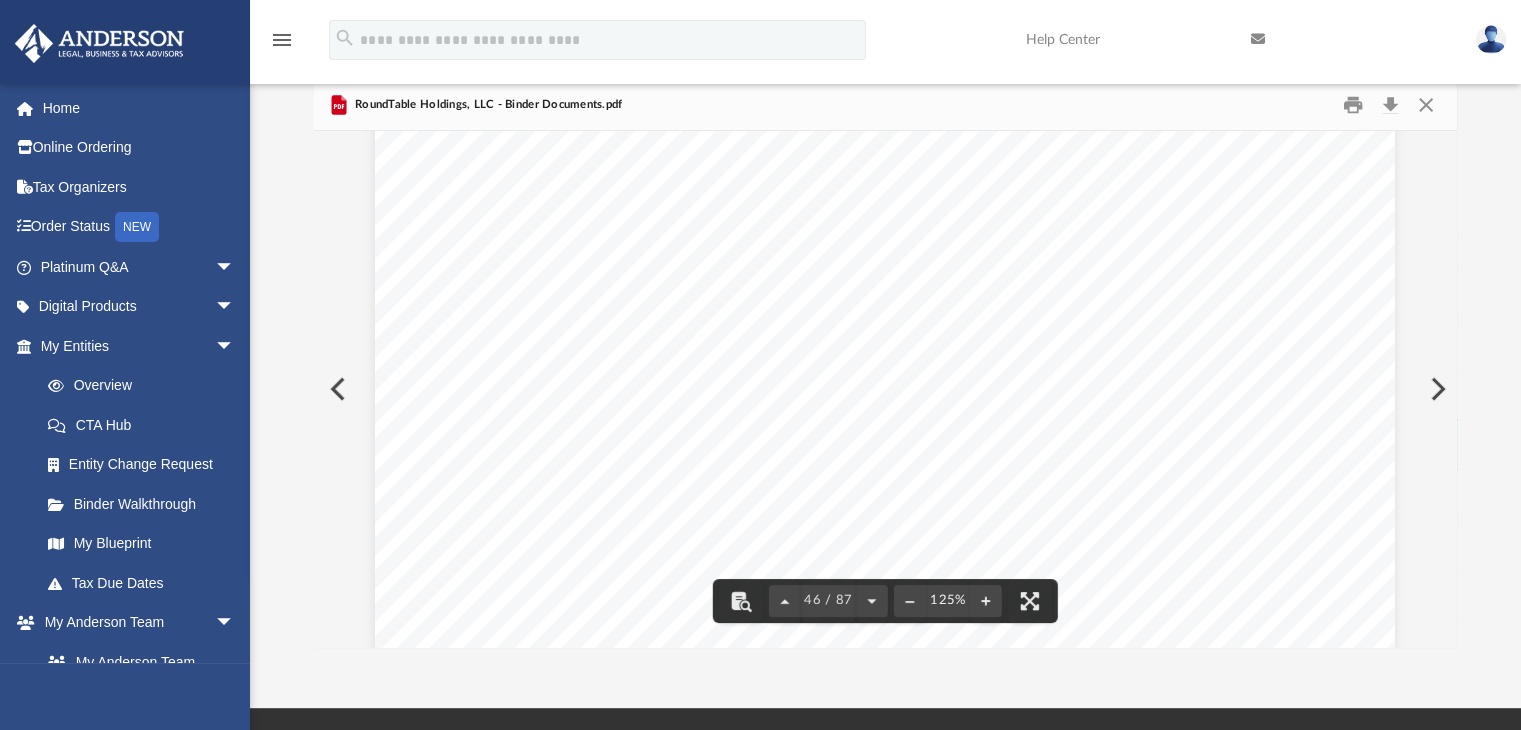 scroll, scrollTop: 60804, scrollLeft: 0, axis: vertical 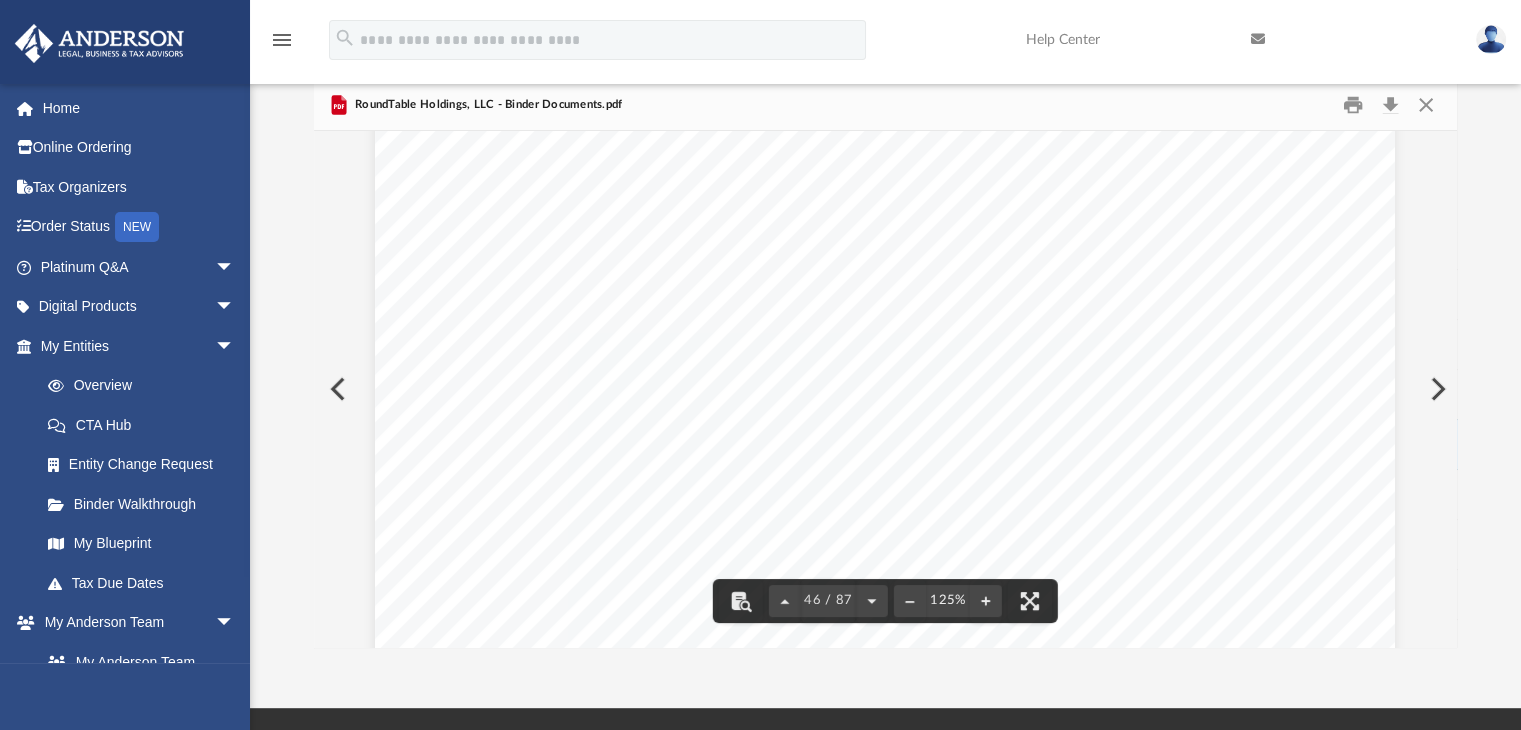 click on "Irrevocable Durable Power of Attorney" at bounding box center [793, 446] 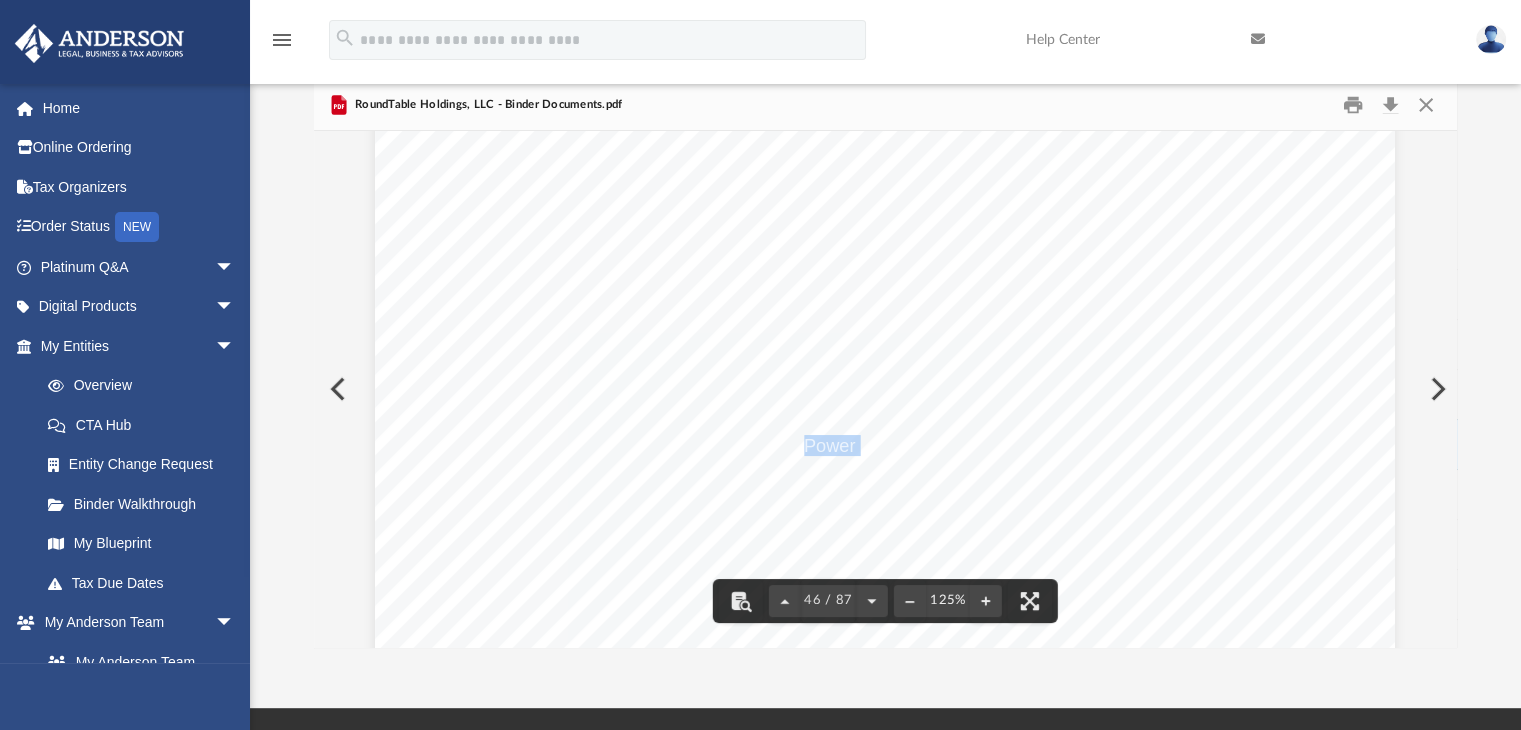 click on "Irrevocable Durable Power of Attorney" at bounding box center [793, 446] 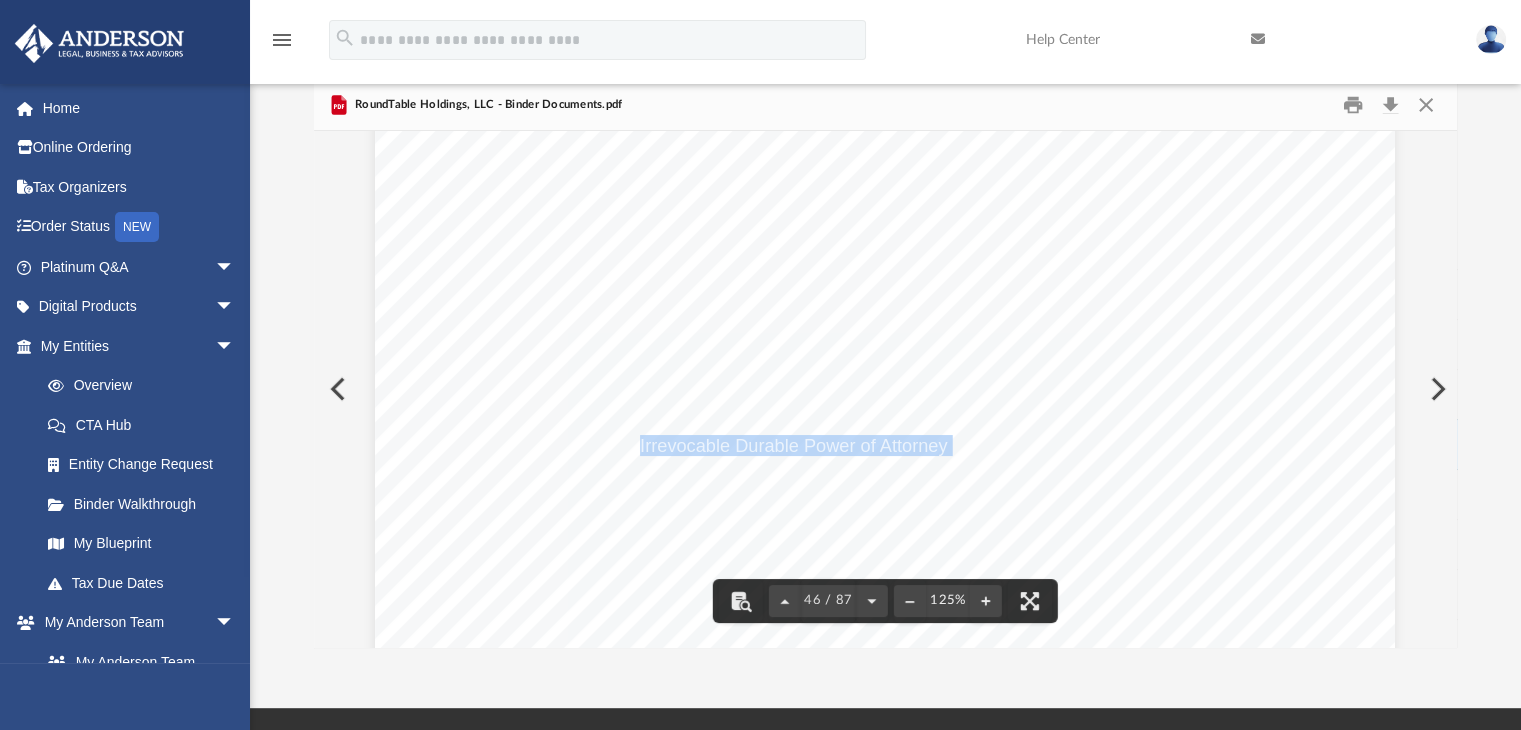 click on "Irrevocable Durable Power of Attorney" at bounding box center (793, 446) 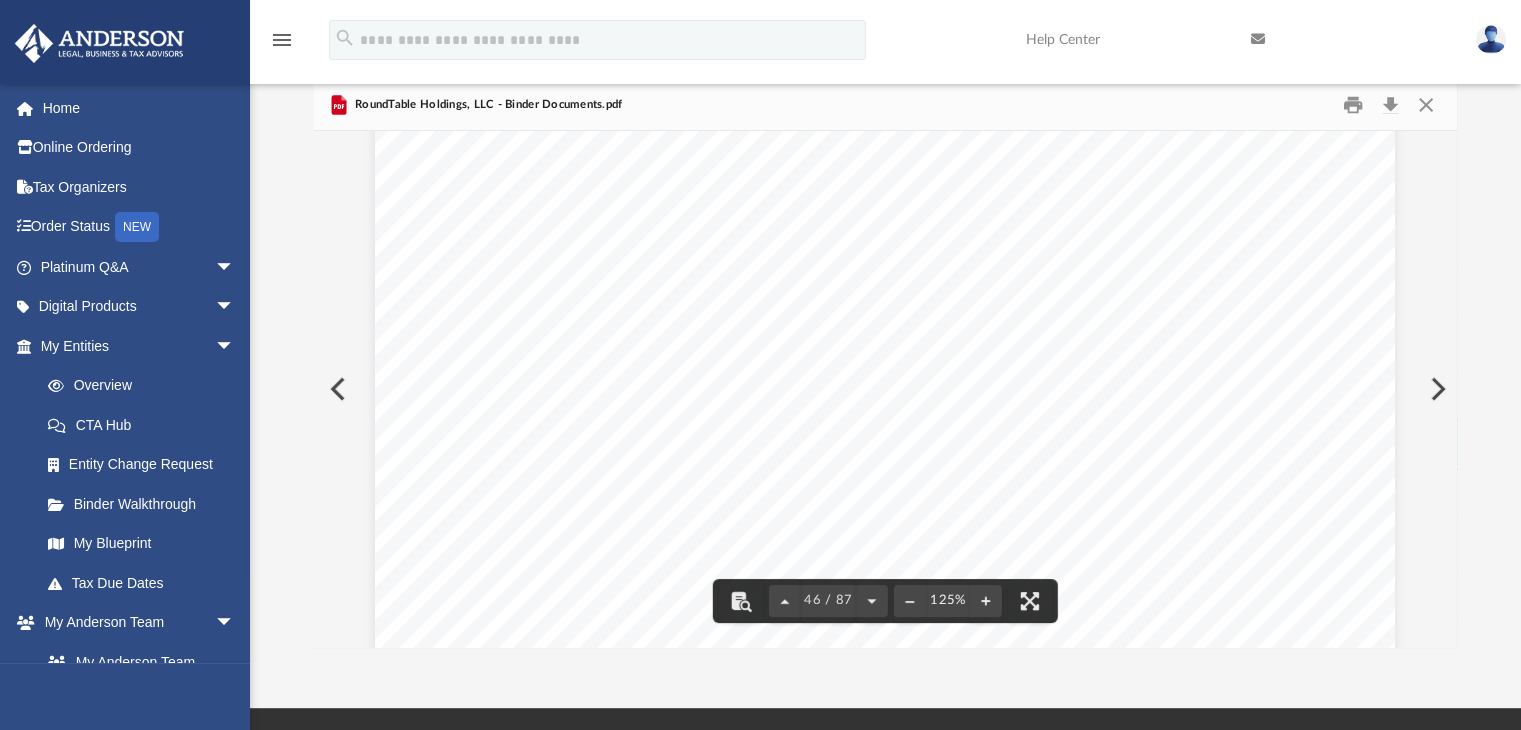 click on "By signing this Agreement each Member (including any Substitute Member) irrevocably appoints the" at bounding box center (884, 488) 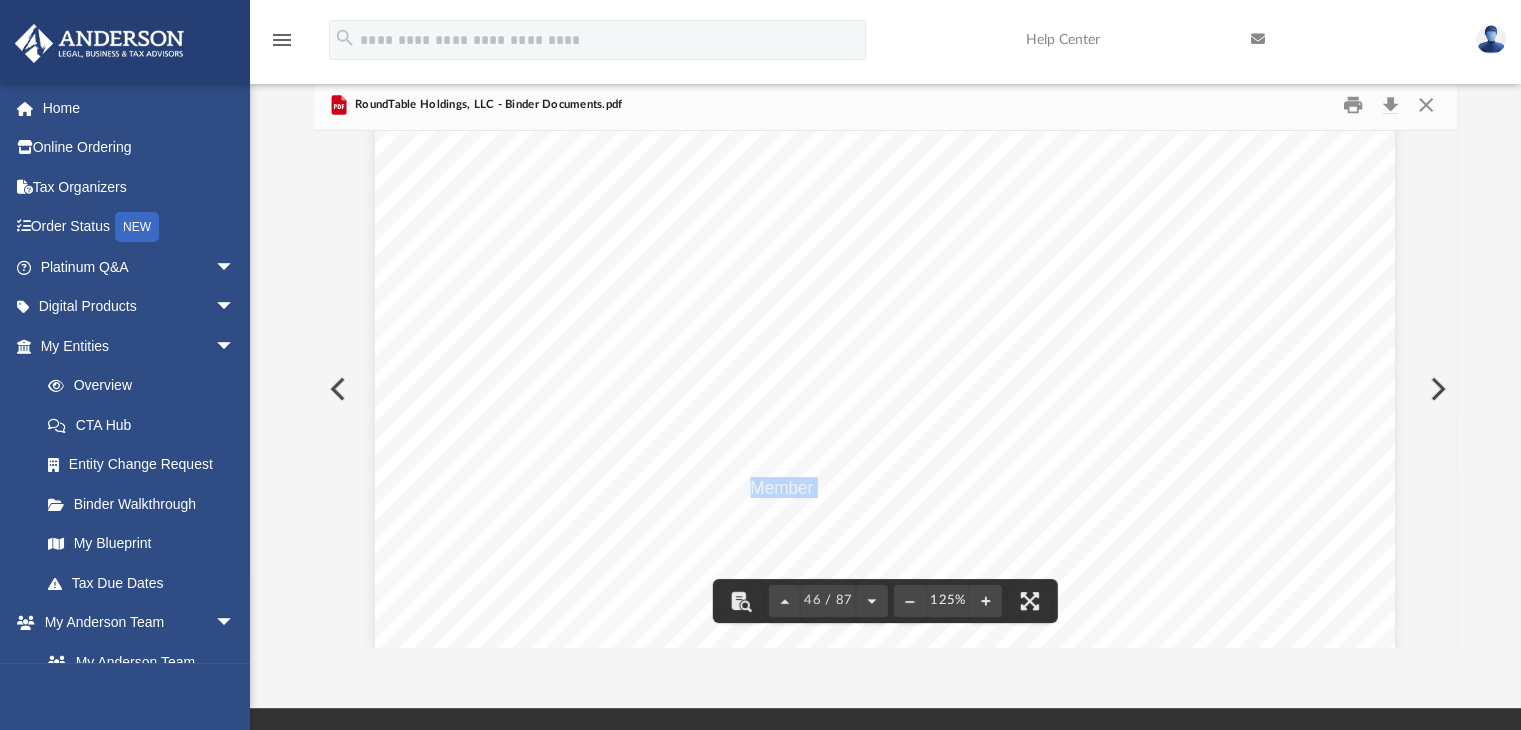 click on "By signing this Agreement each Member (including any Substitute Member) irrevocably appoints the" at bounding box center [884, 488] 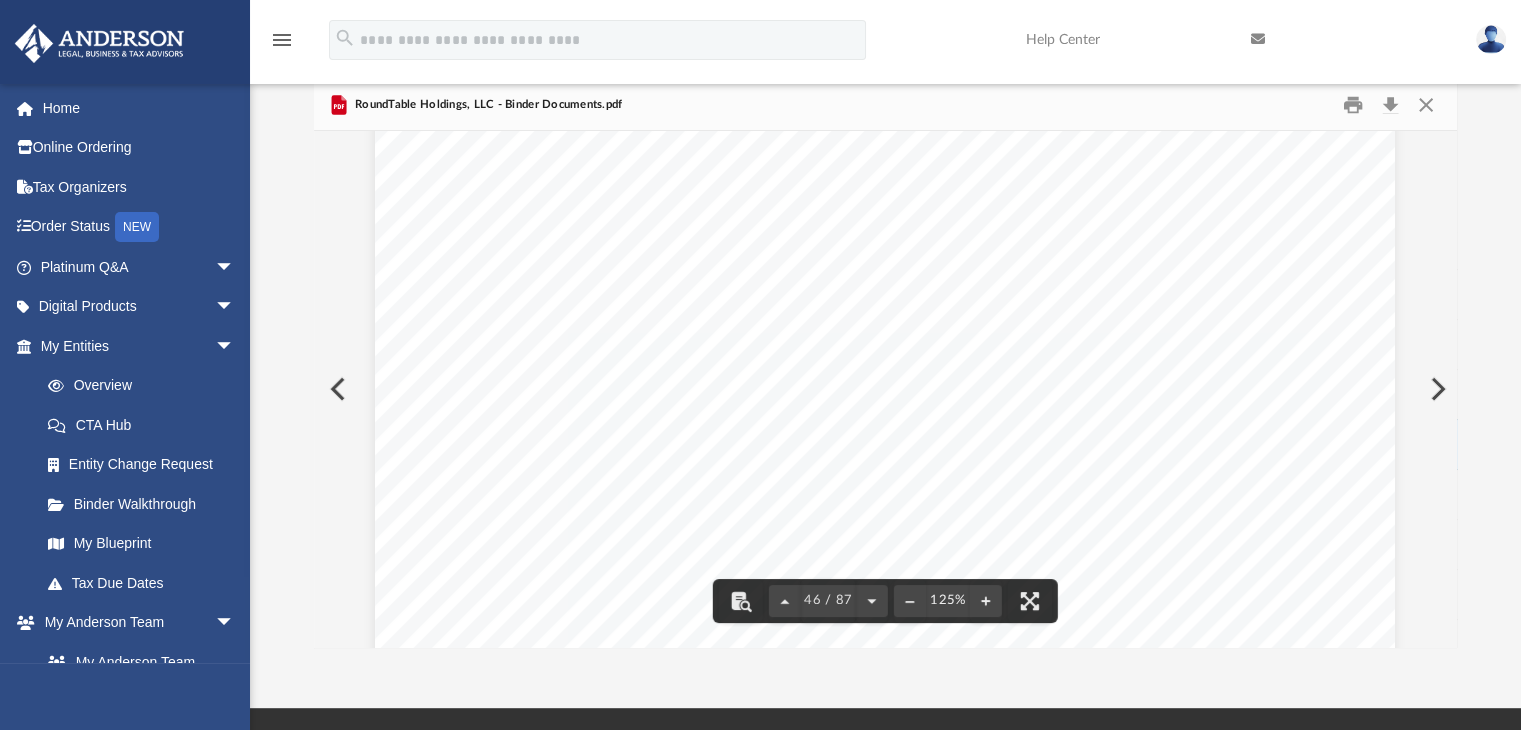 click on "By signing this Agreement each Member (including any Substitute Member) irrevocably appoints the" at bounding box center (884, 488) 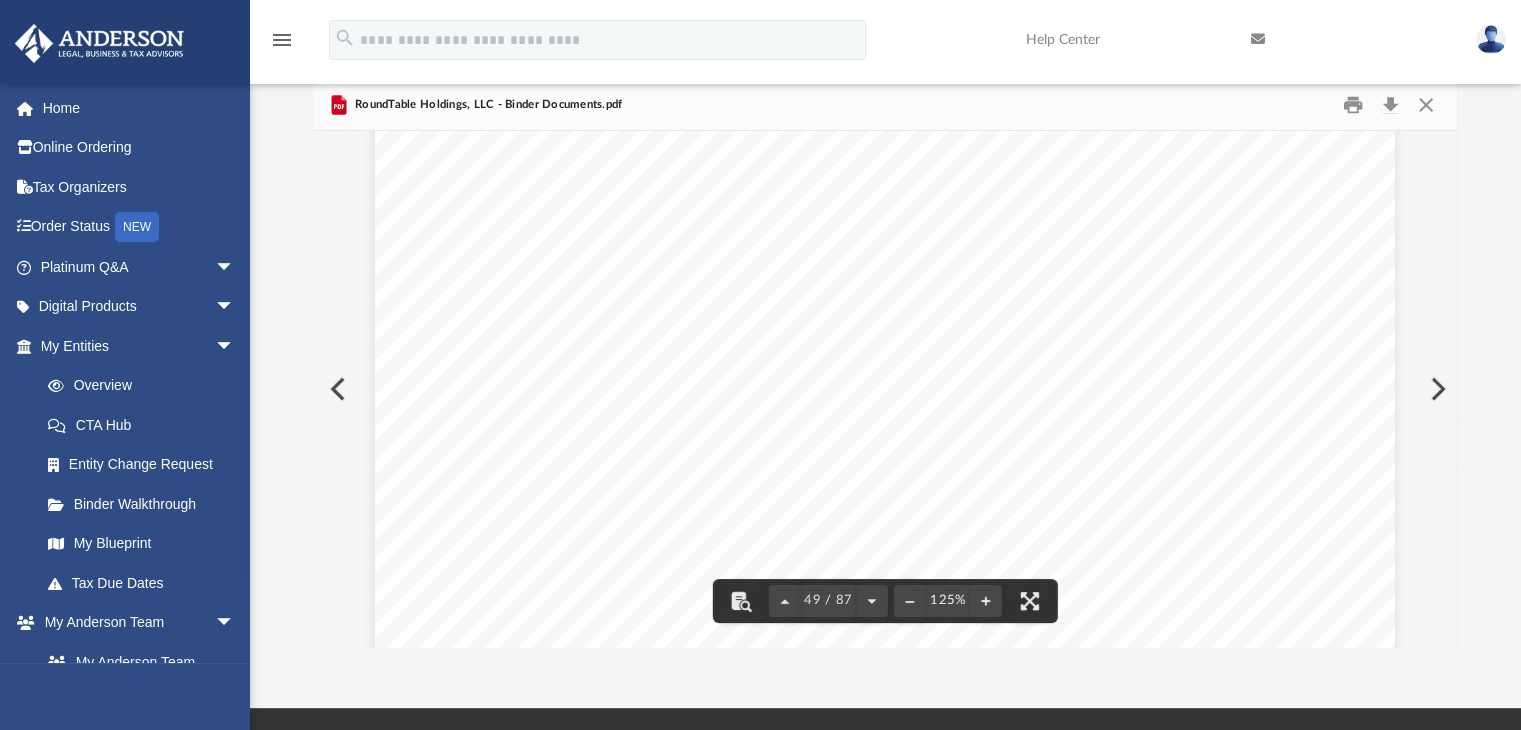 scroll, scrollTop: 65167, scrollLeft: 0, axis: vertical 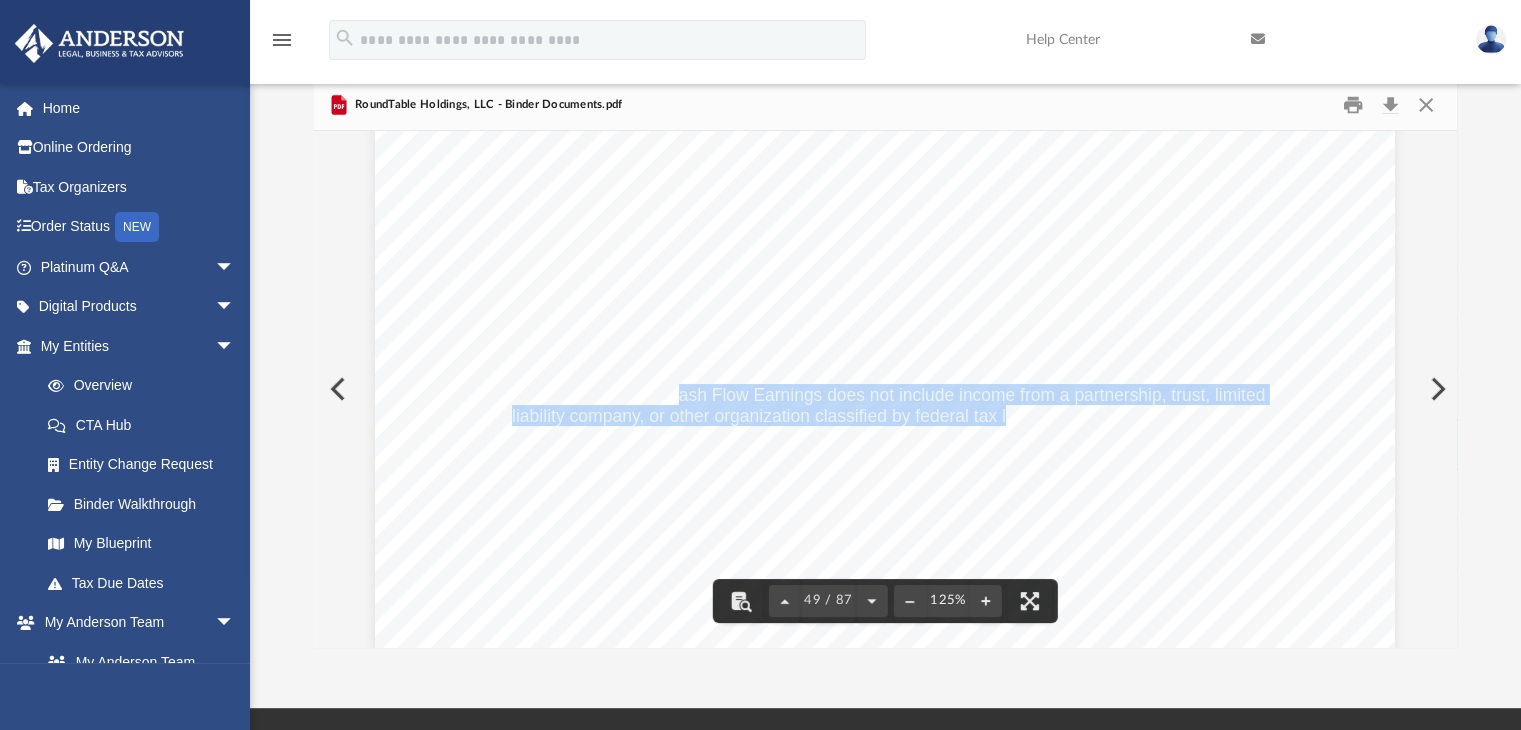 drag, startPoint x: 676, startPoint y: 391, endPoint x: 1001, endPoint y: 405, distance: 325.3014 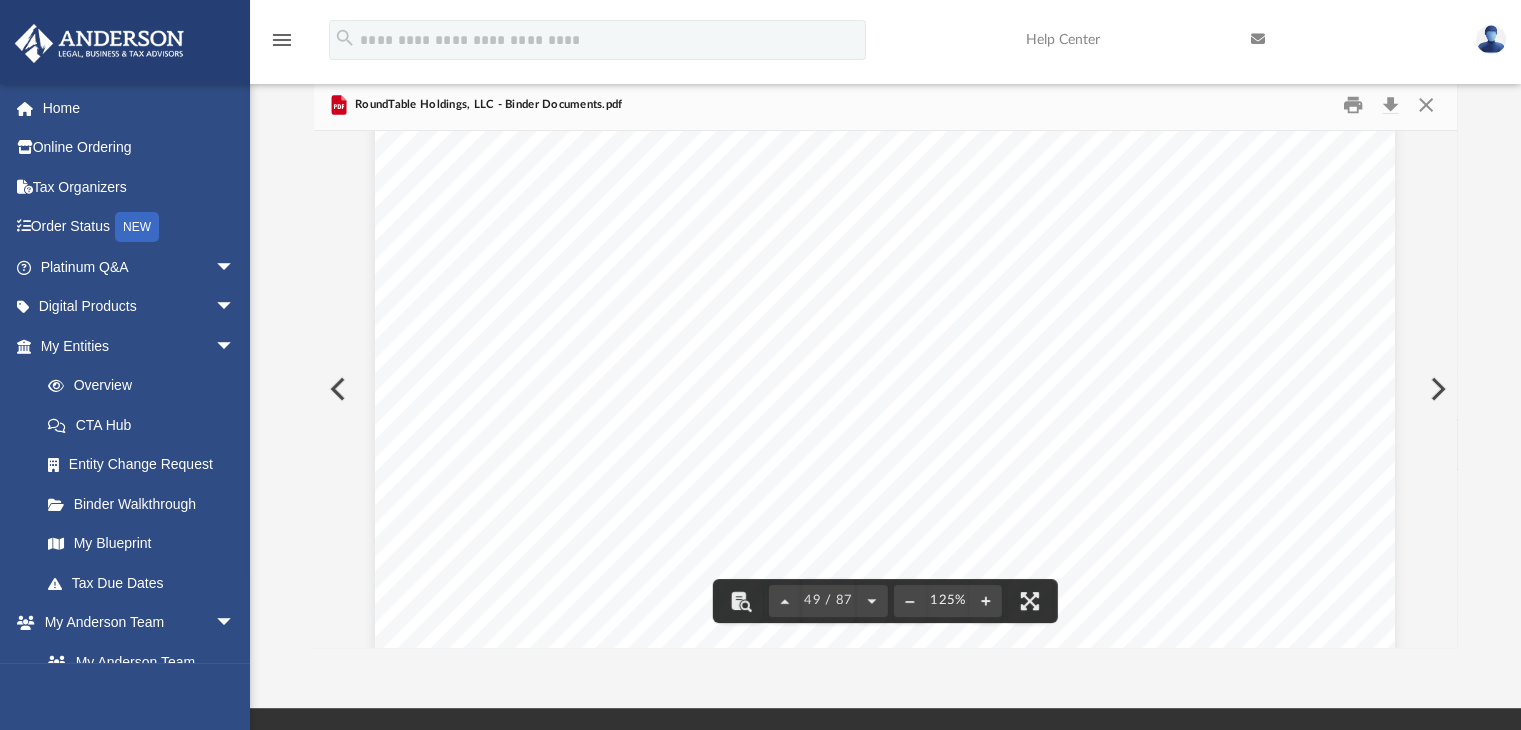 click on "through entity are not actually received during the" at bounding box center [1076, 437] 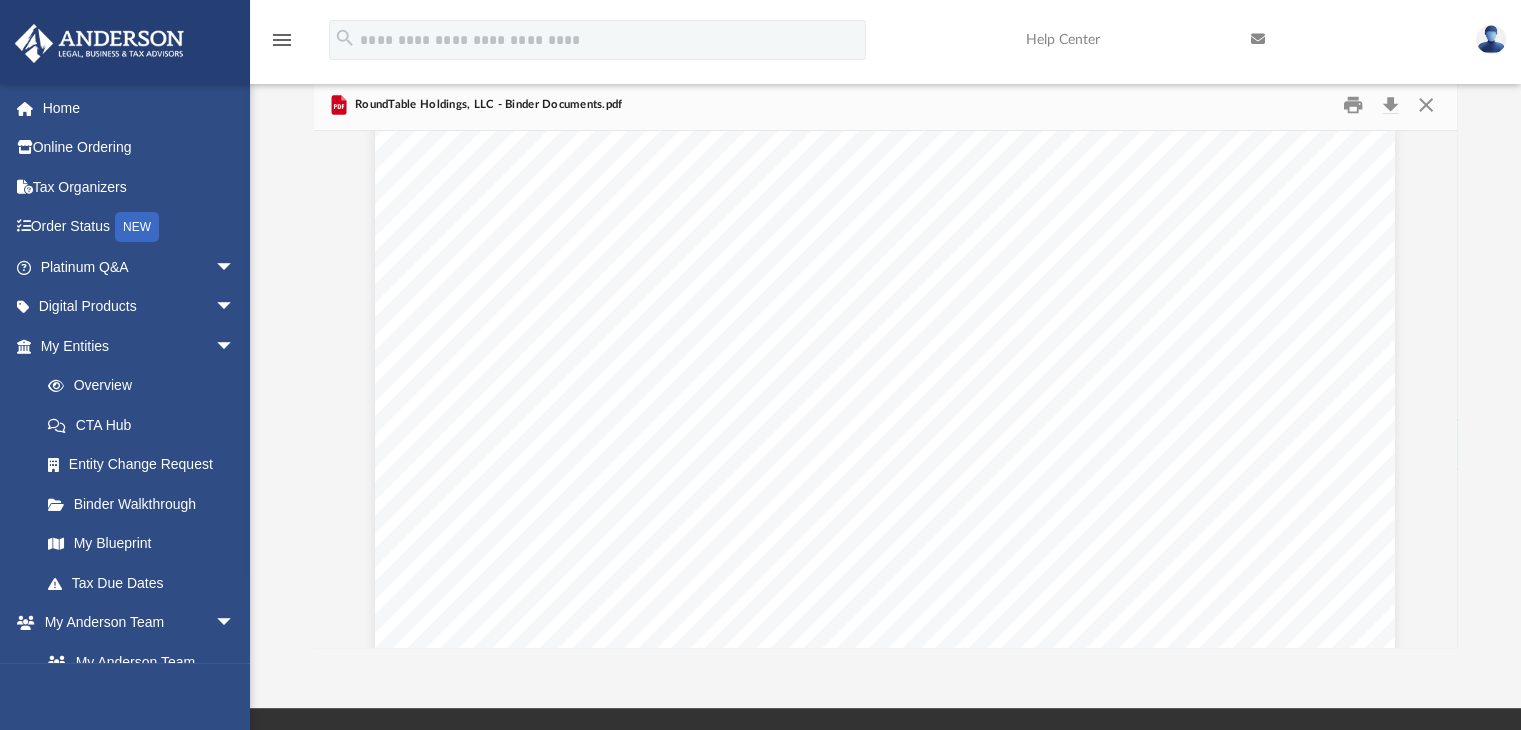 scroll, scrollTop: 66372, scrollLeft: 0, axis: vertical 